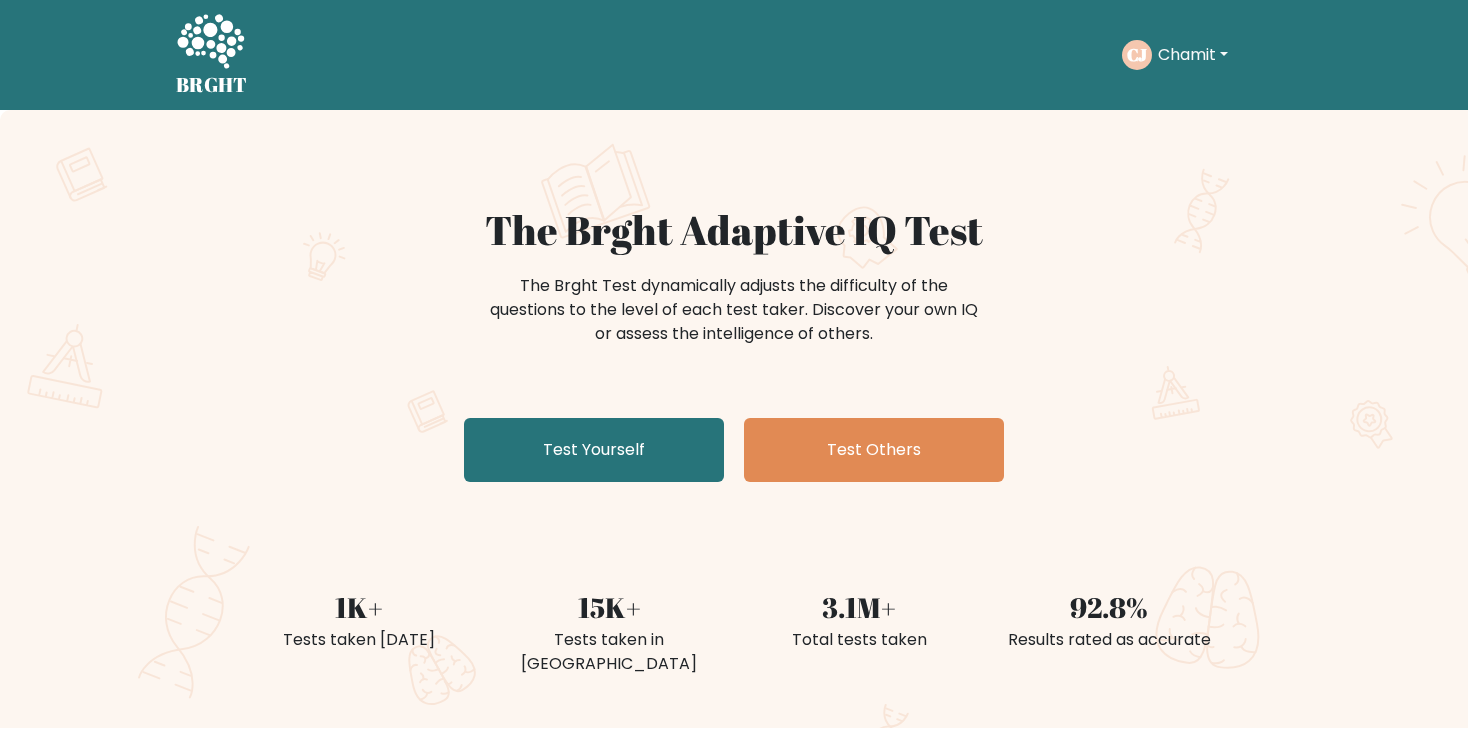 scroll, scrollTop: 0, scrollLeft: 0, axis: both 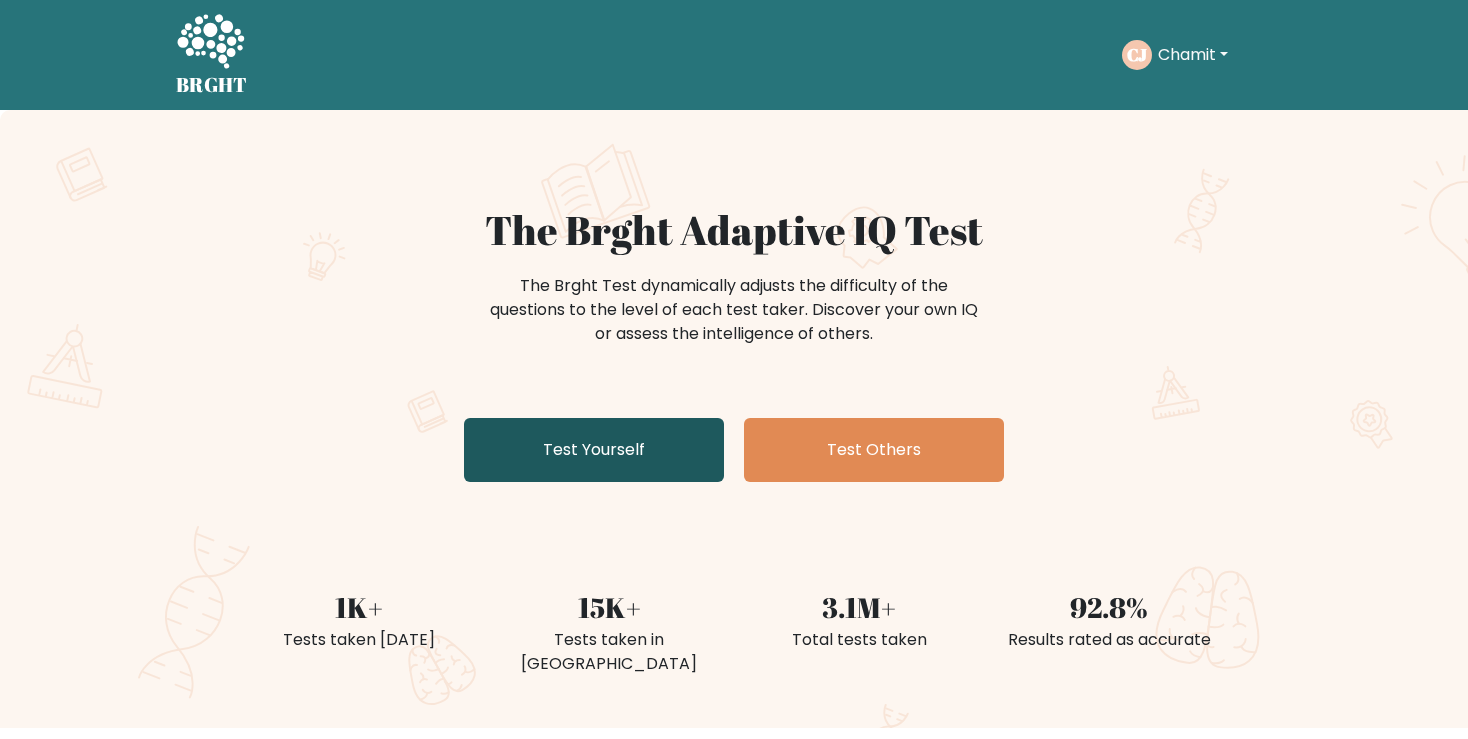 click on "Test Yourself" at bounding box center (594, 450) 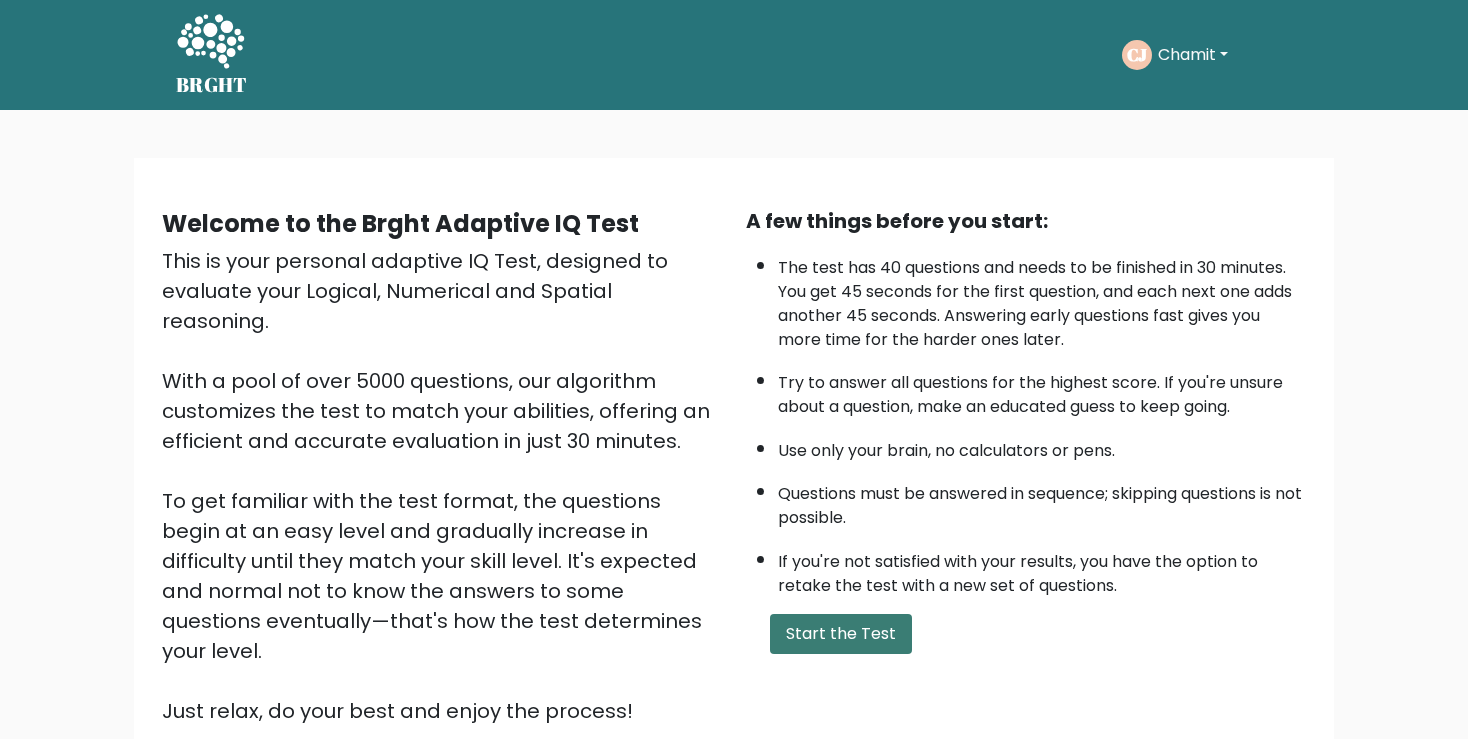 scroll, scrollTop: 0, scrollLeft: 0, axis: both 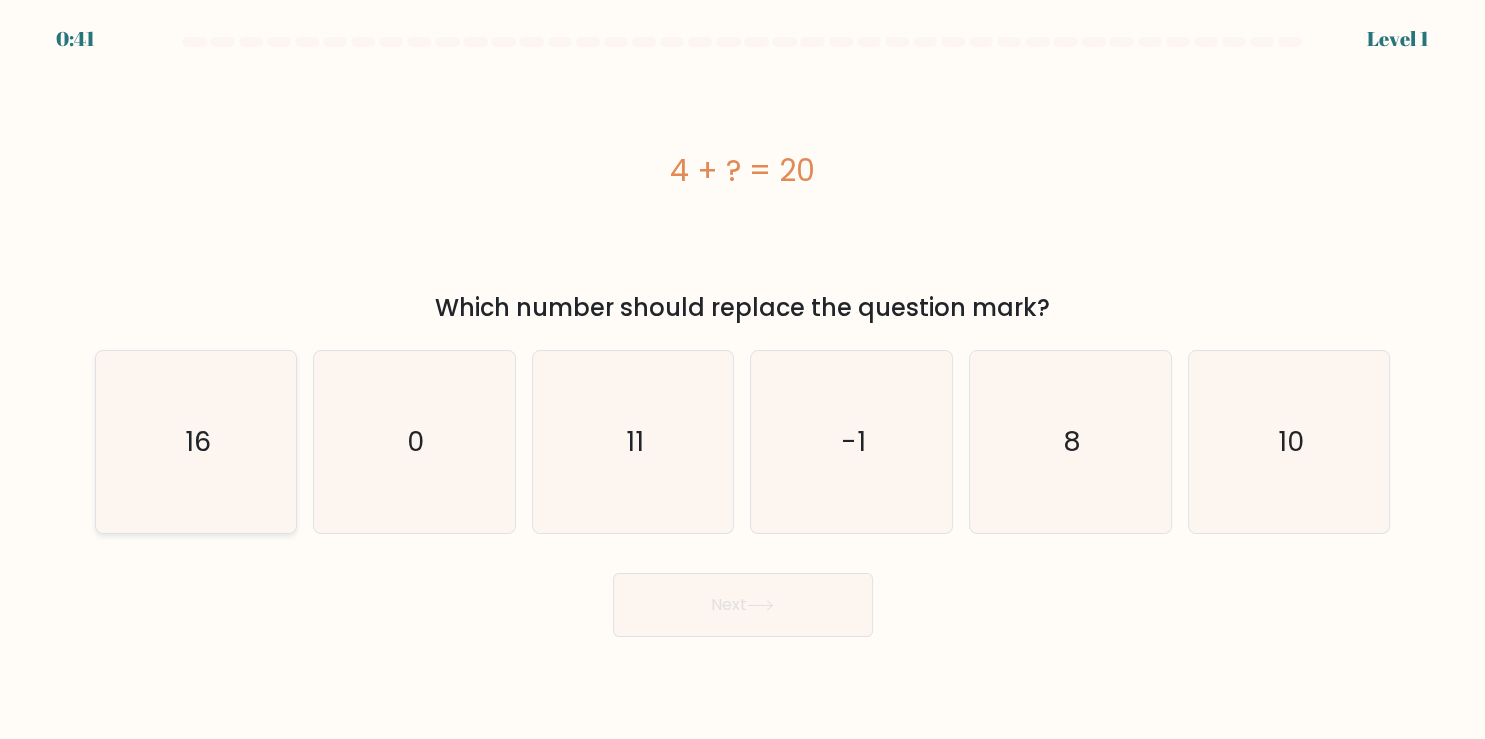 click on "16" 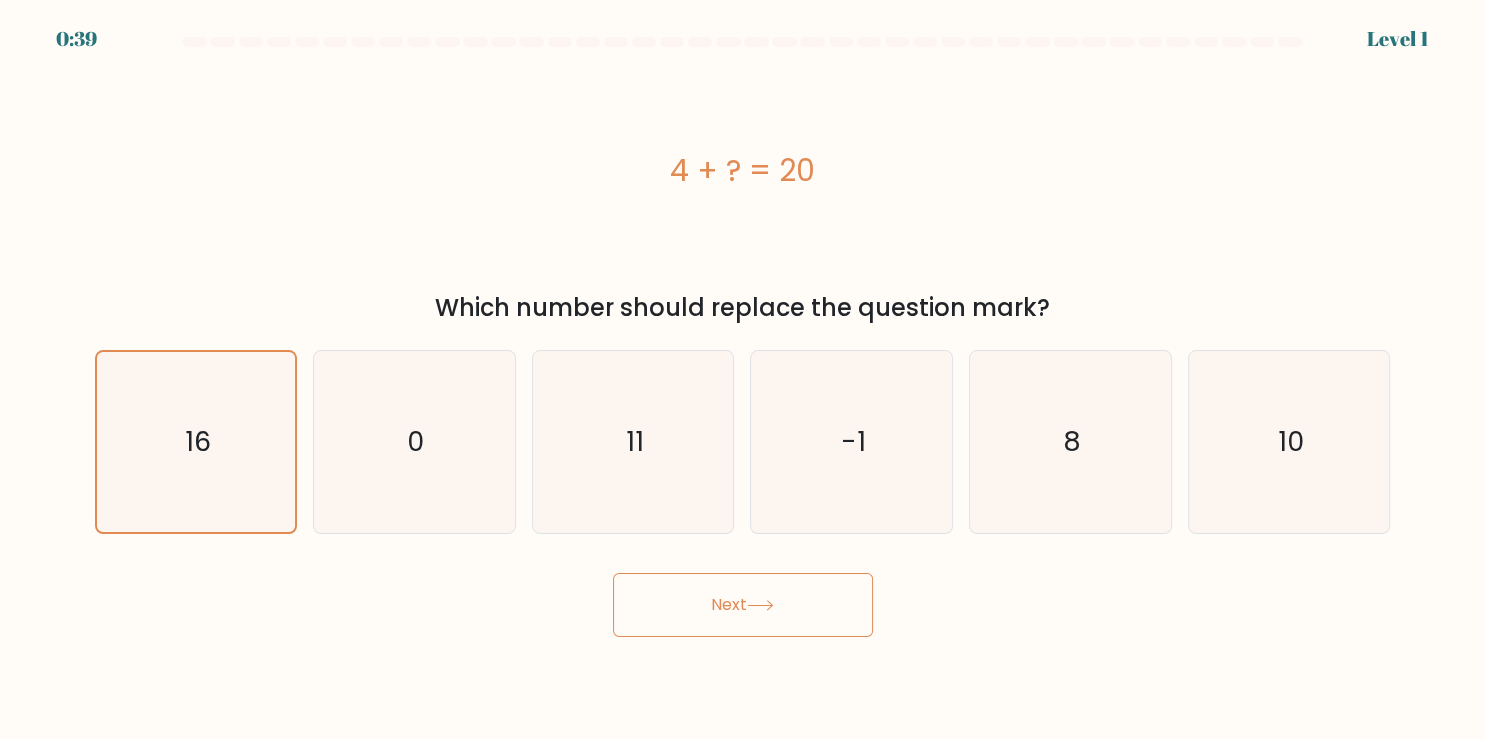 click on "Next" at bounding box center (743, 605) 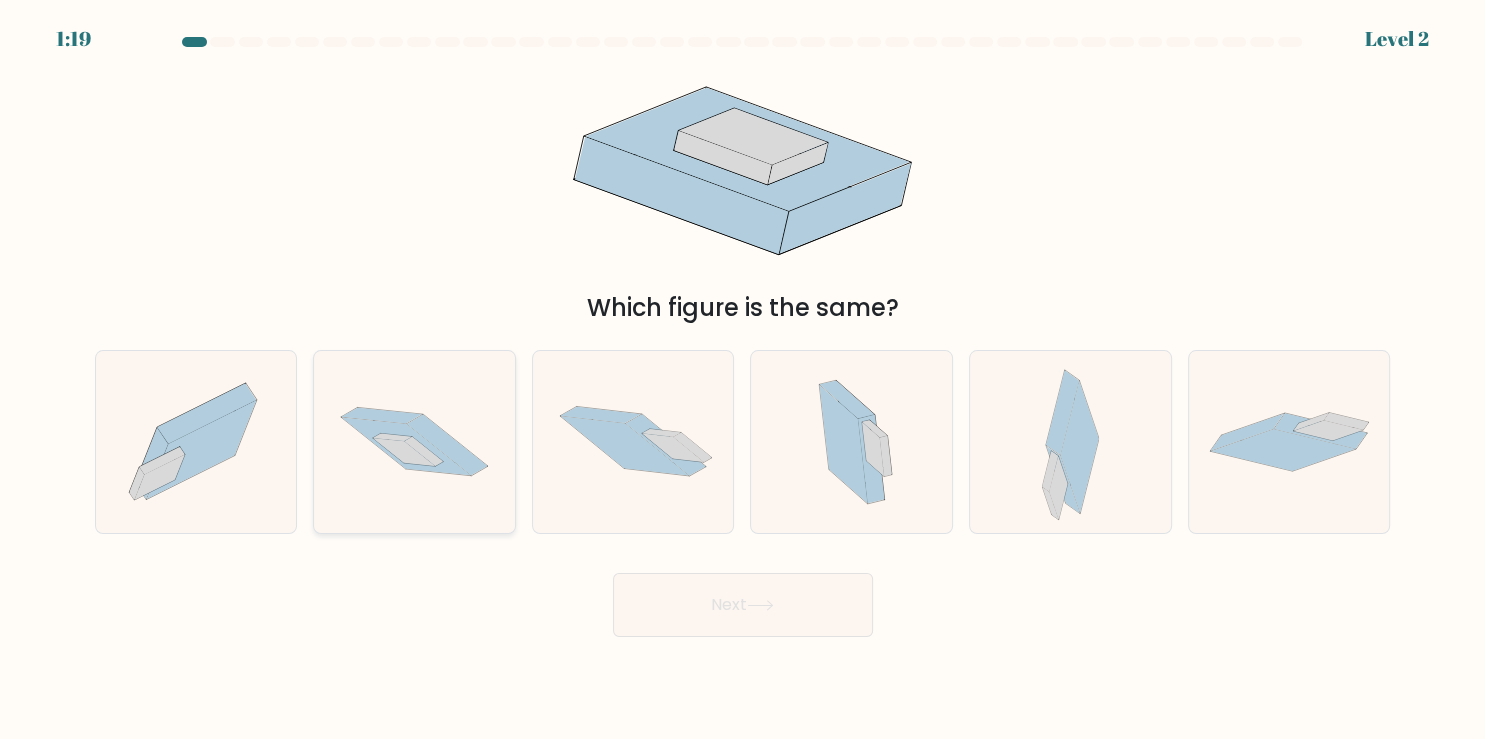 click 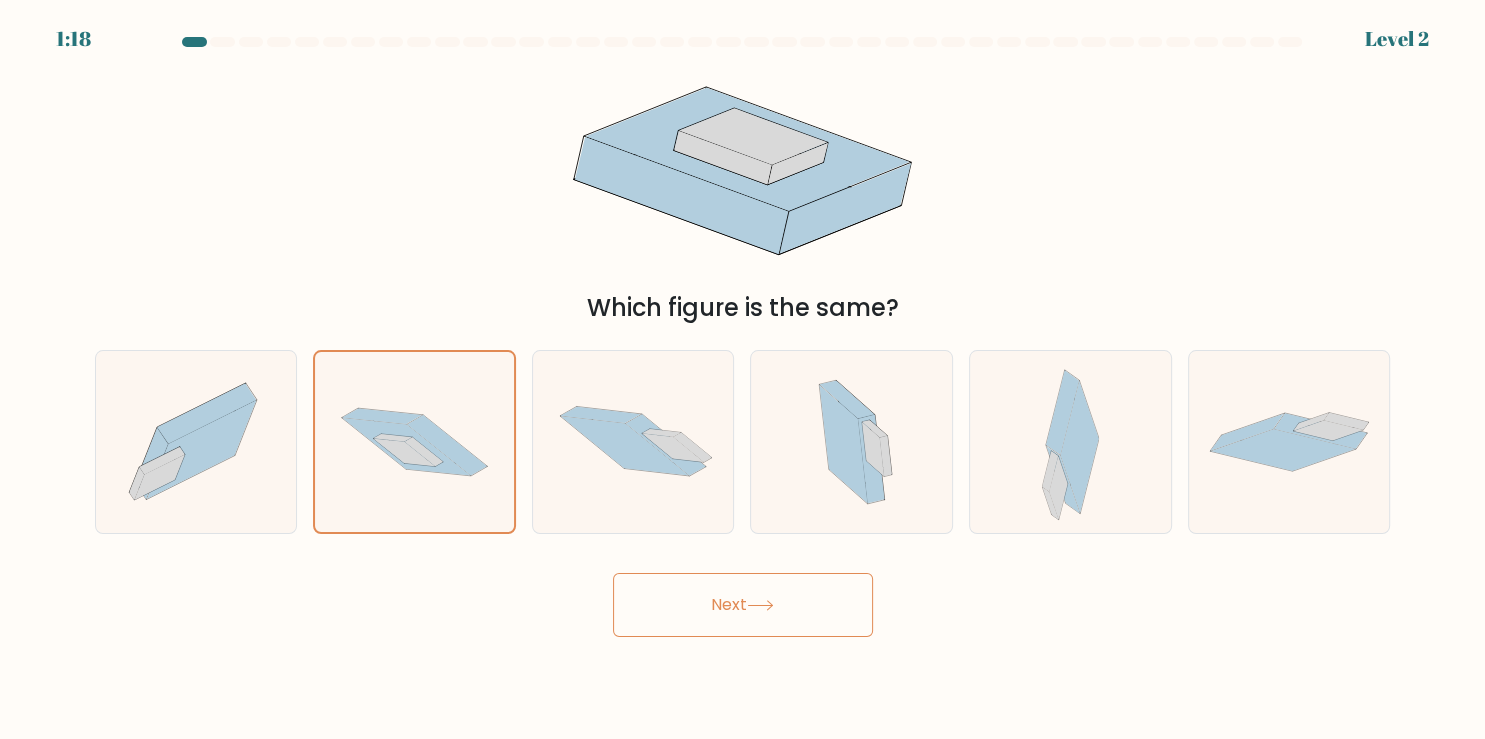 click on "Next" at bounding box center [743, 605] 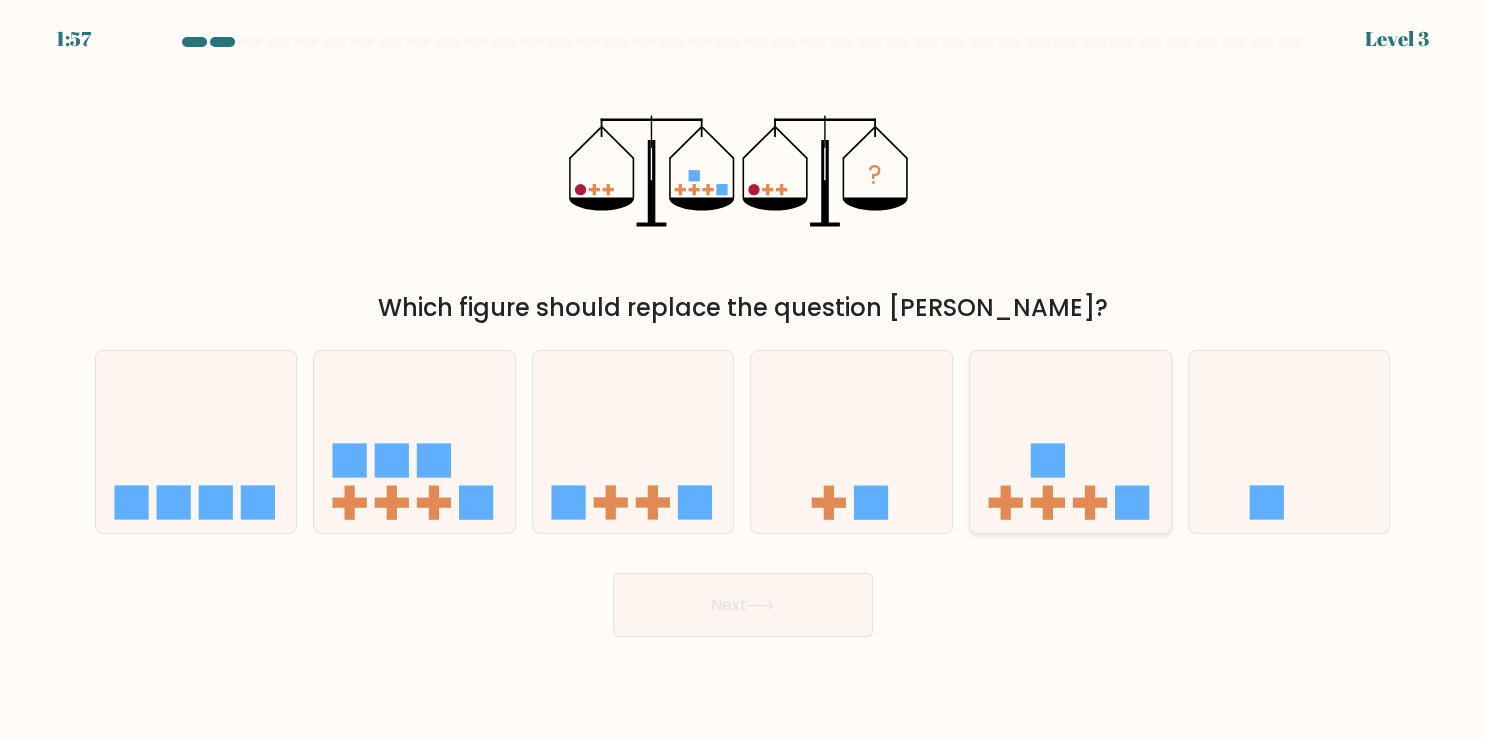 click 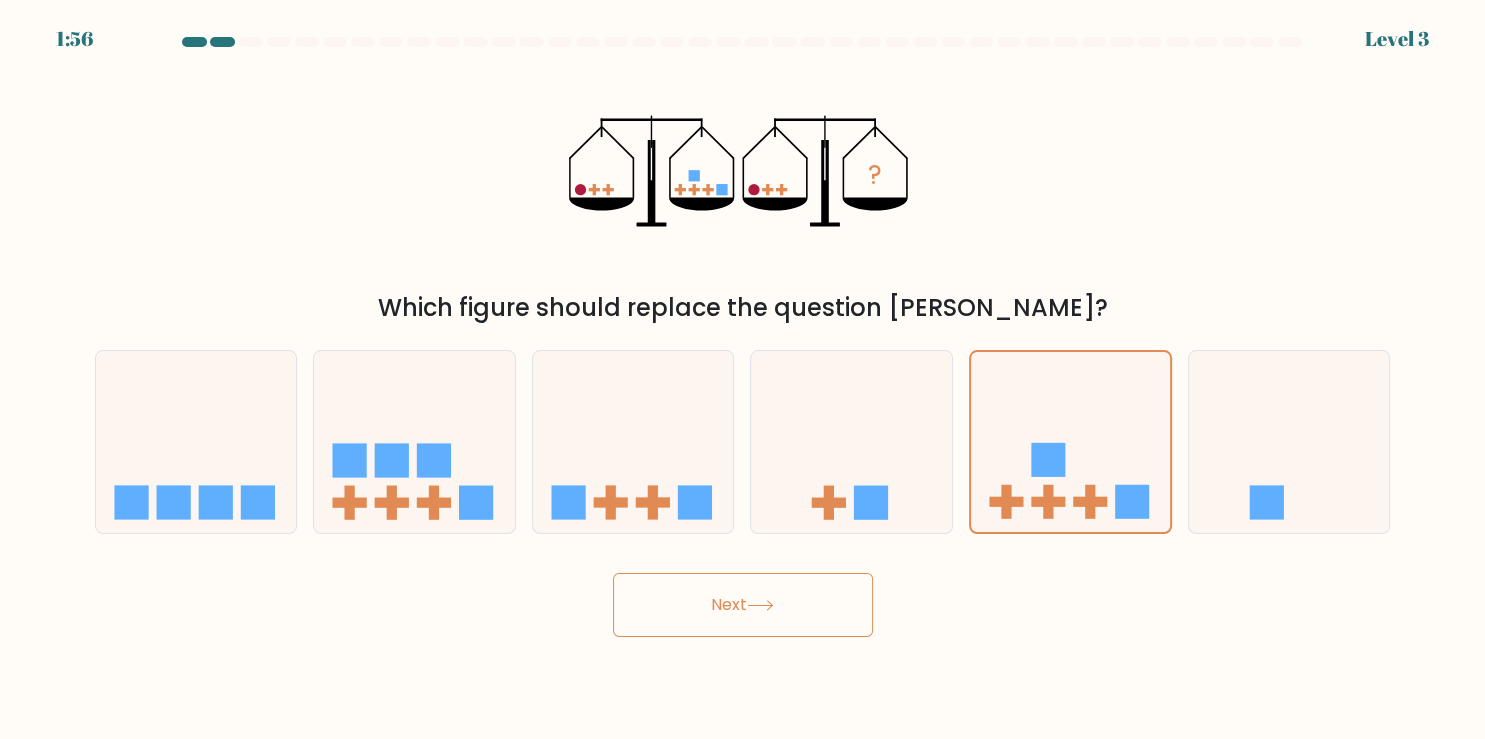 click on "Next" at bounding box center (743, 605) 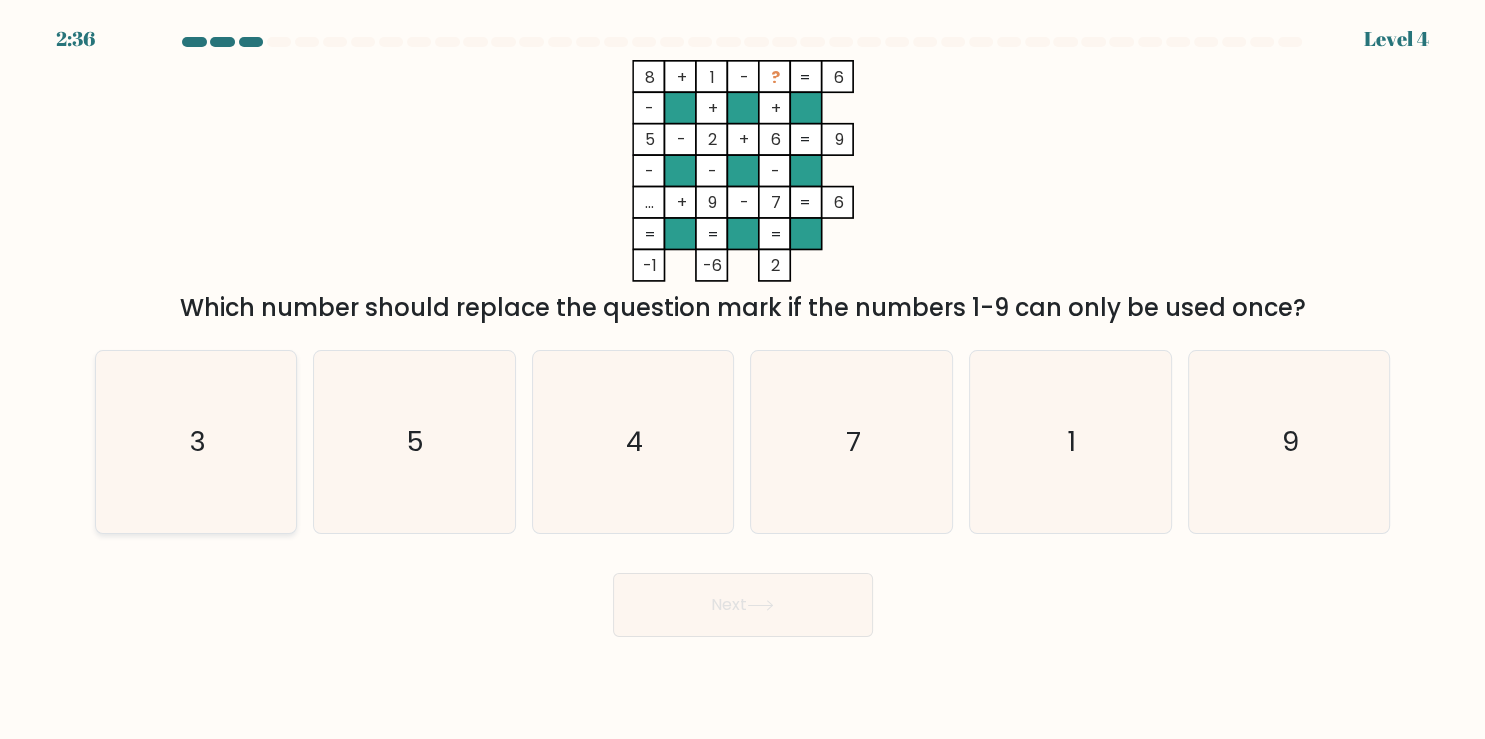 click on "3" 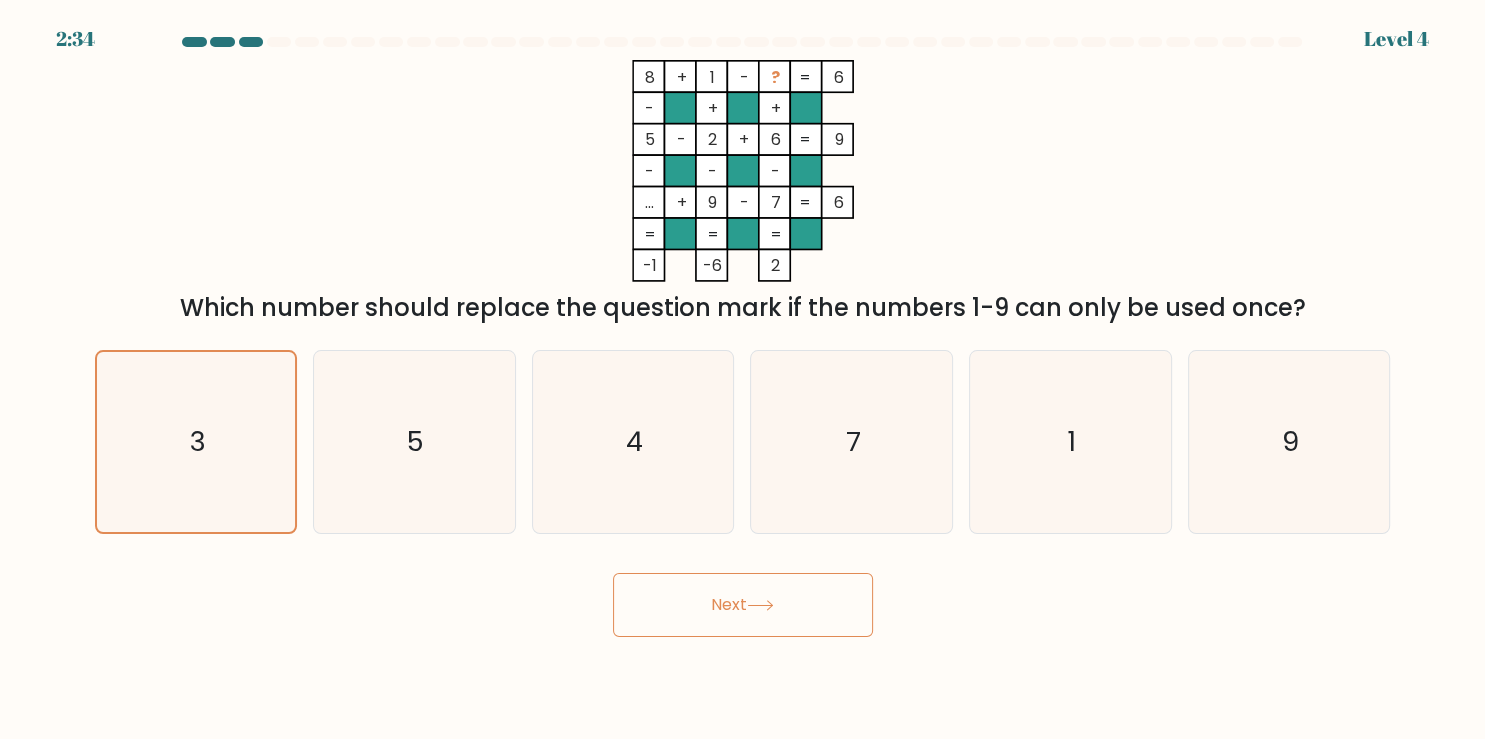 click on "Next" at bounding box center [743, 605] 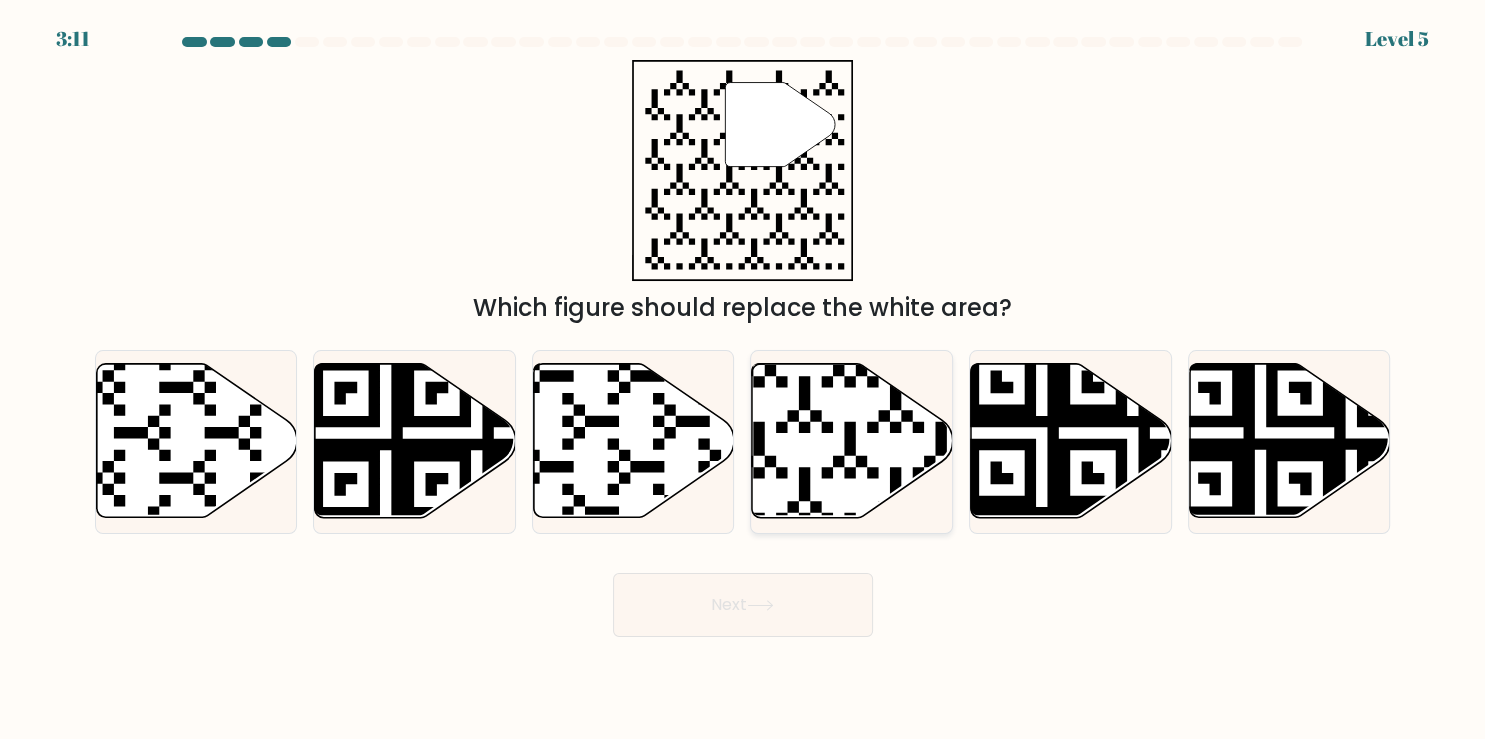 click 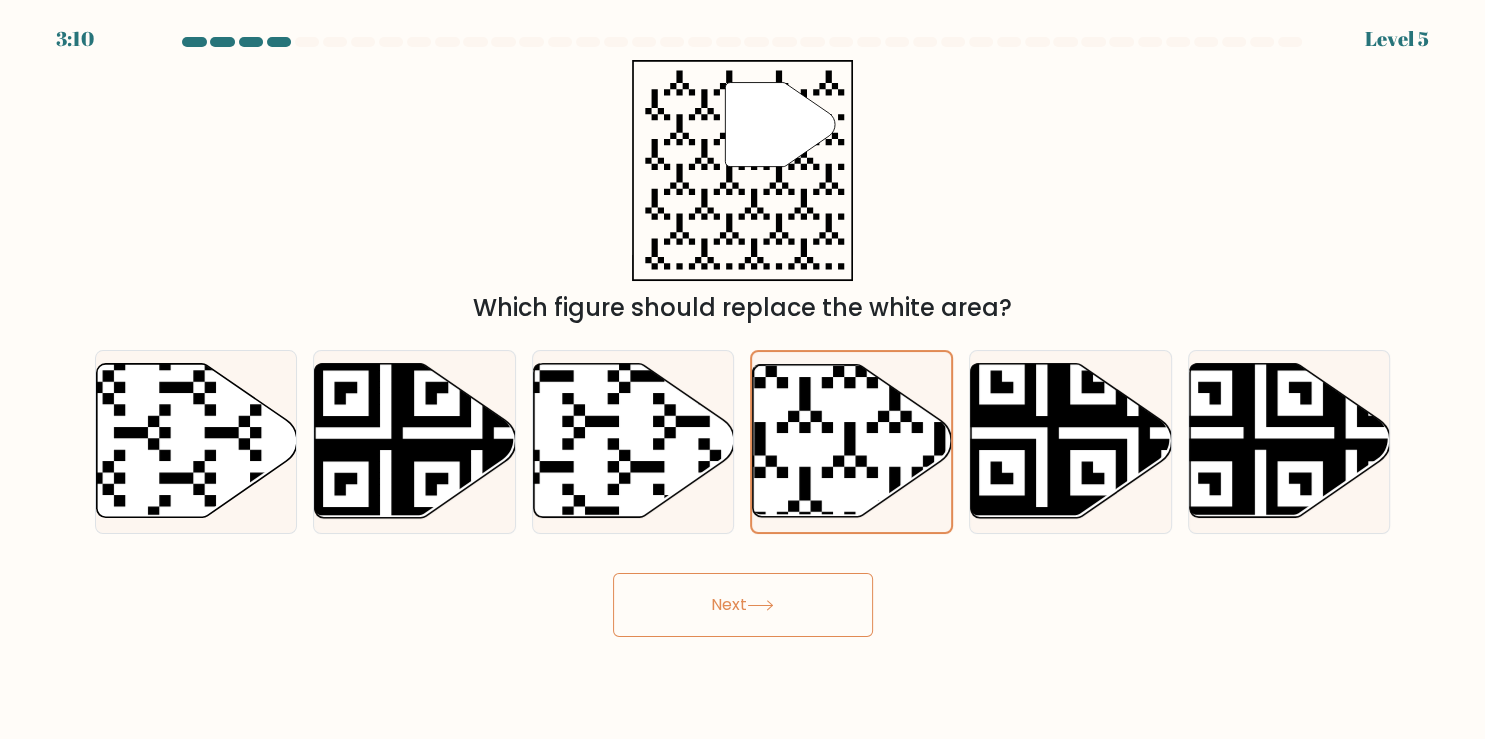 click on "Next" at bounding box center (743, 605) 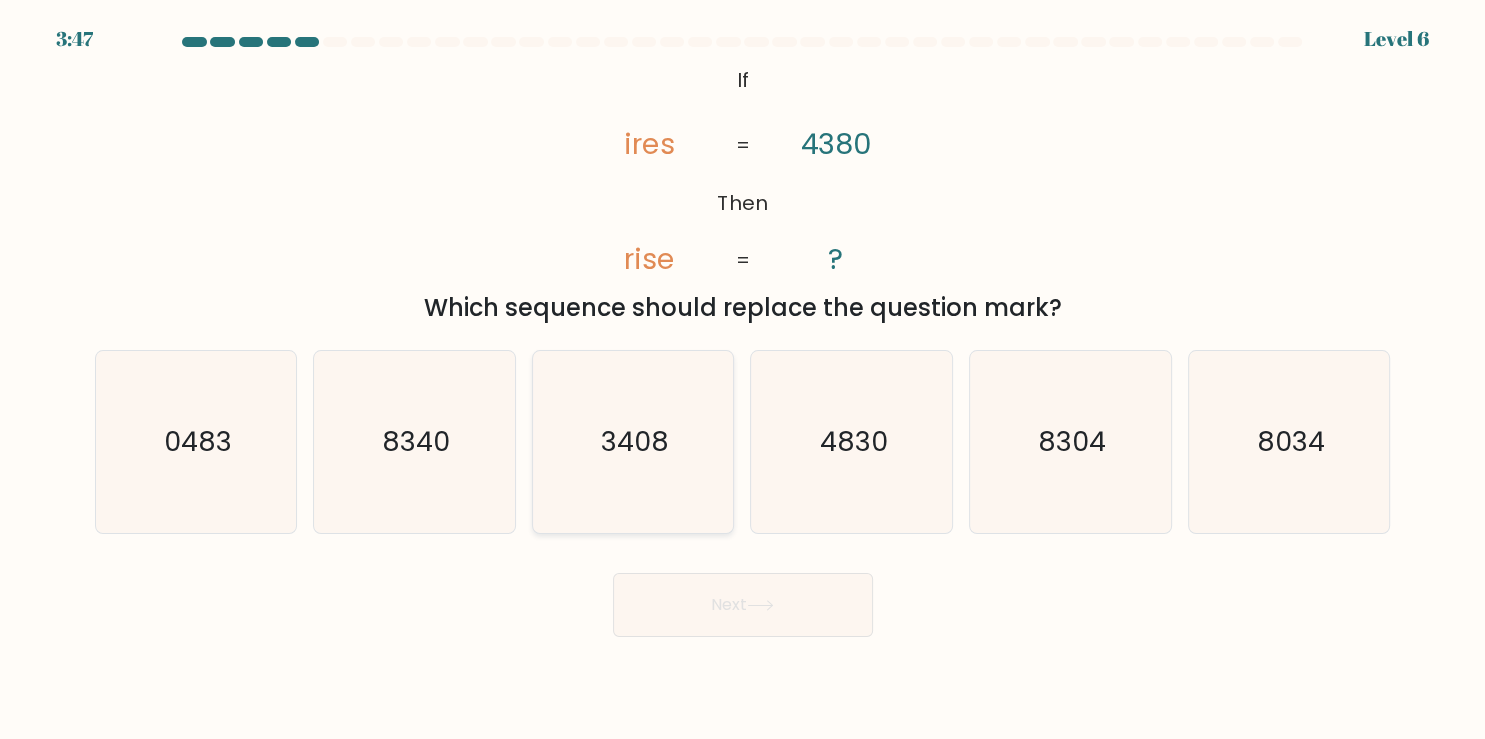 click on "3408" 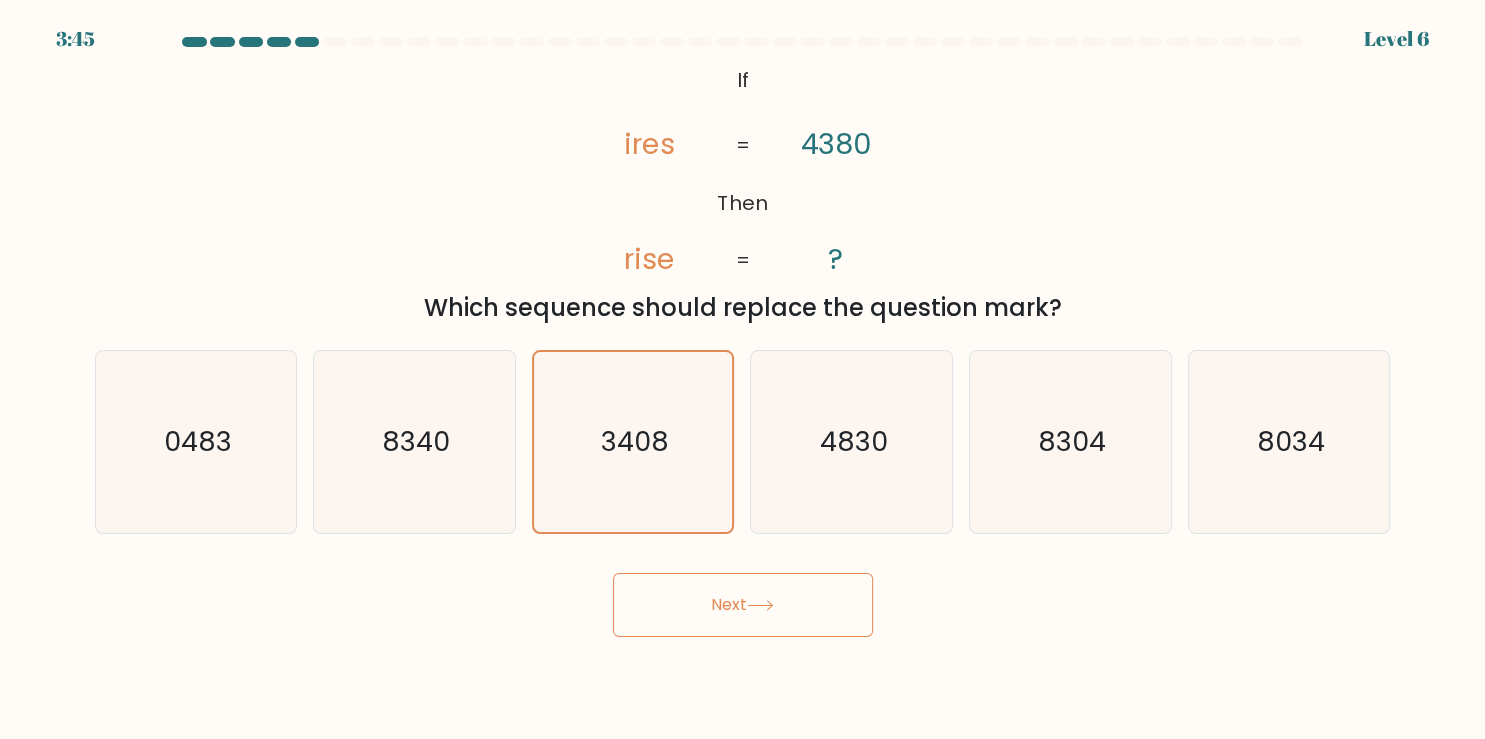 click on "Next" at bounding box center [743, 605] 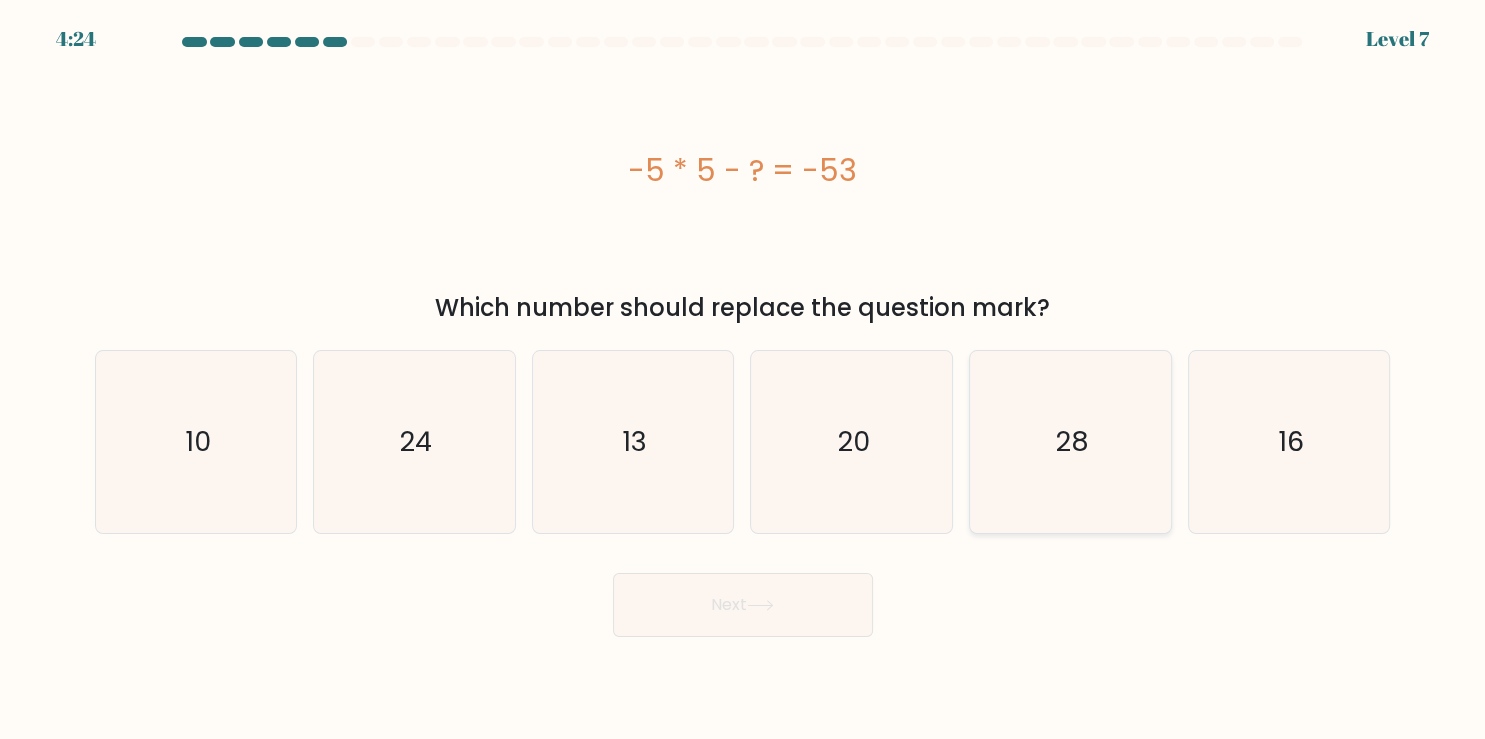 click on "28" 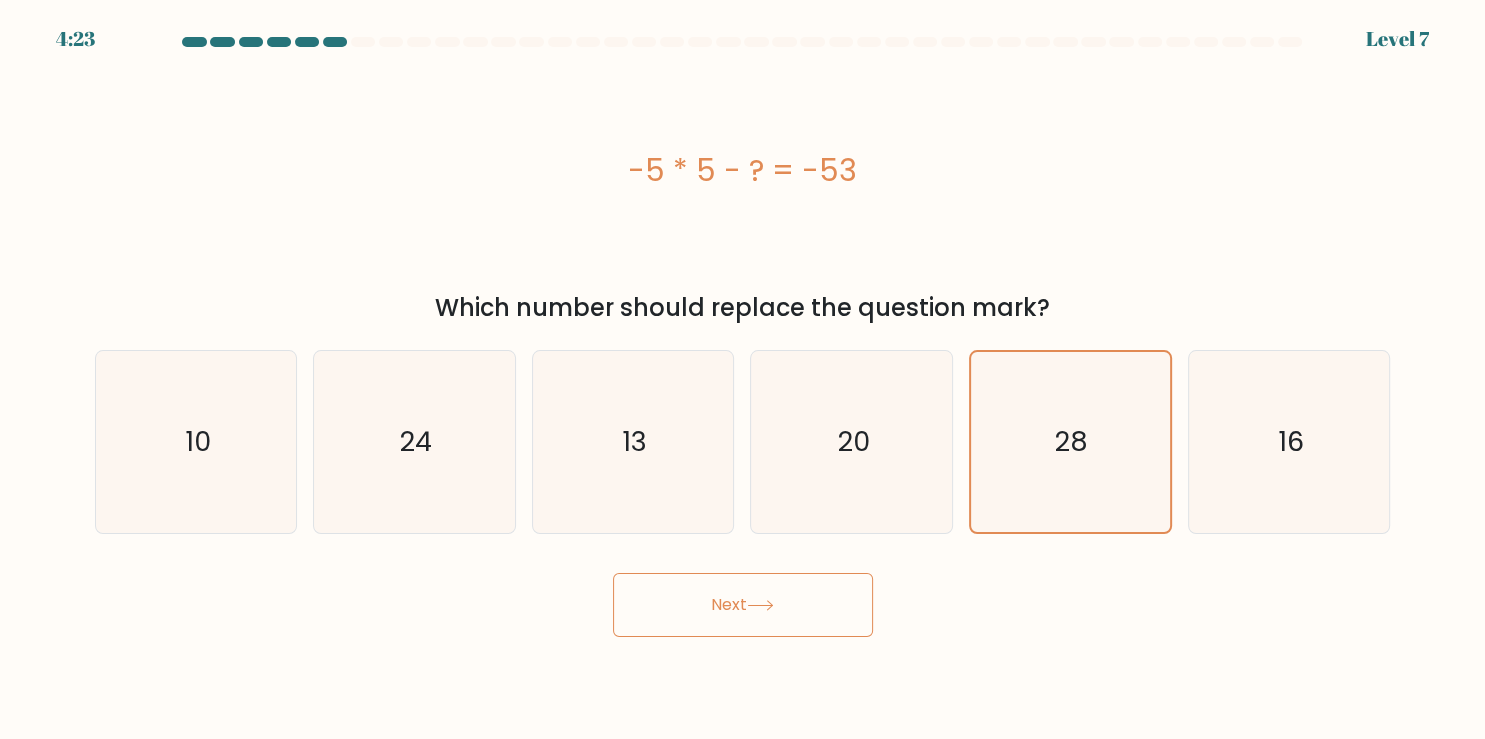 click on "Next" at bounding box center [743, 605] 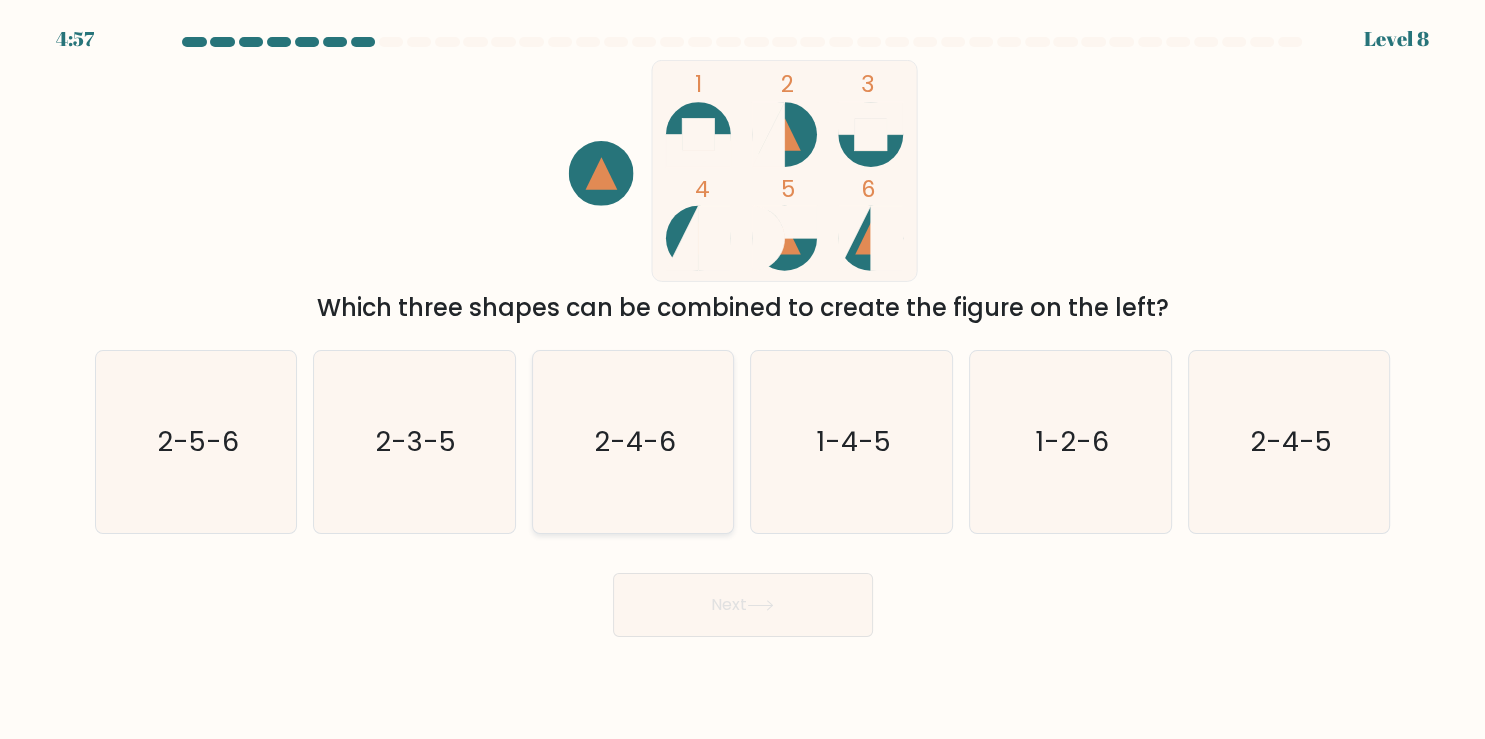 click on "2-4-6" 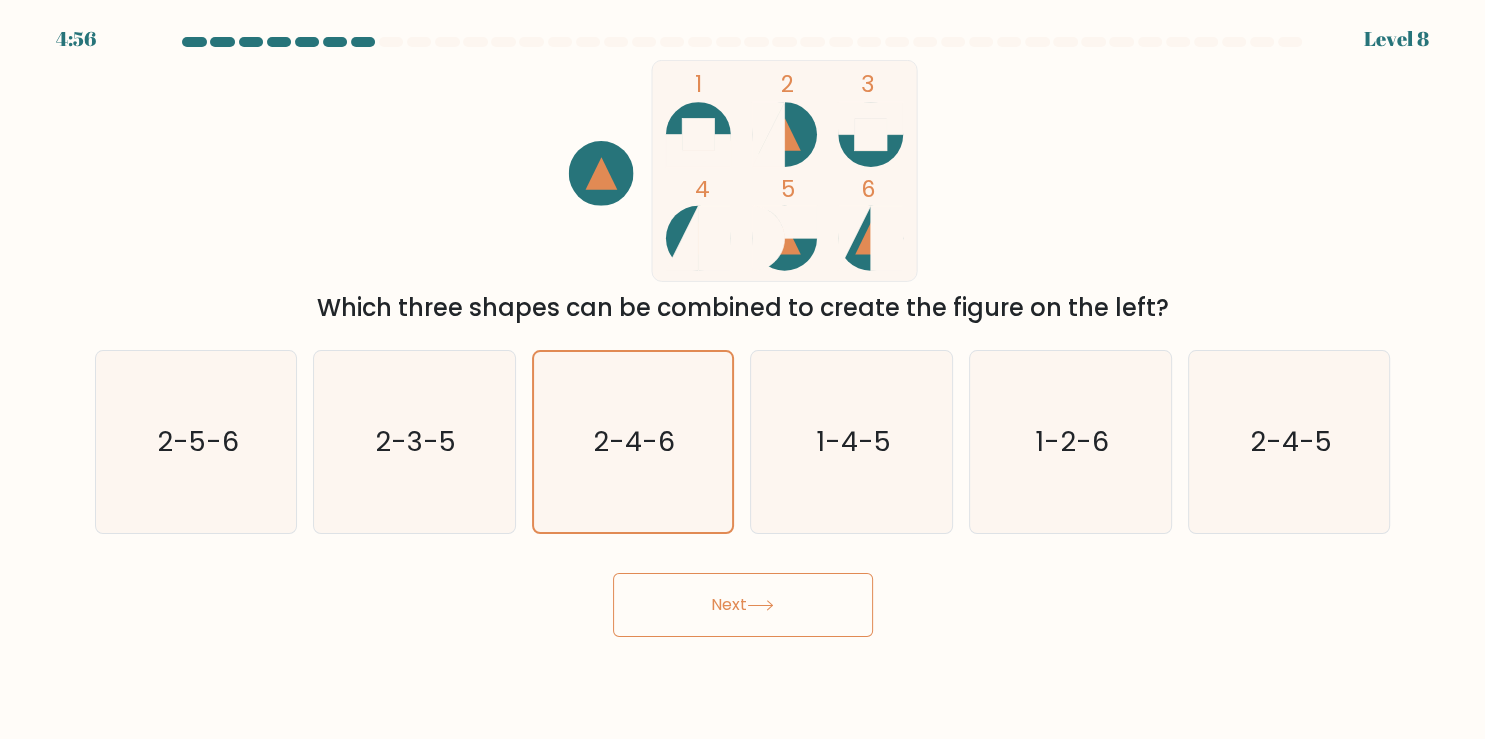 click on "Next" at bounding box center [743, 605] 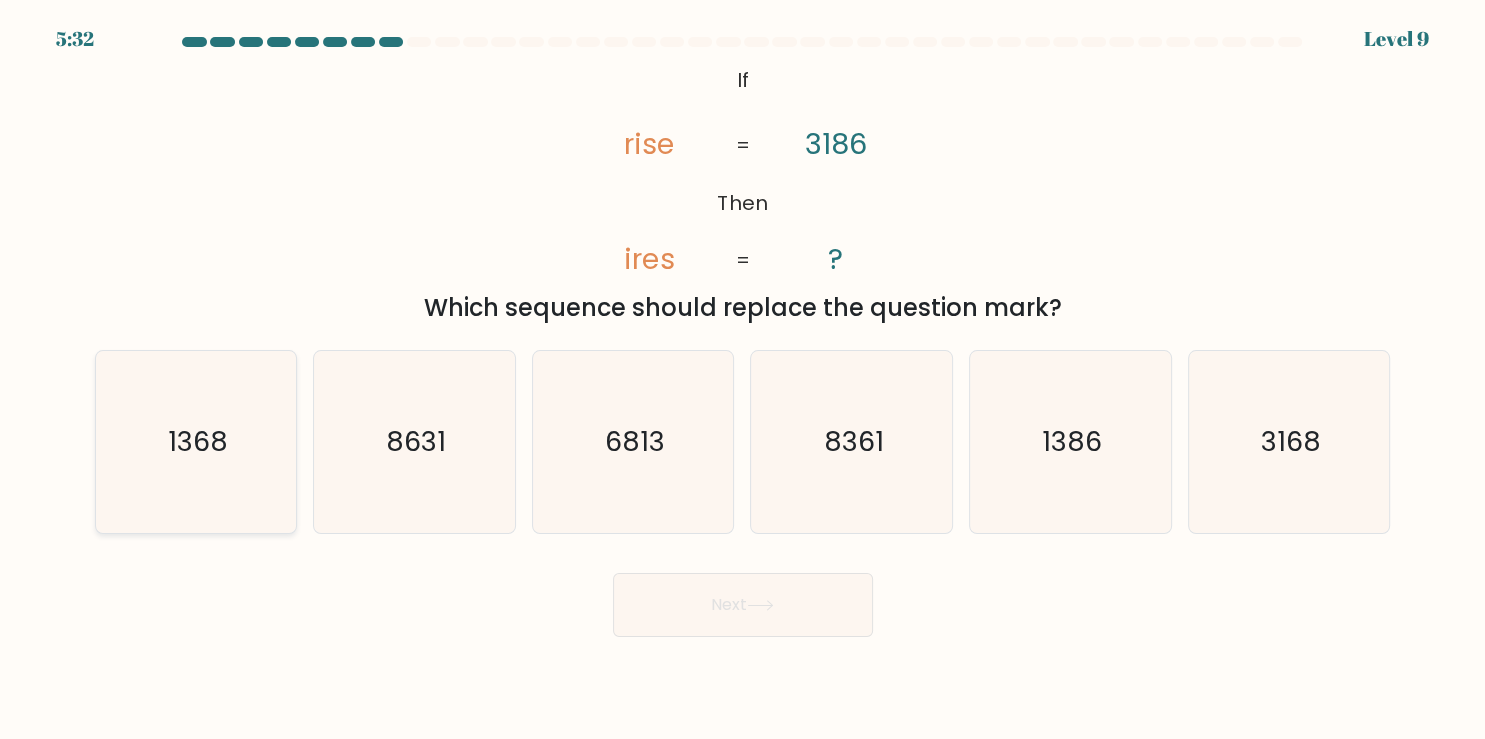 click on "1368" 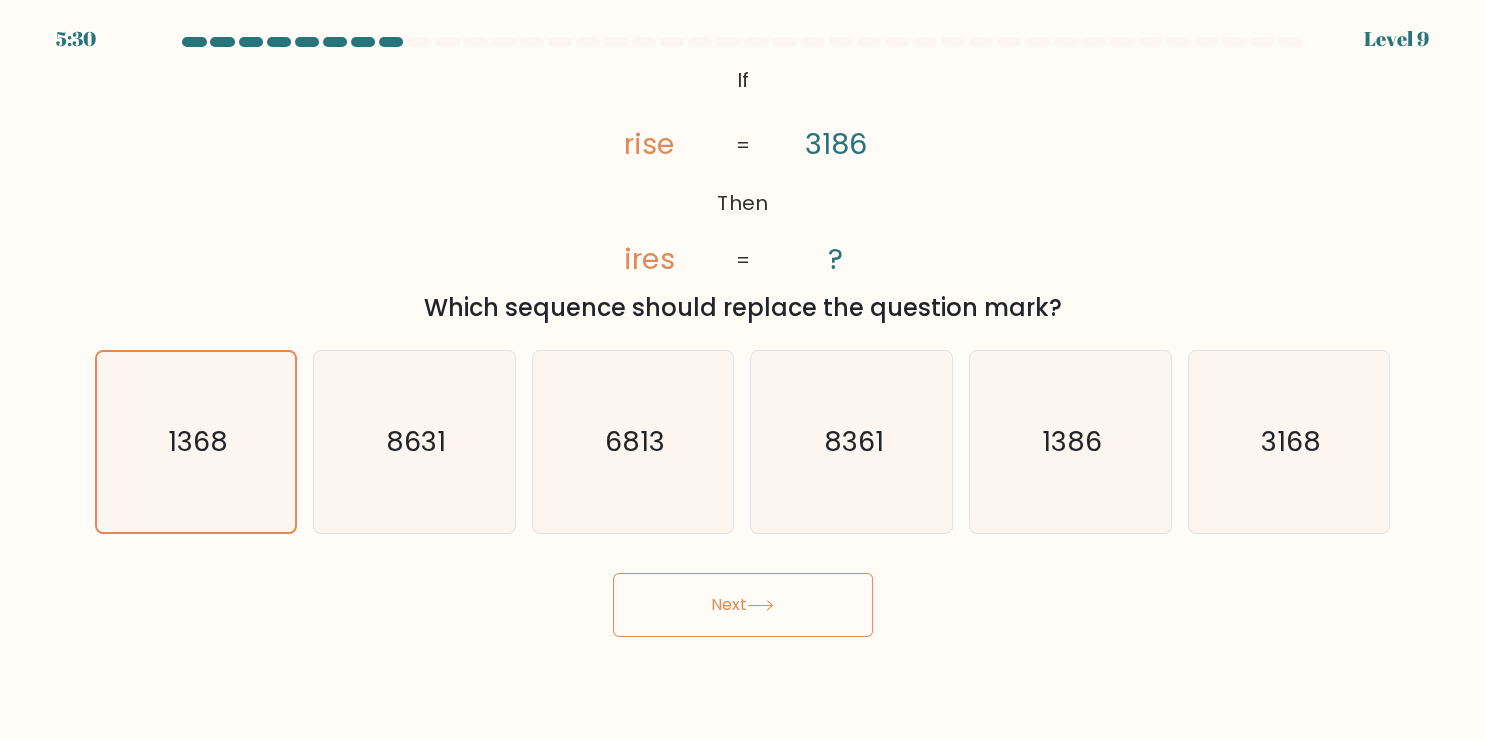 click on "5:30
Level 9
If" at bounding box center (742, 369) 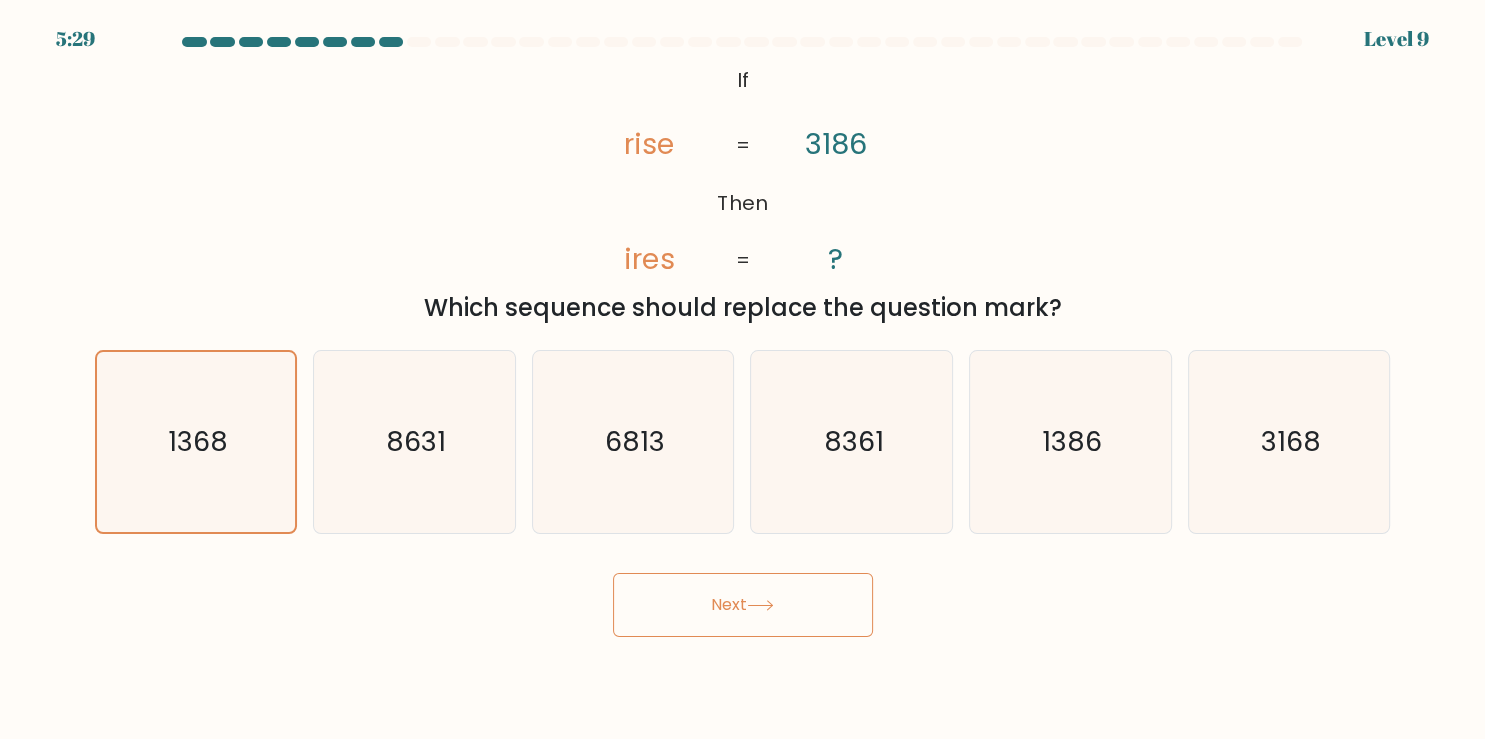 click on "Next" at bounding box center (743, 605) 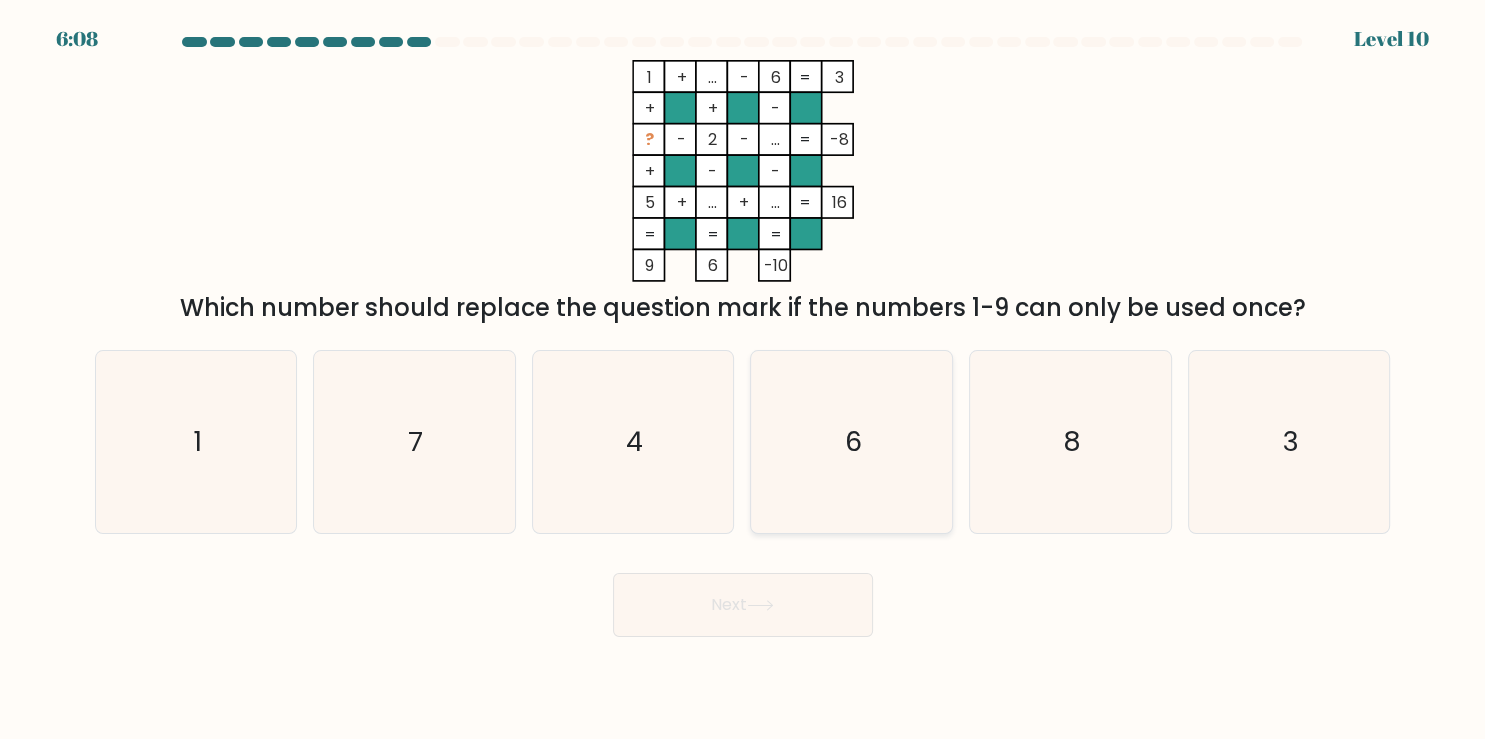 click on "6" 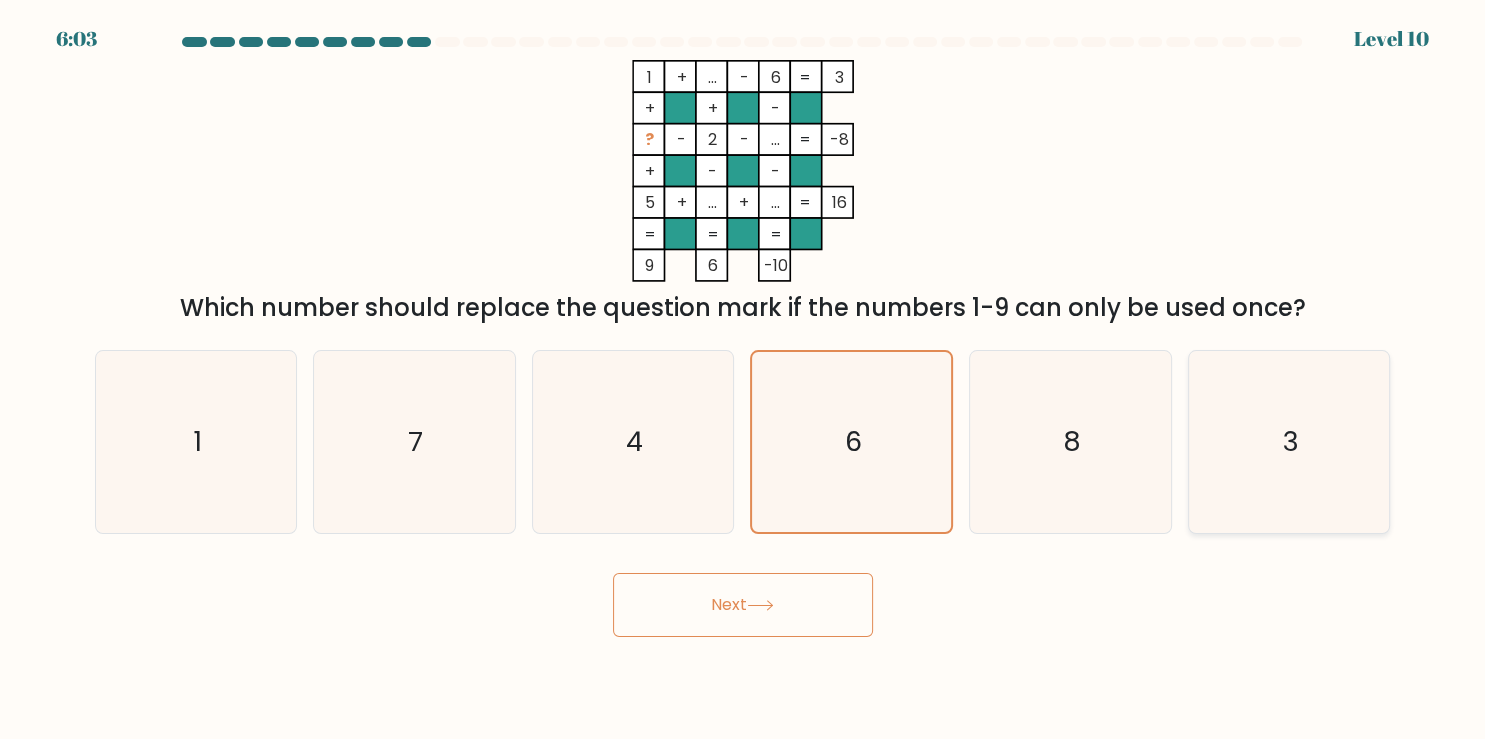 click on "3" 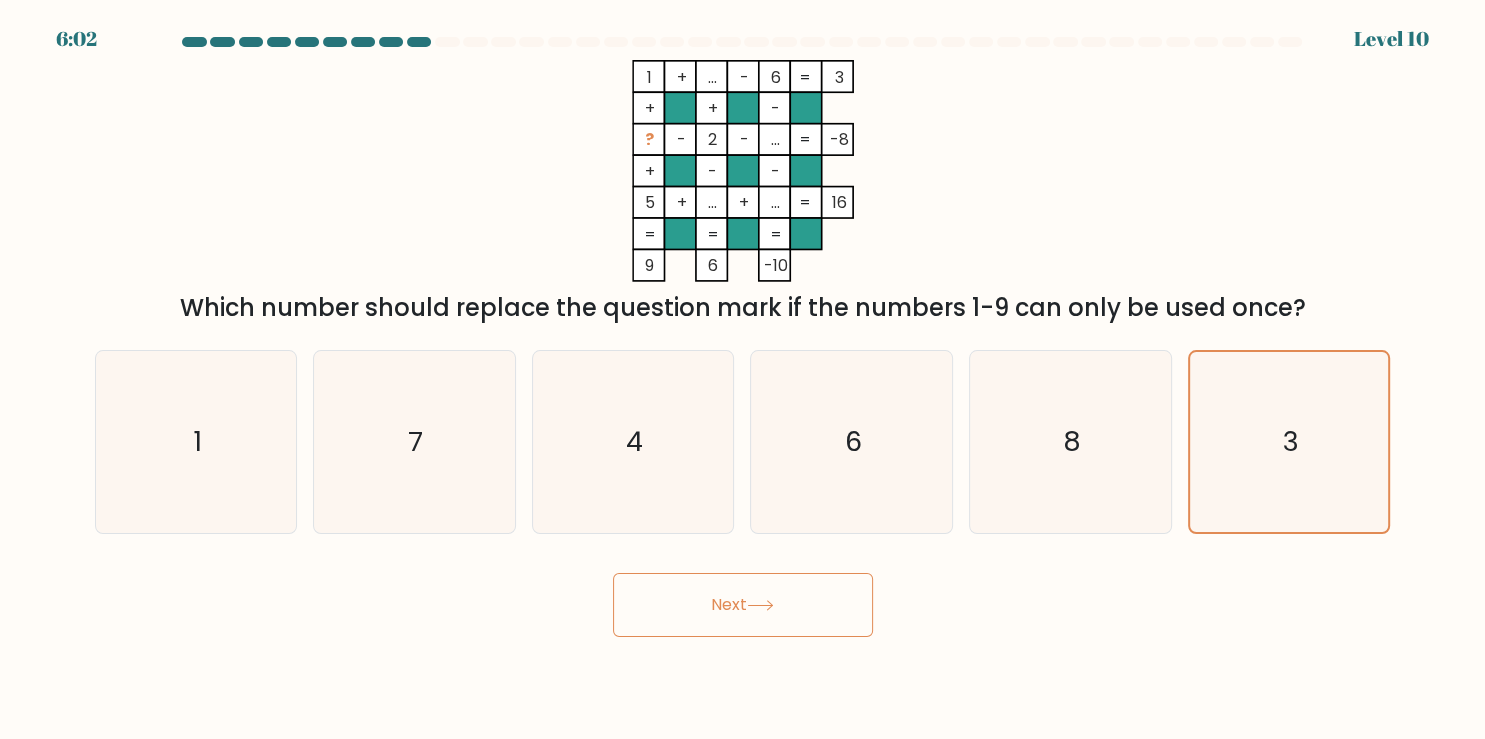 click on "Next" at bounding box center (743, 605) 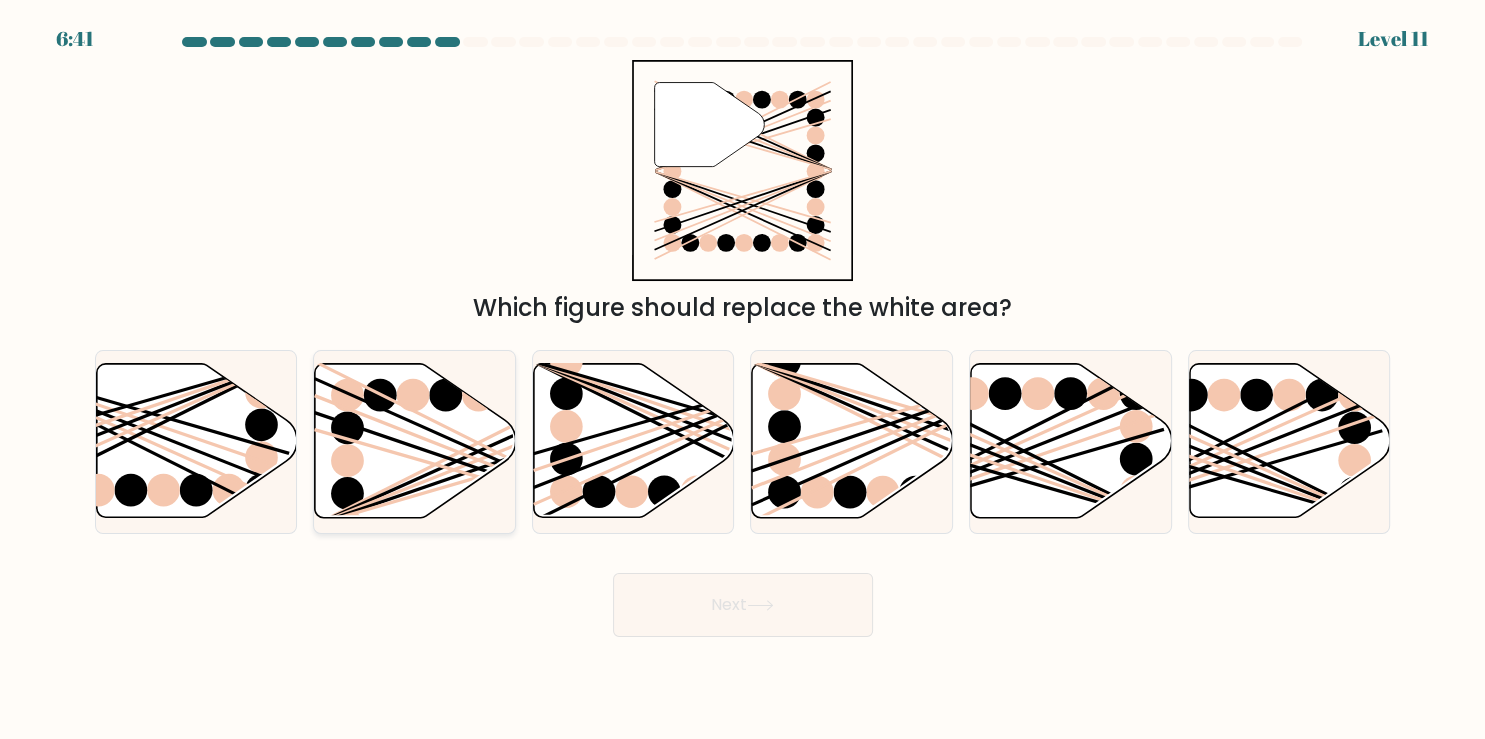 click 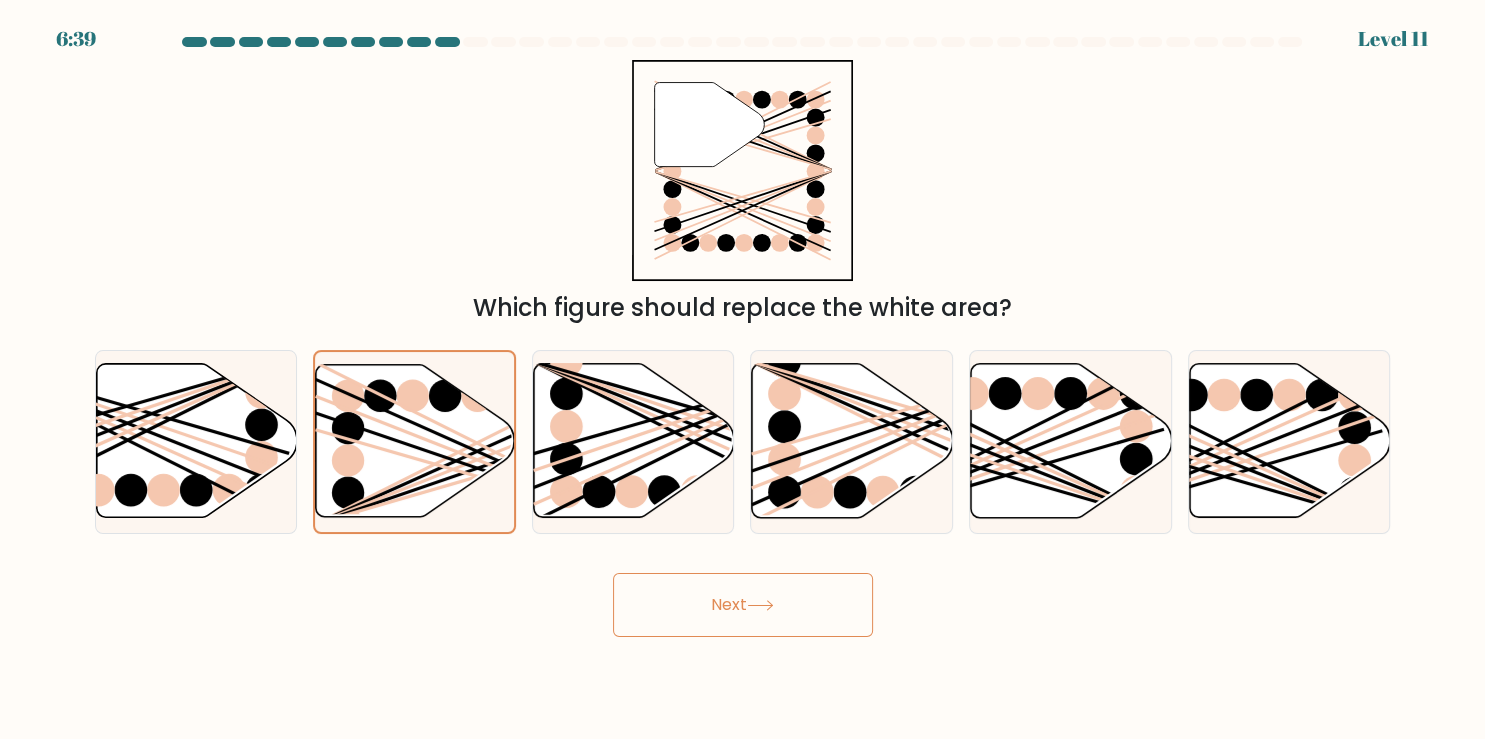 click on "Next" at bounding box center (743, 605) 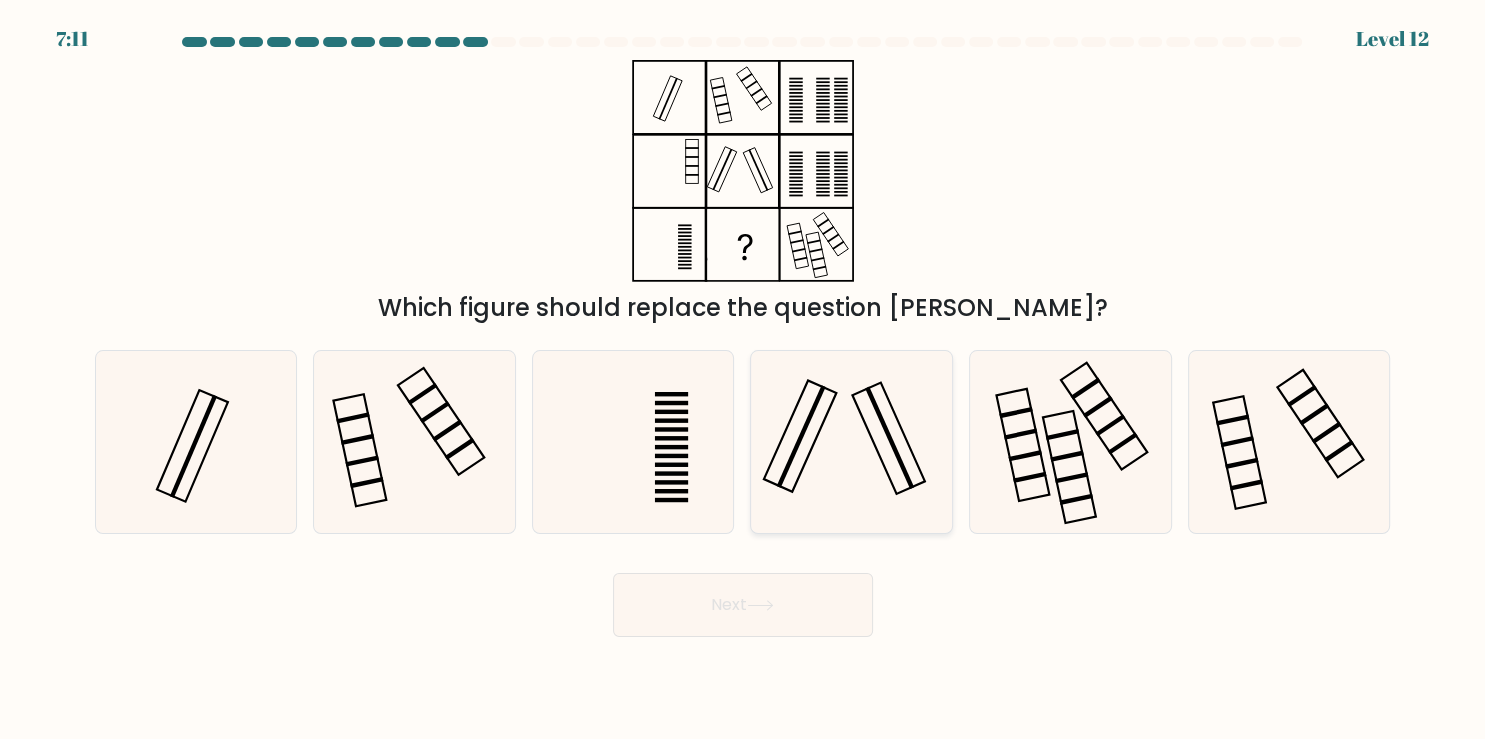 click 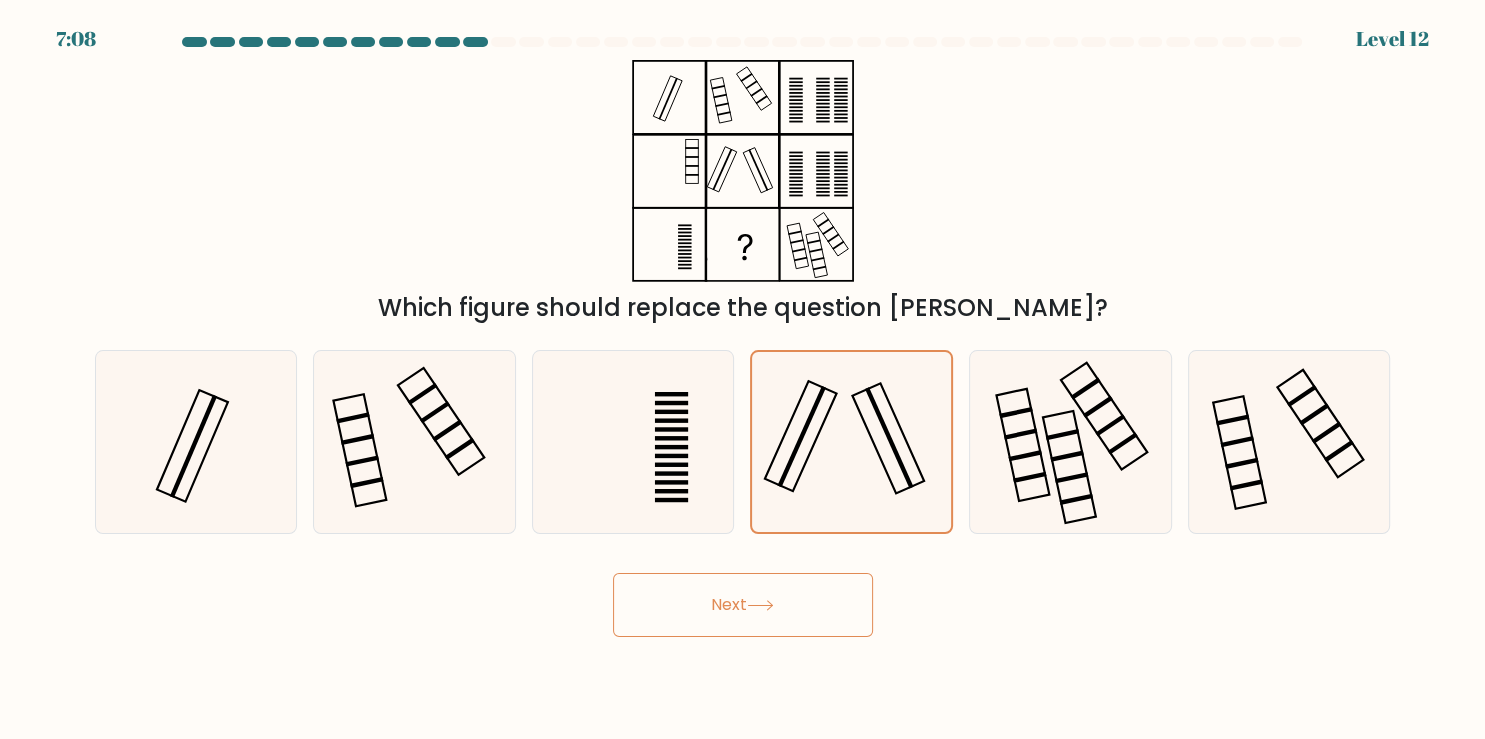 click on "Next" at bounding box center (743, 605) 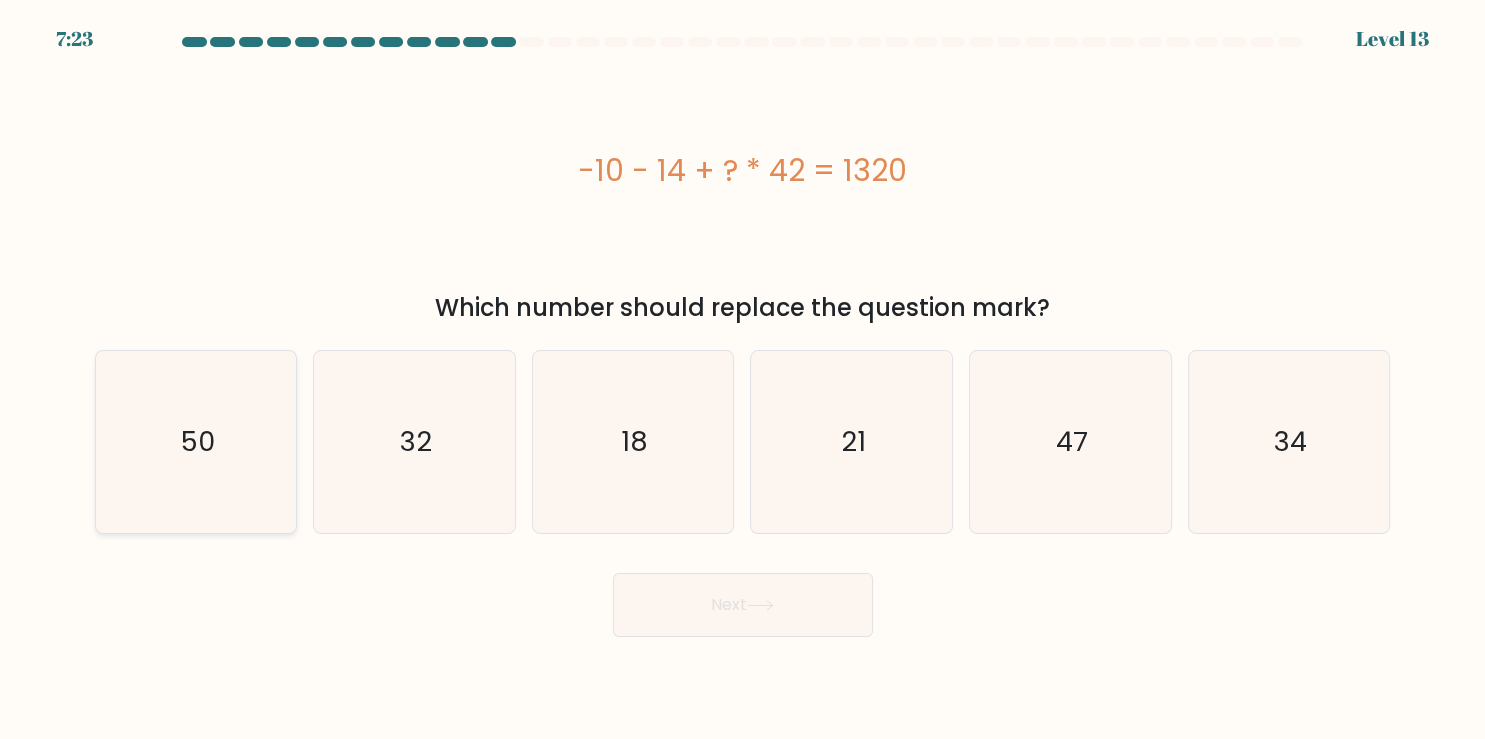 click on "50" 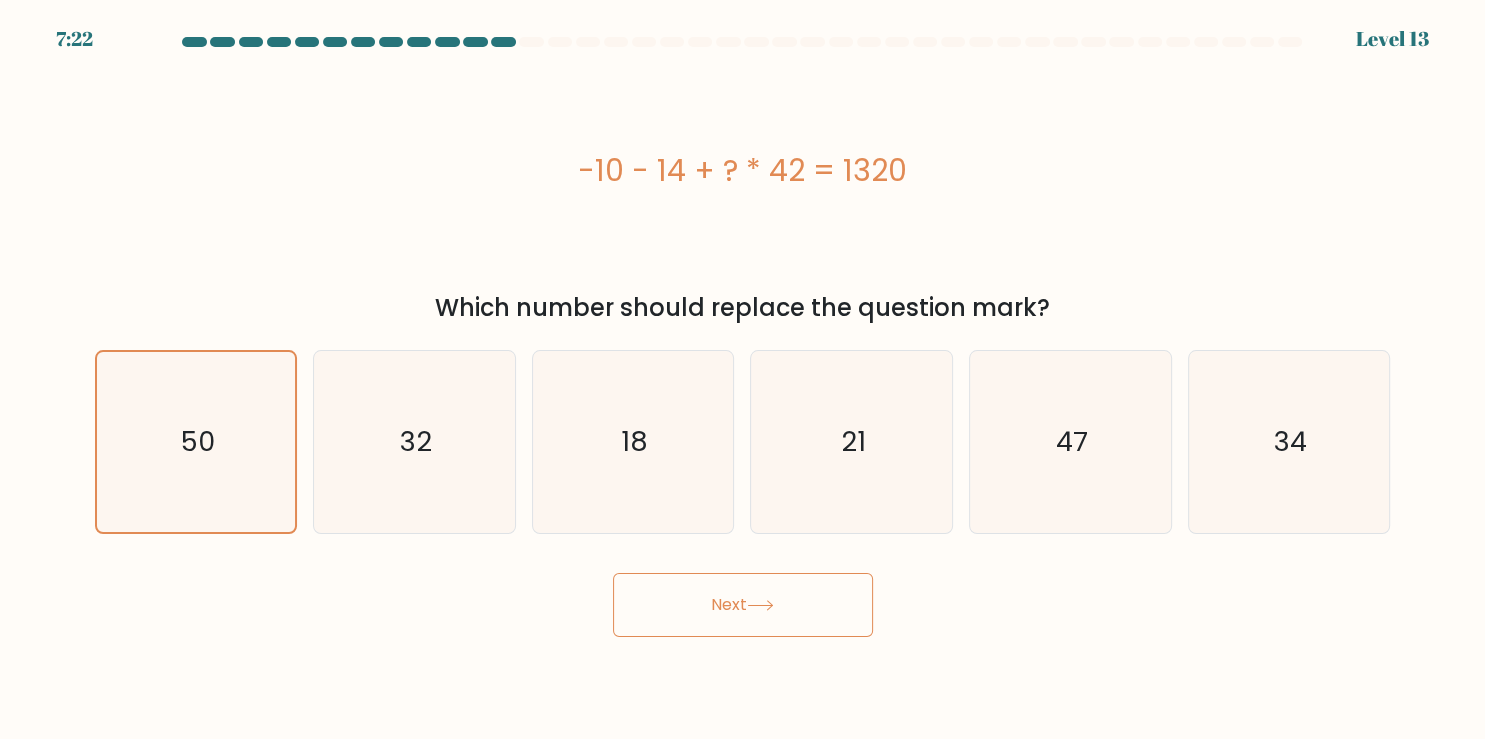 click on "Next" at bounding box center (743, 605) 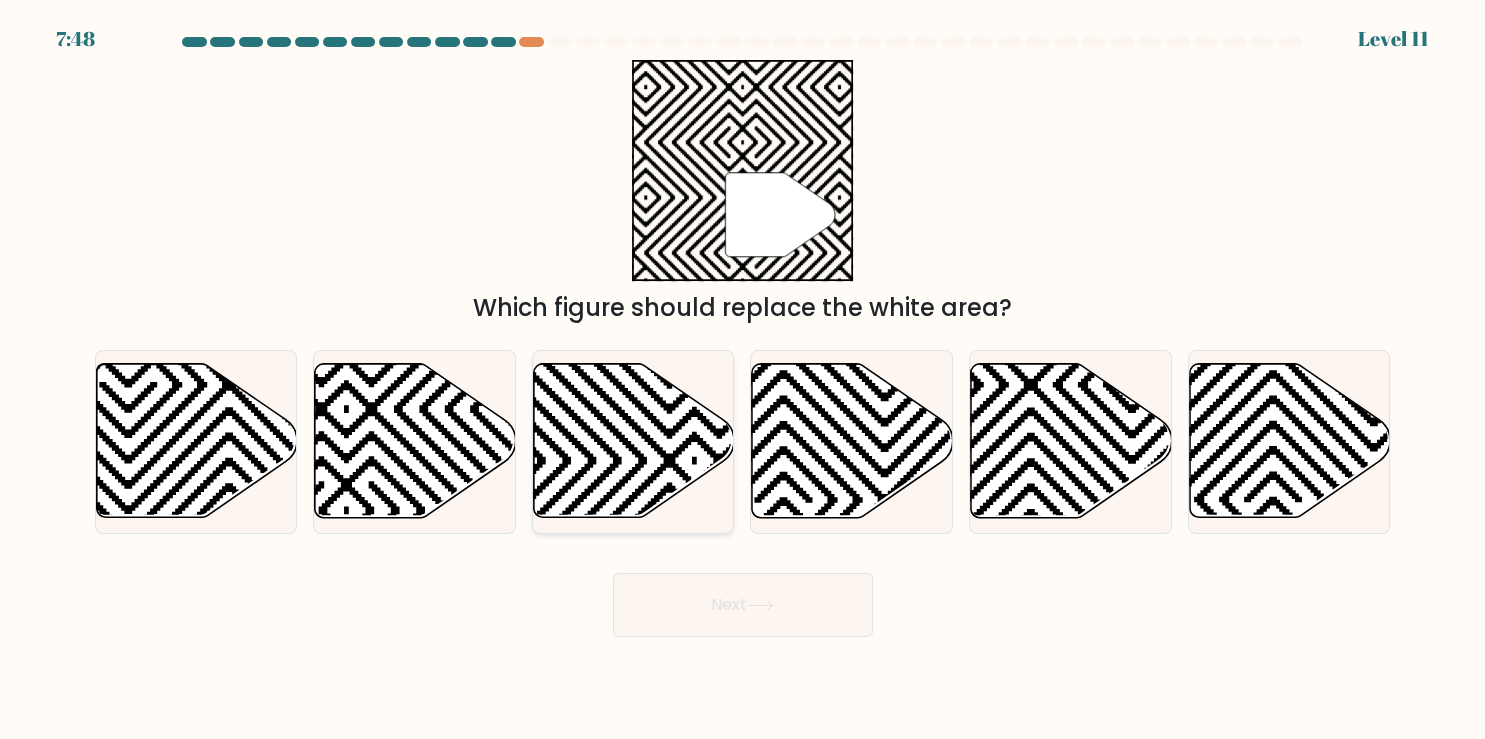 click 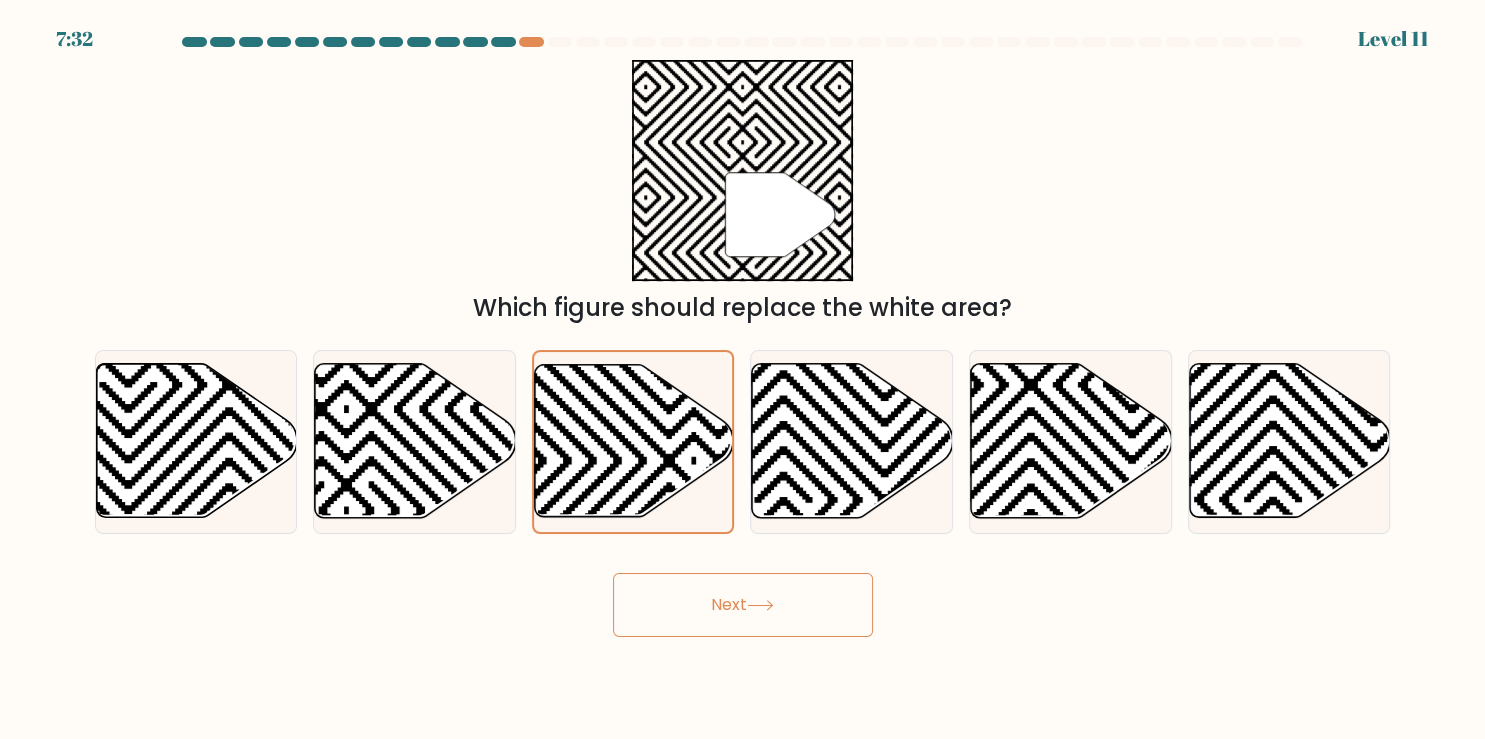 click on "Next" at bounding box center (743, 605) 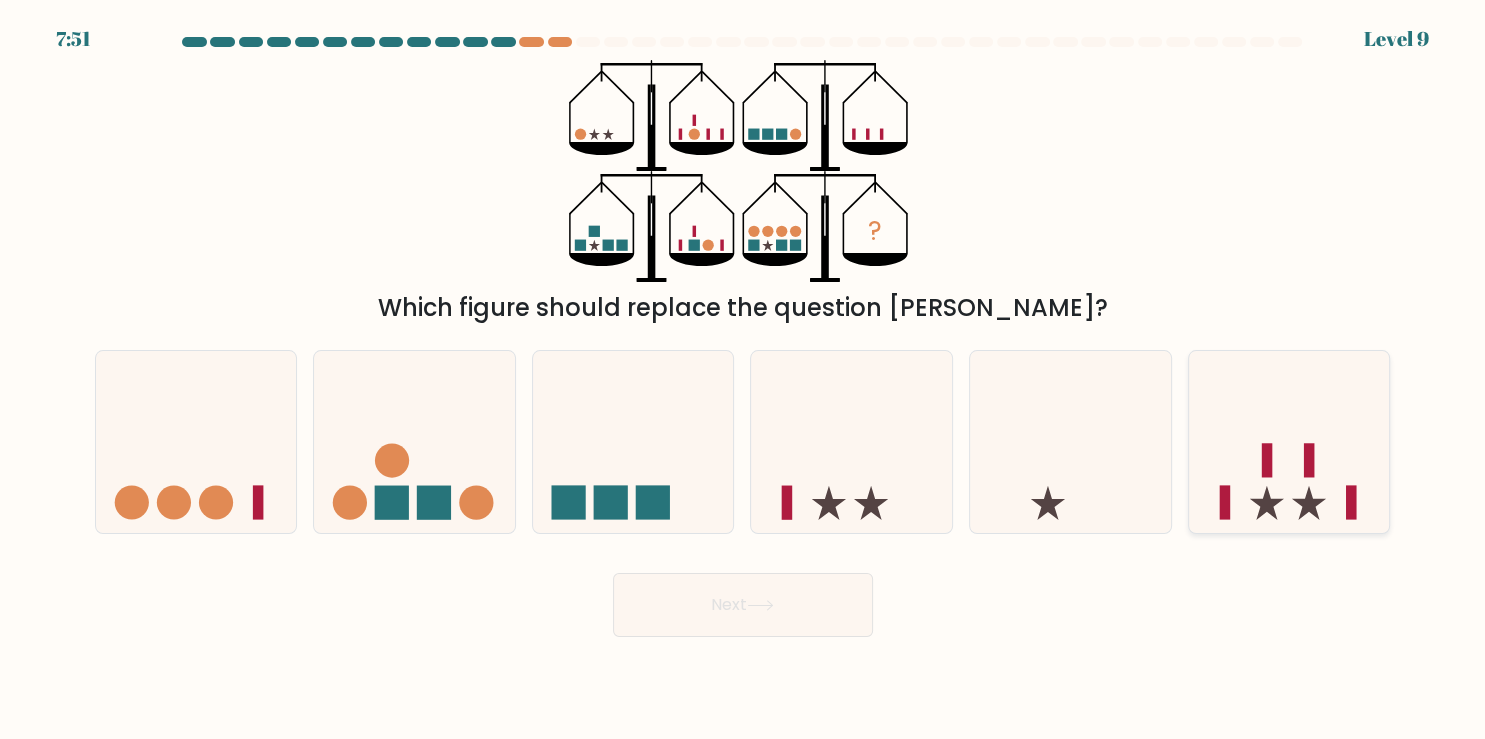 click 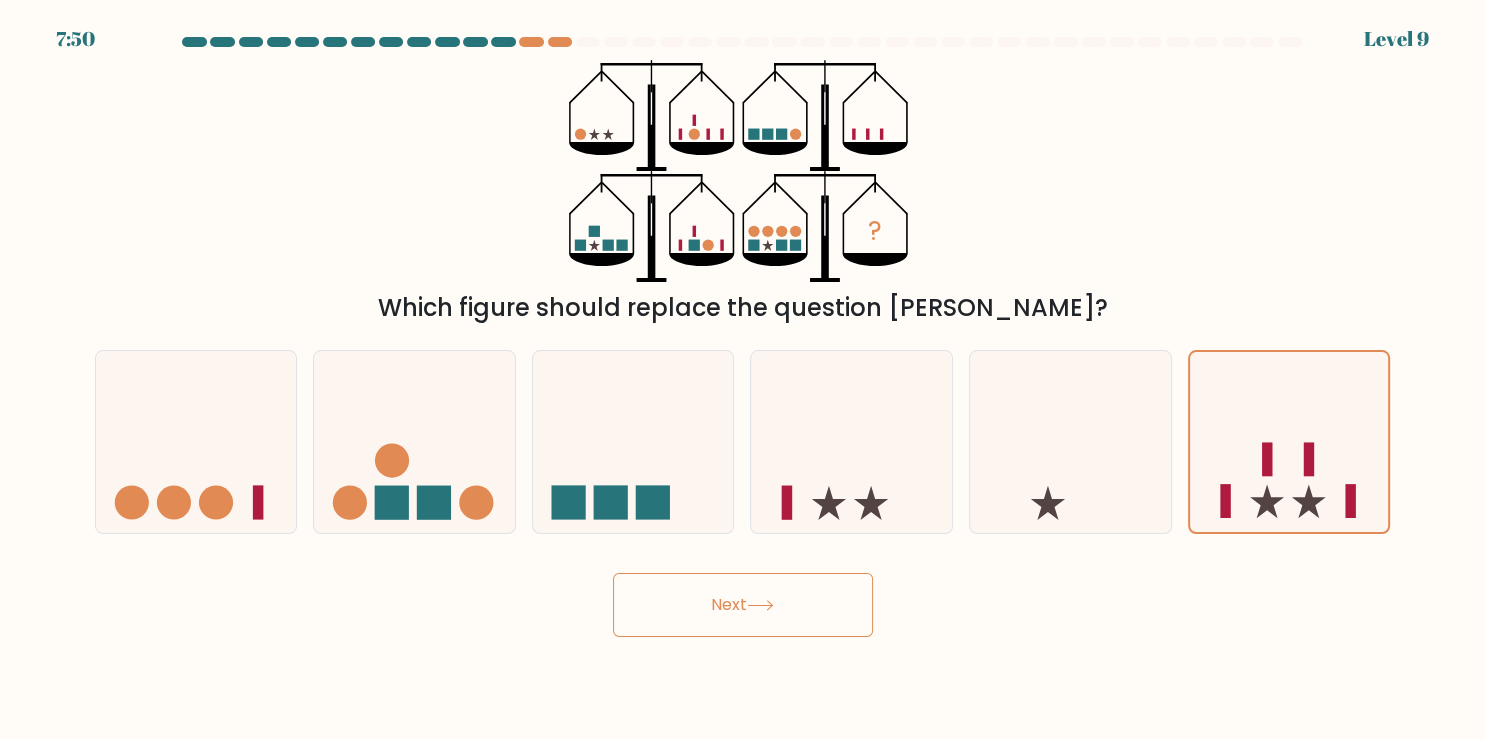 click on "Next" at bounding box center (743, 605) 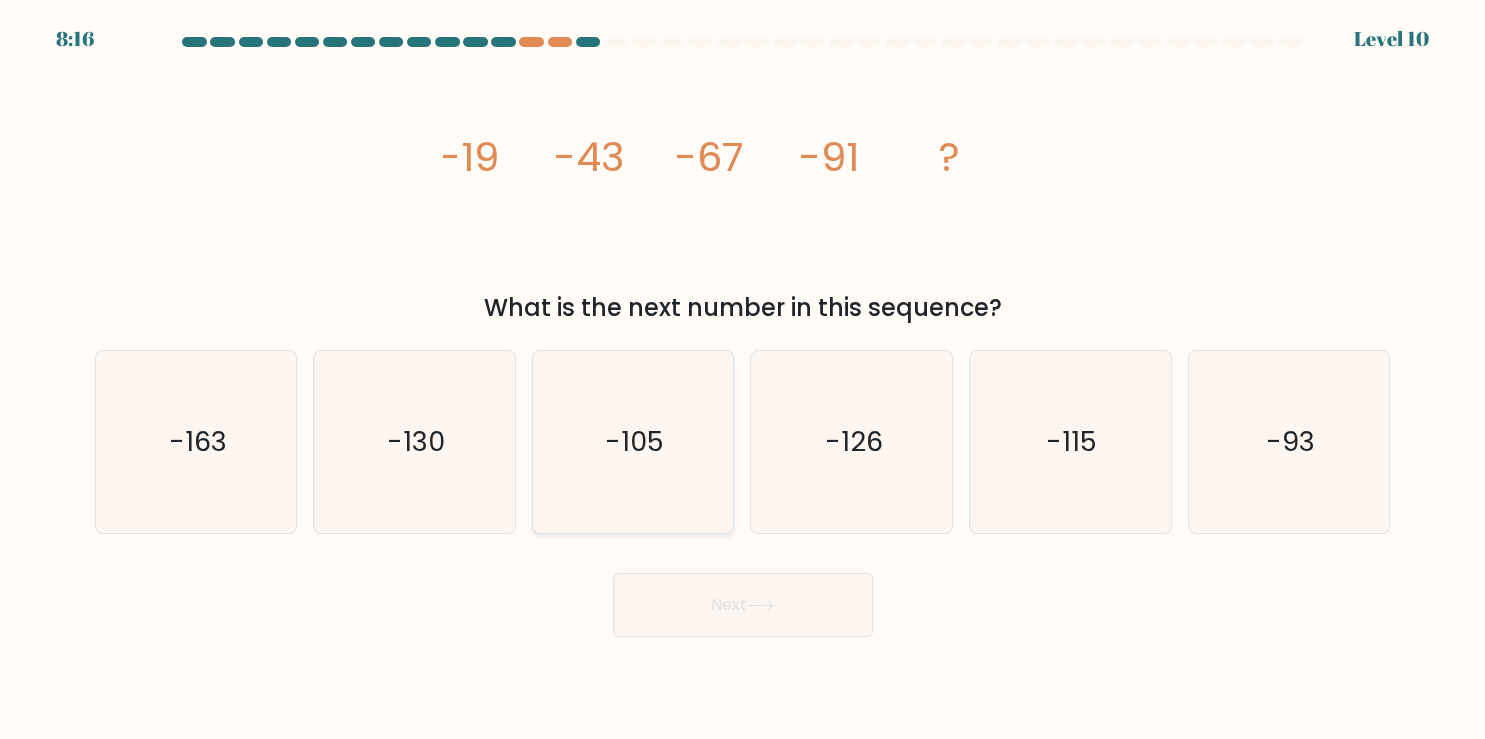 click on "-105" 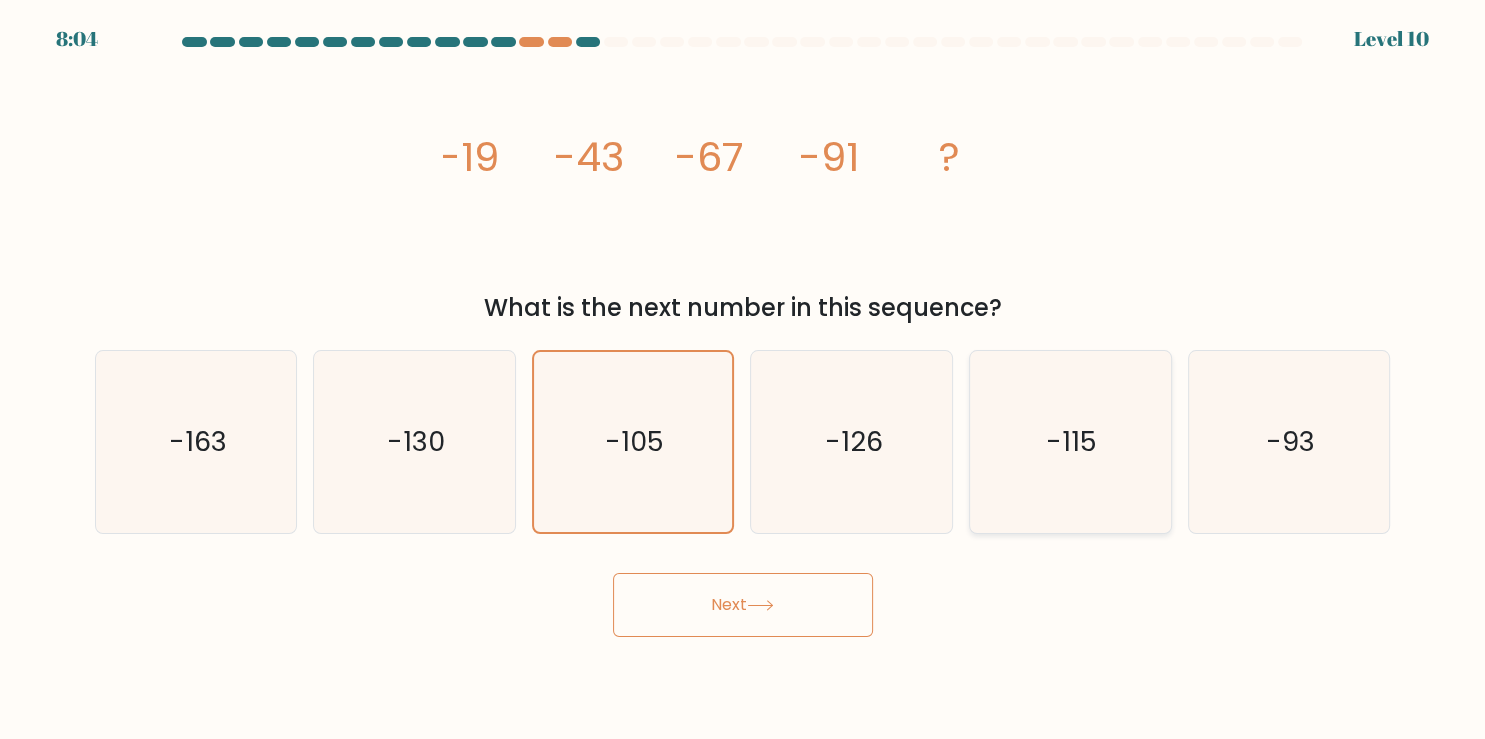 click on "-115" 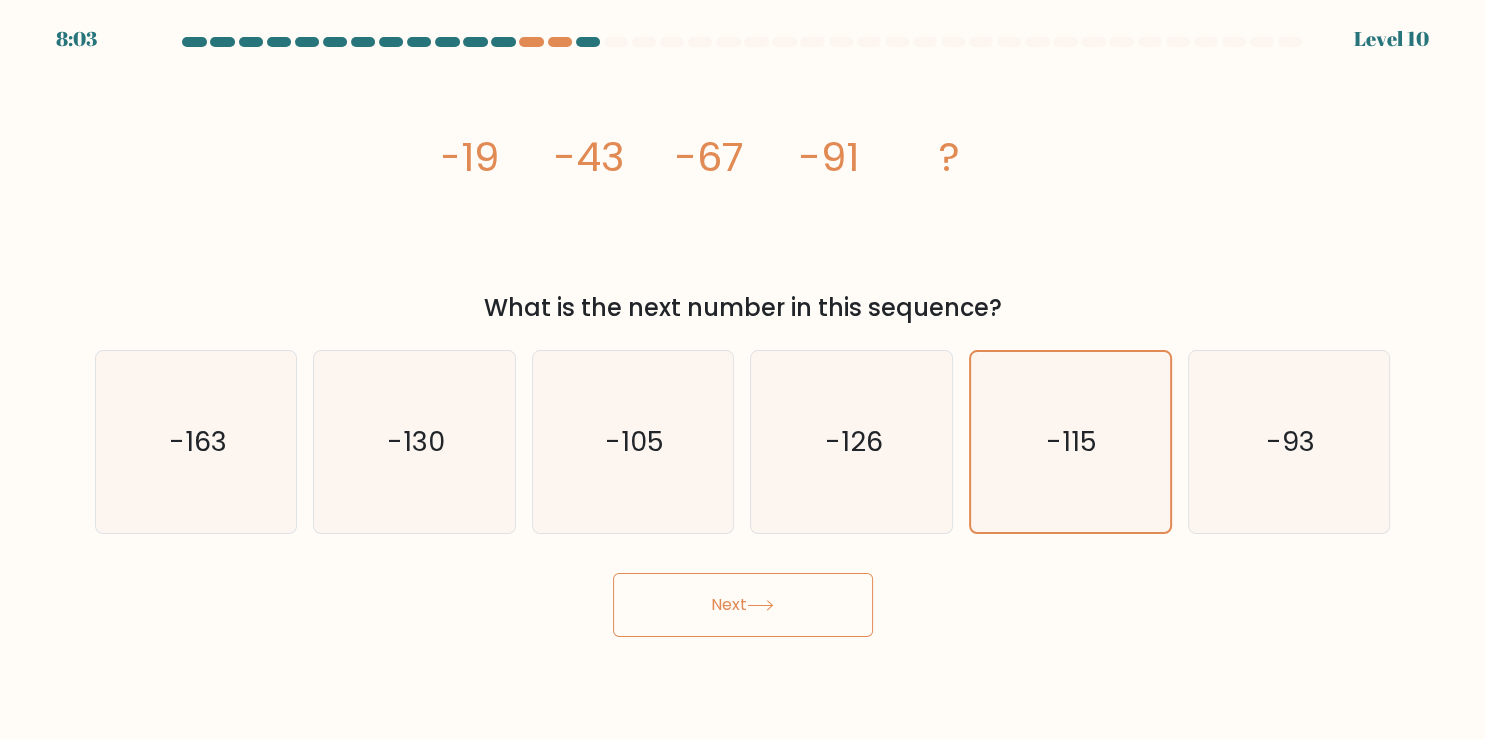 click on "Next" at bounding box center (743, 605) 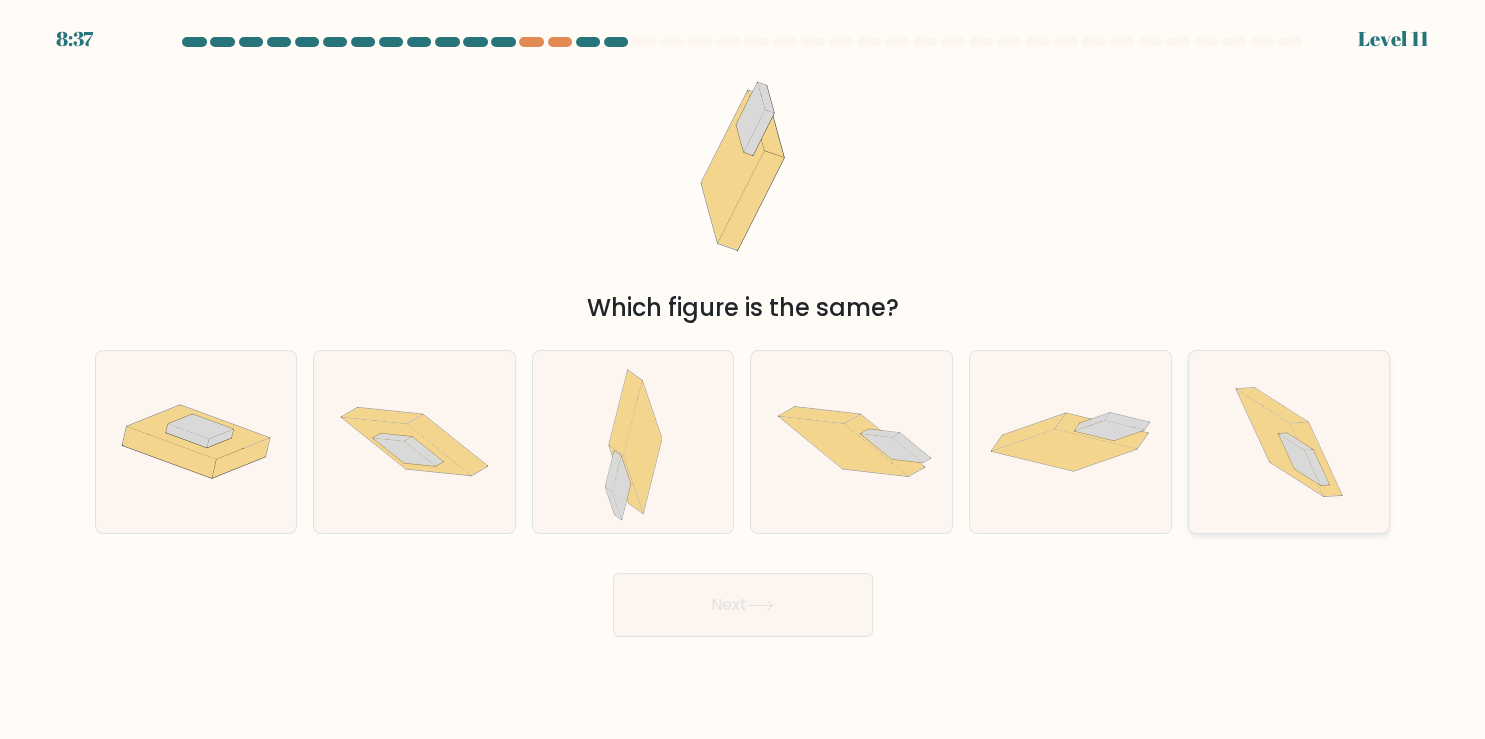 click 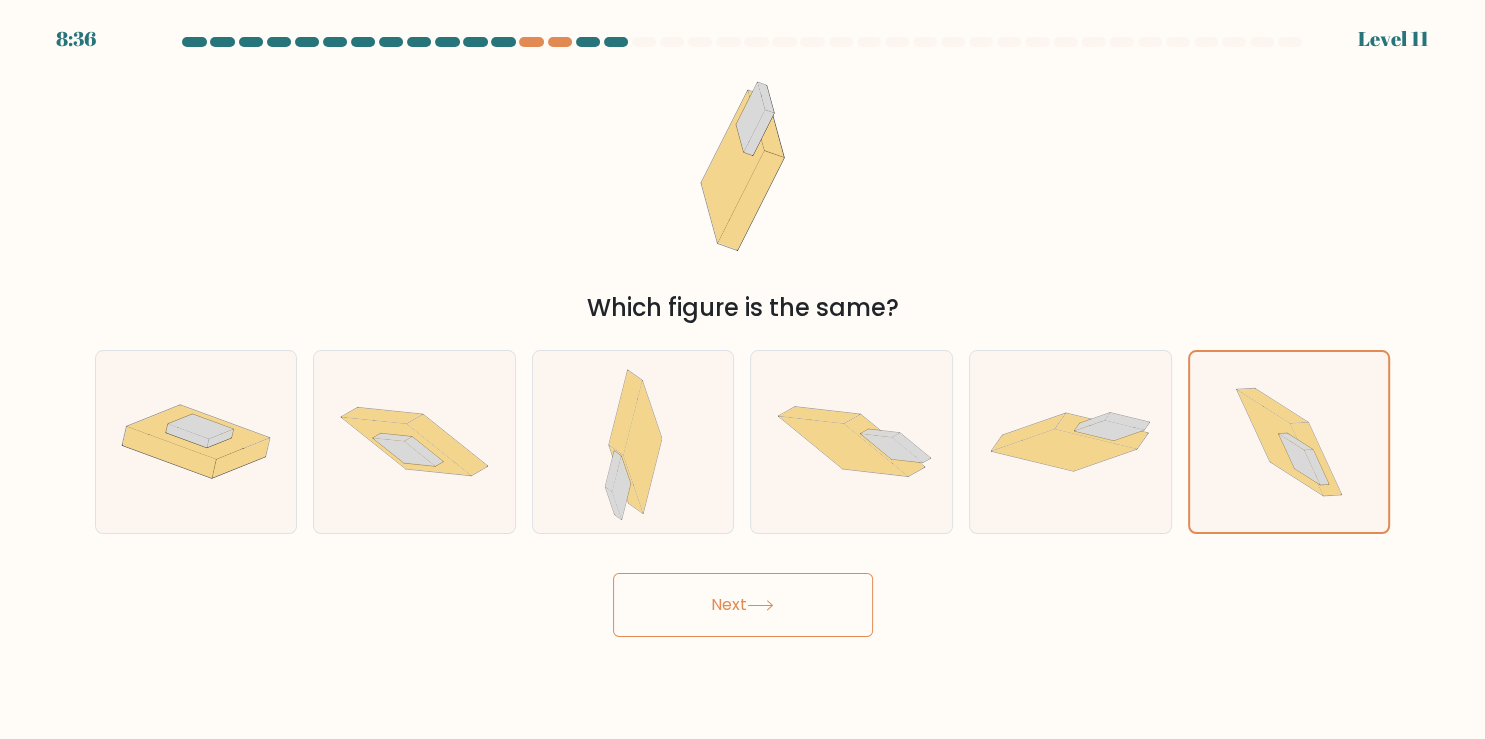 click on "Next" at bounding box center [743, 605] 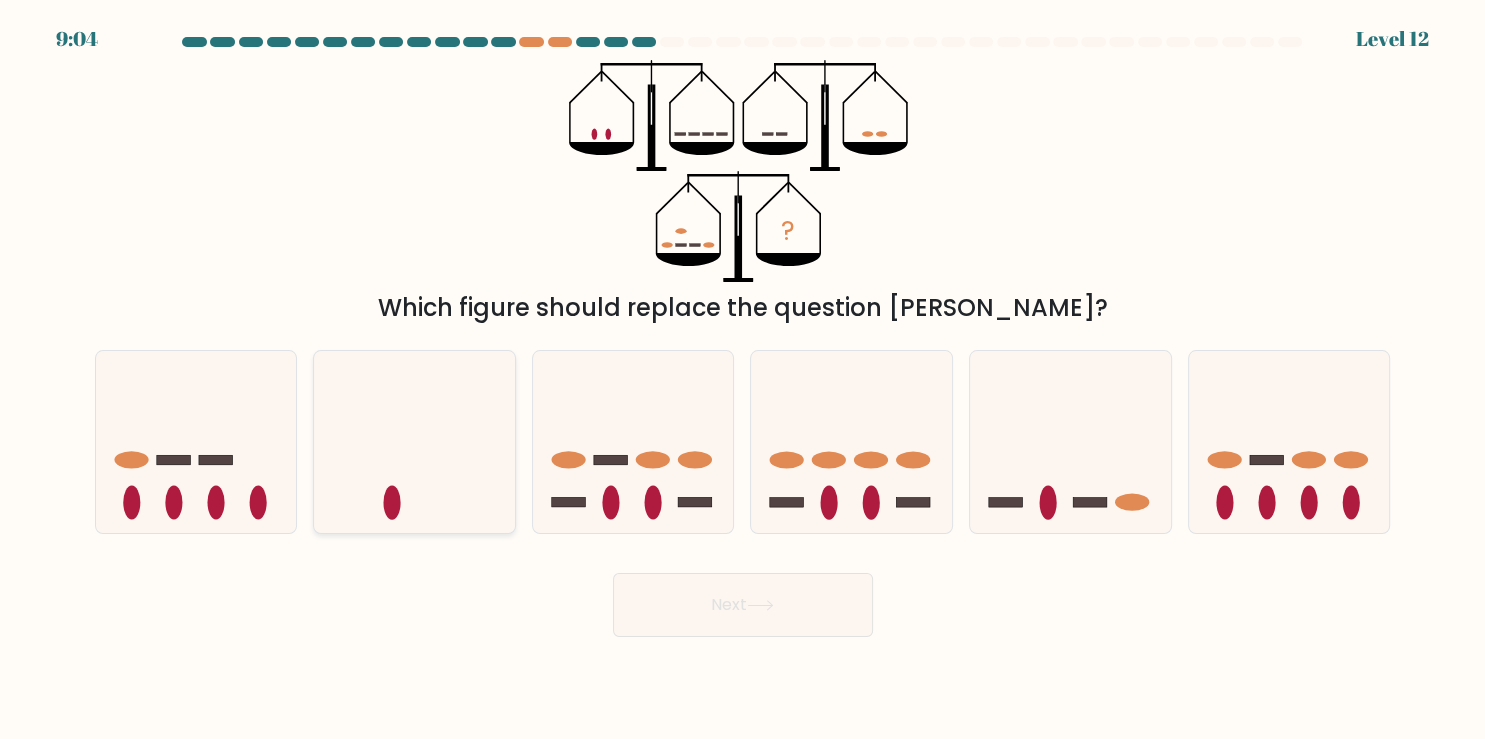 click 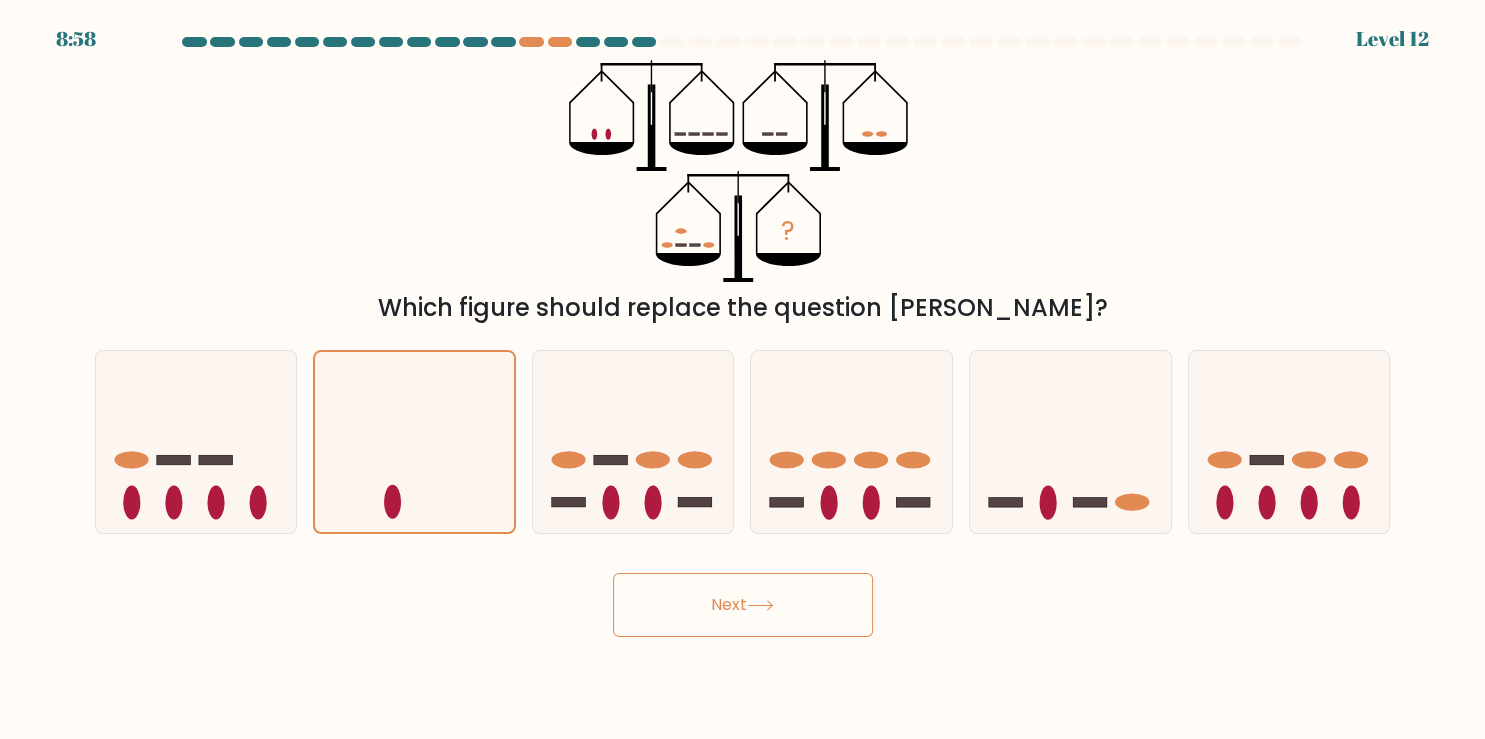 click on "Next" at bounding box center [743, 605] 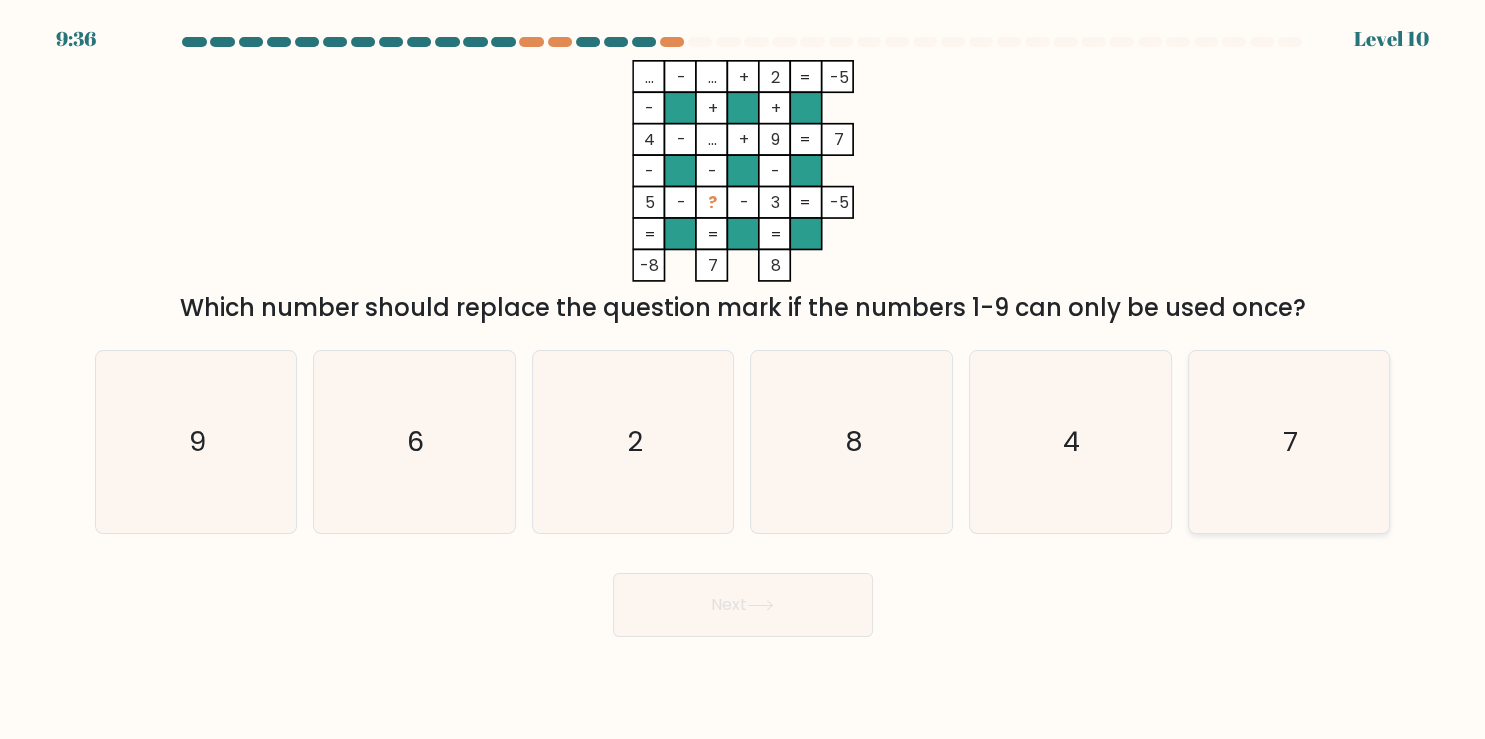 click on "7" 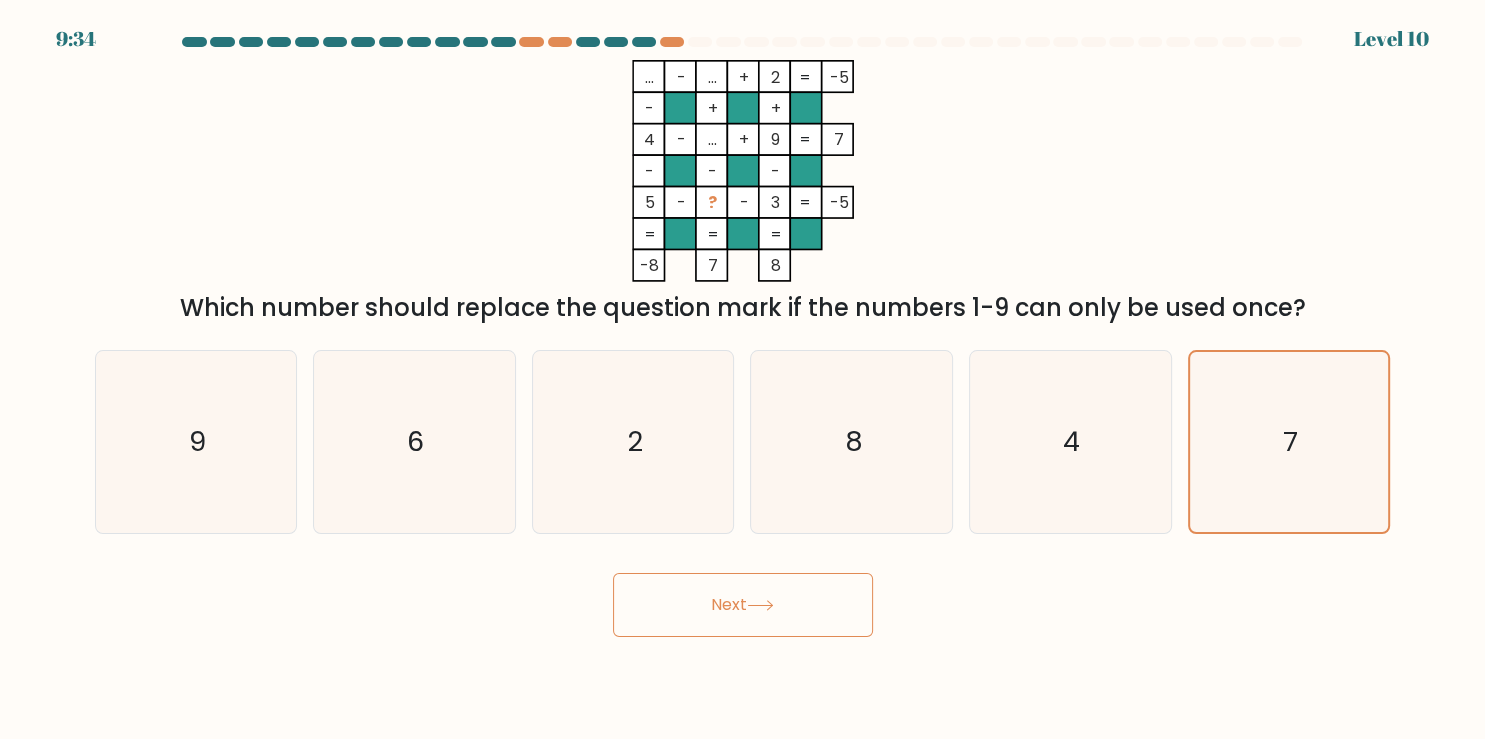 click on "Next" at bounding box center (743, 605) 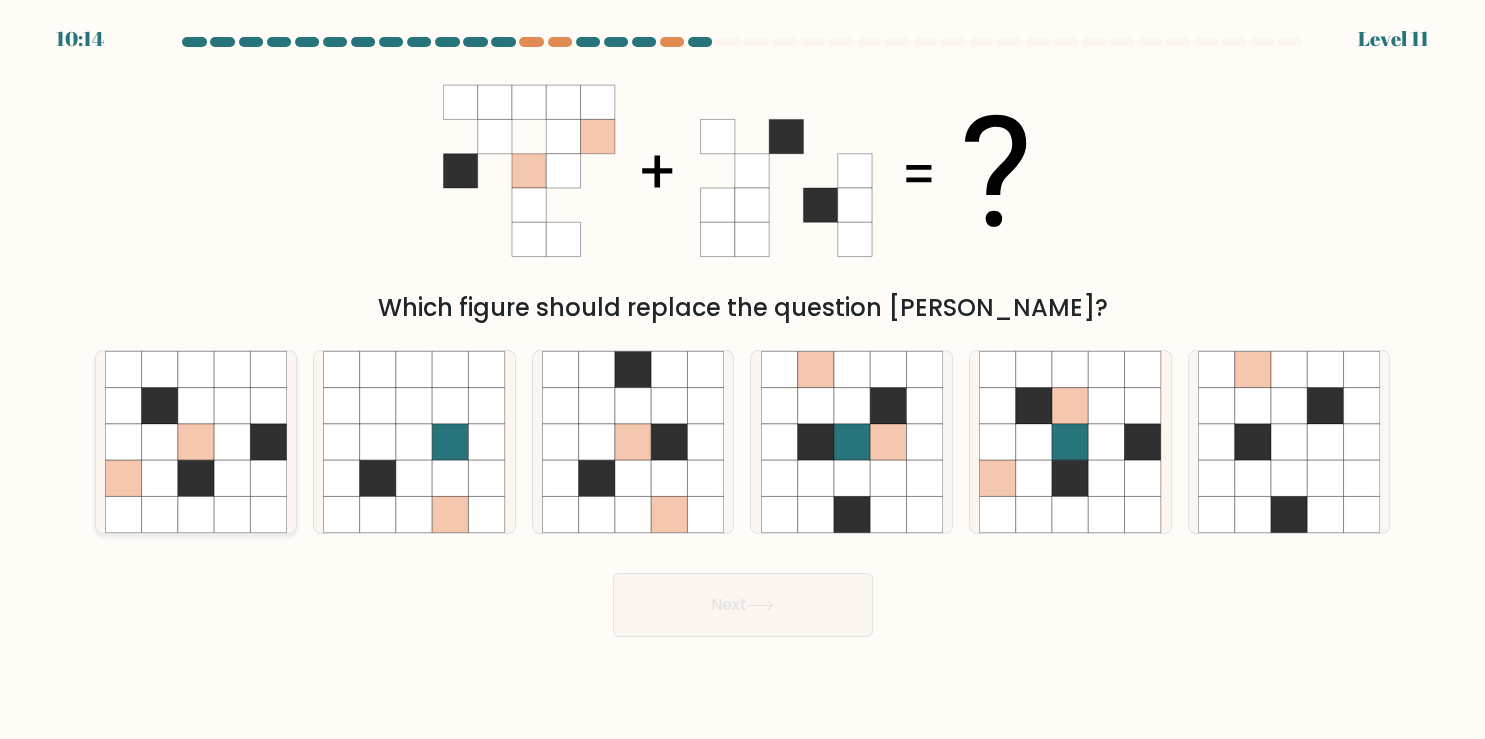 click 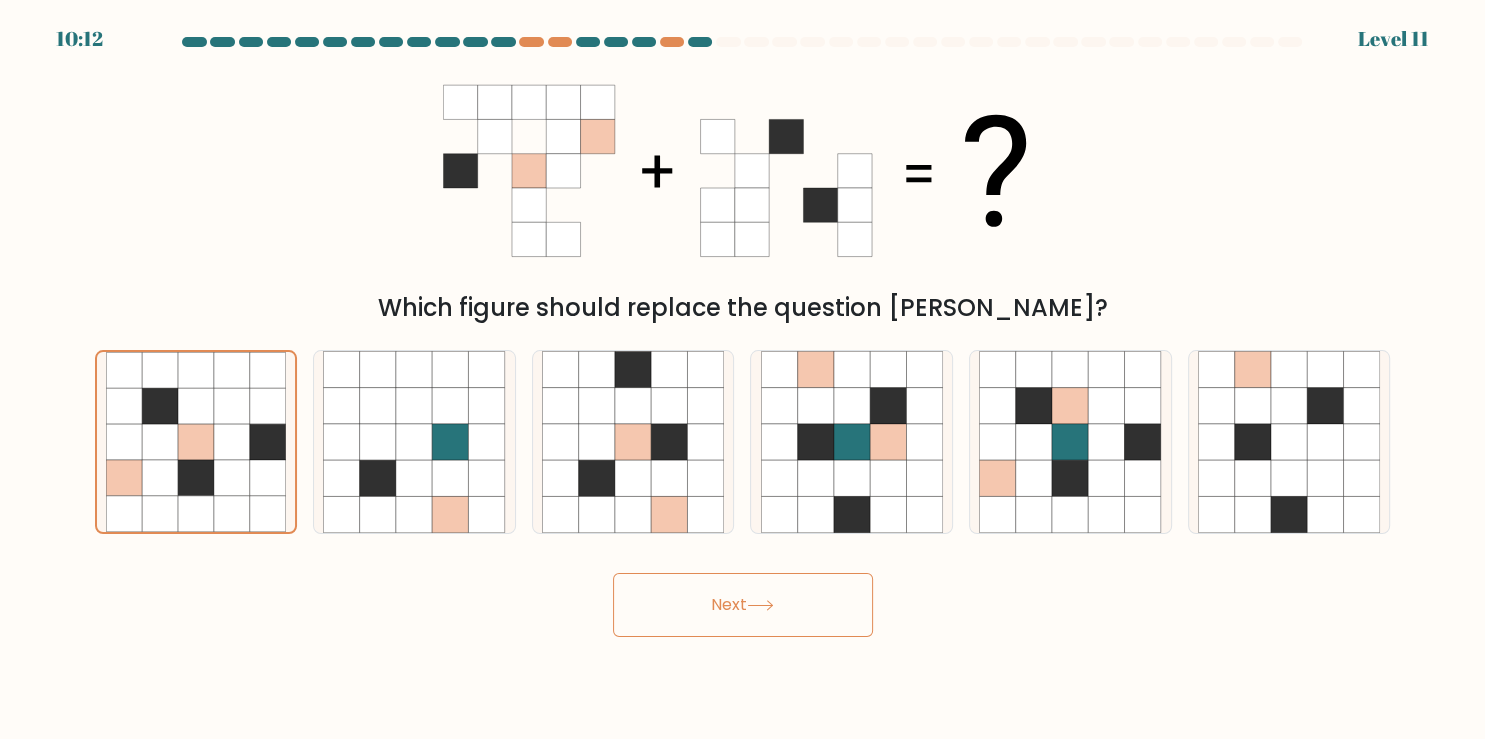 click 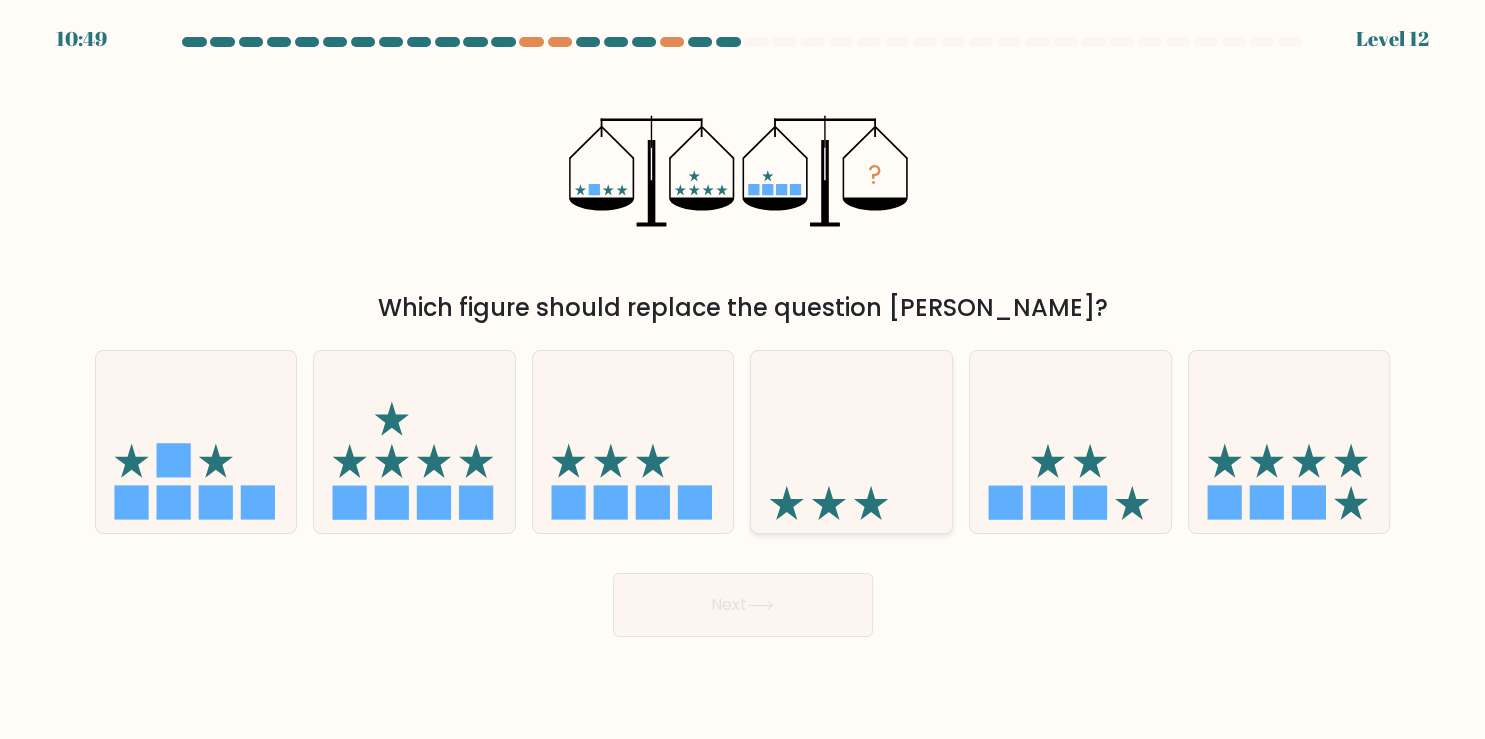 click 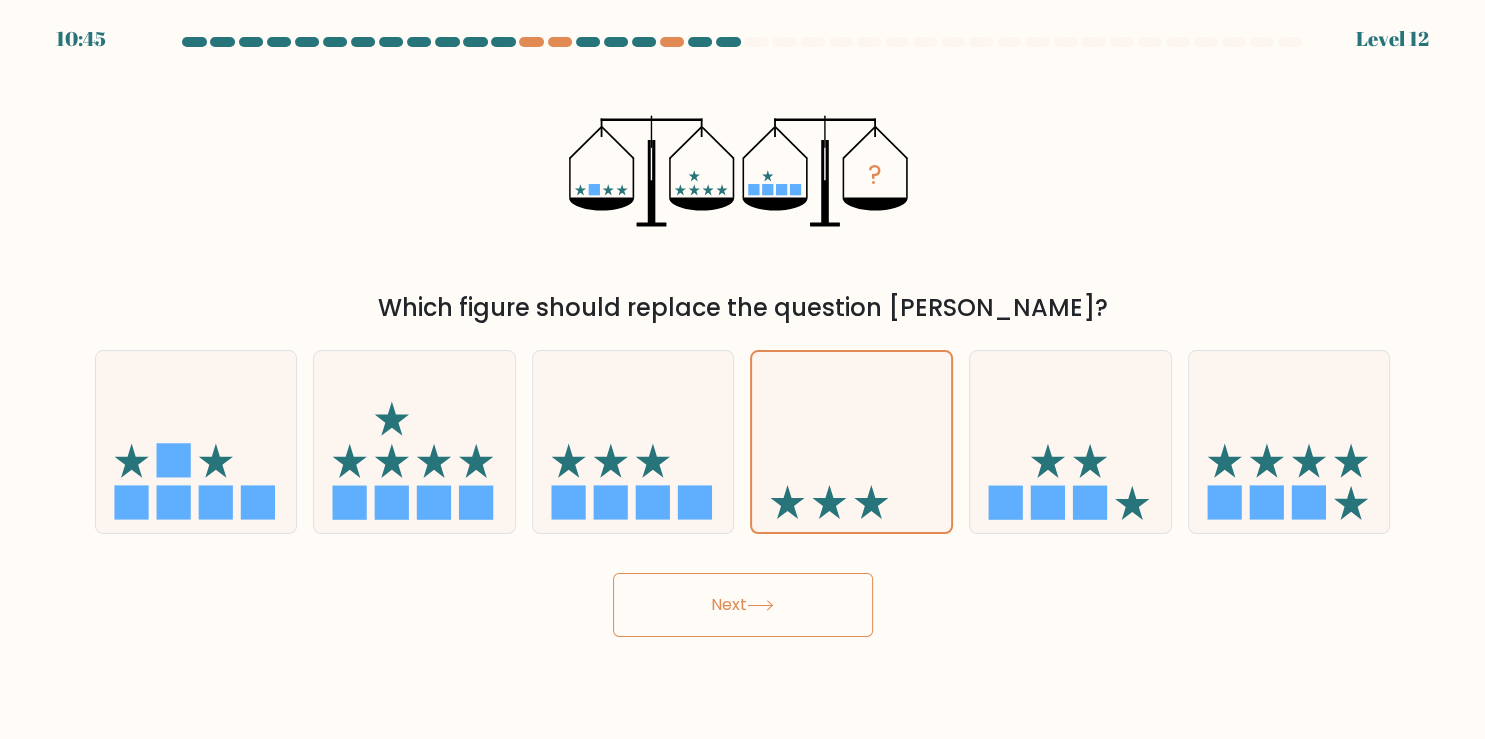 click on "Next" at bounding box center (743, 605) 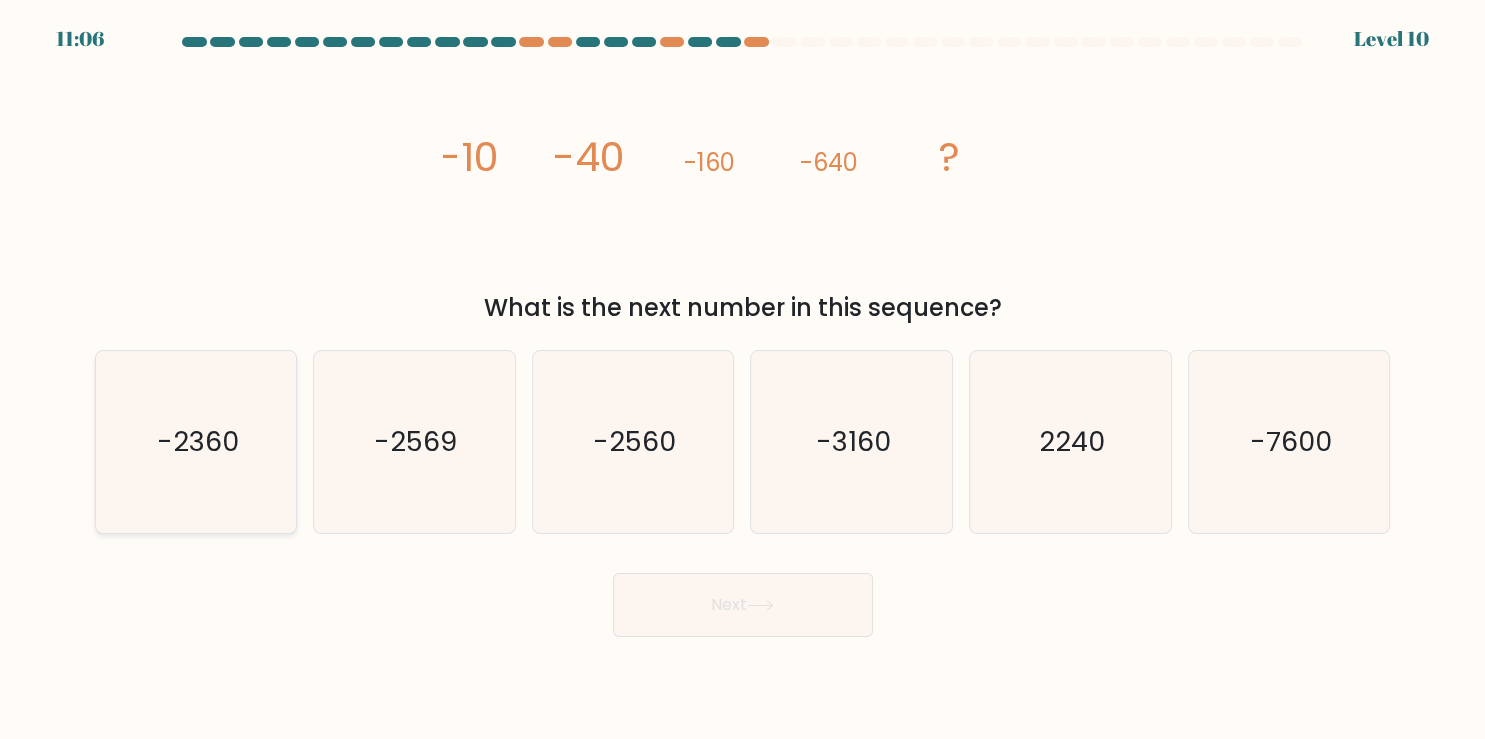 click on "-2360" 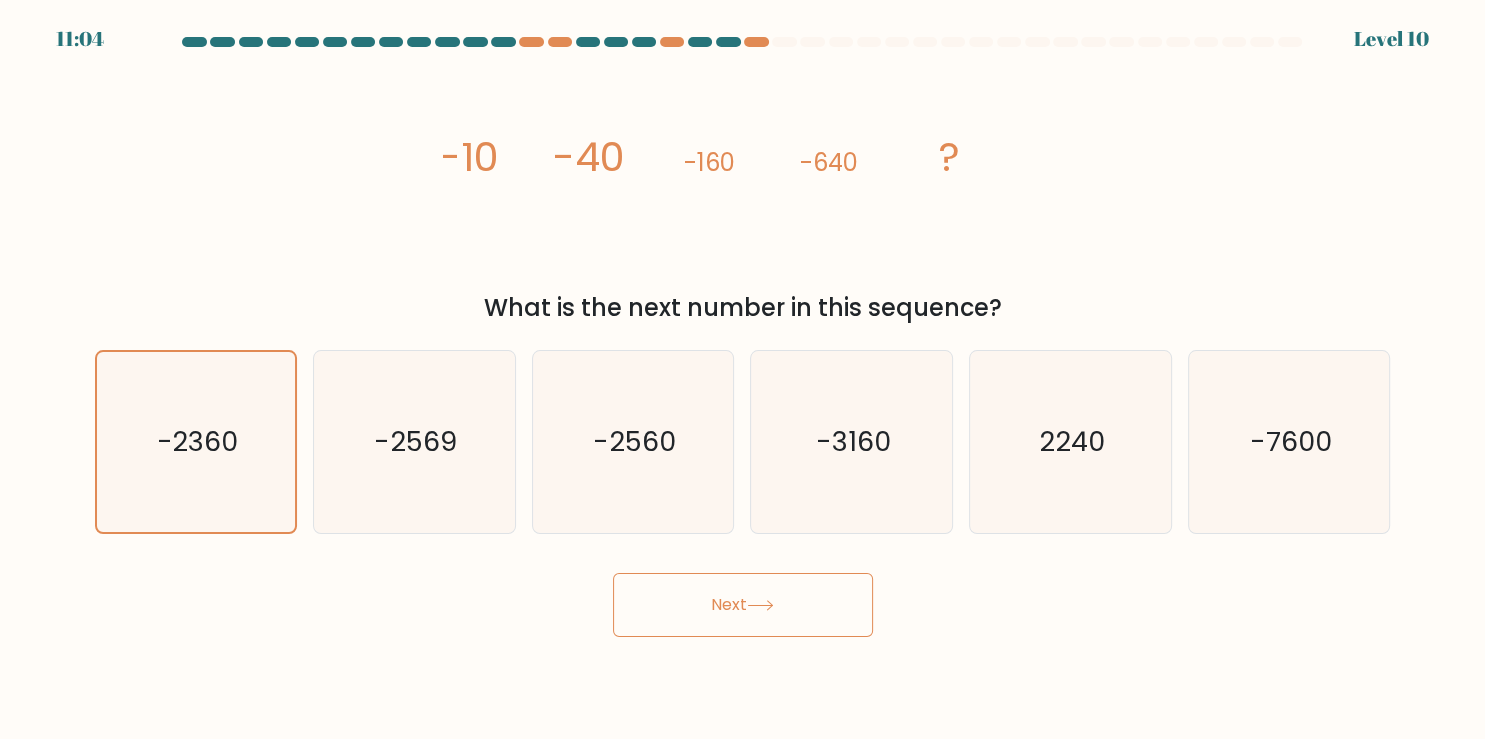 click on "Next" at bounding box center (743, 605) 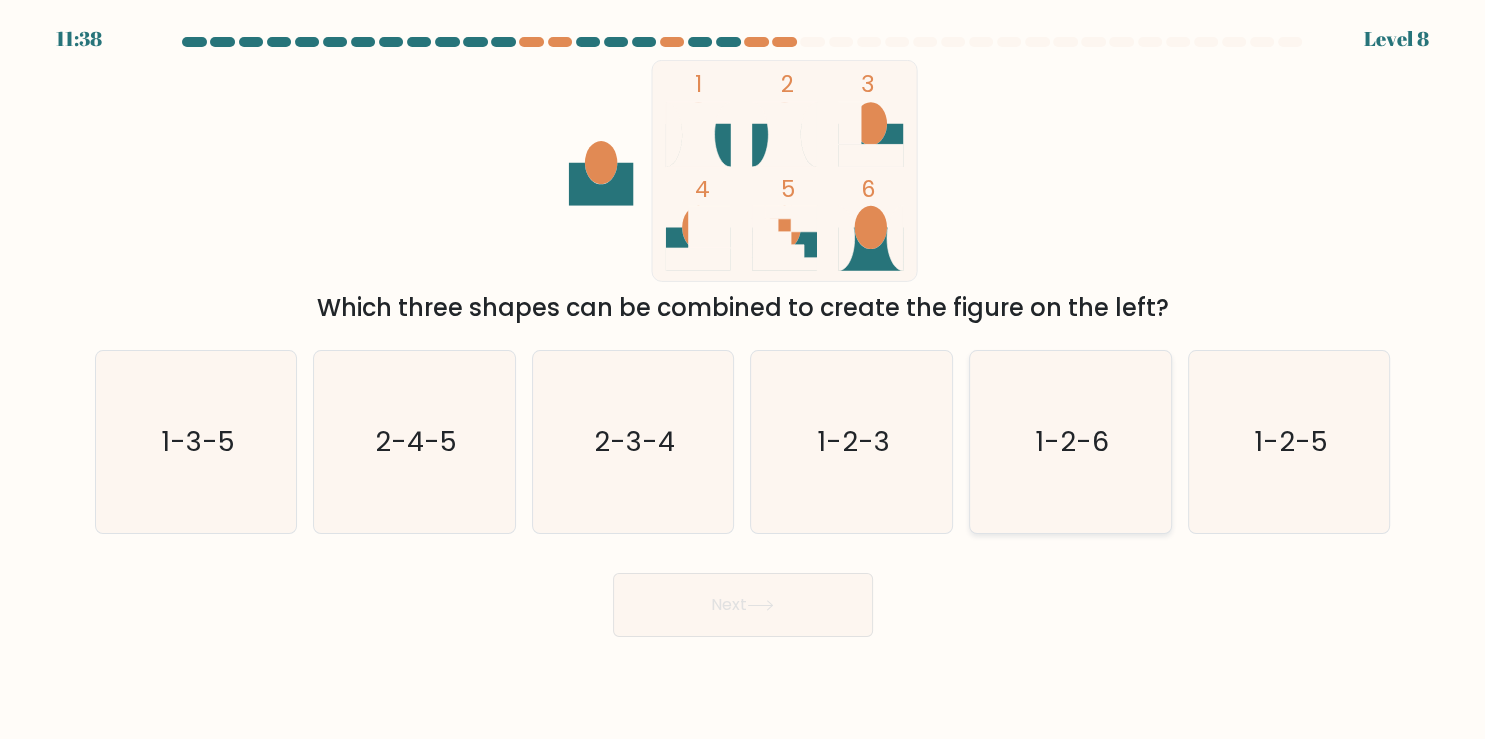 click on "1-2-6" 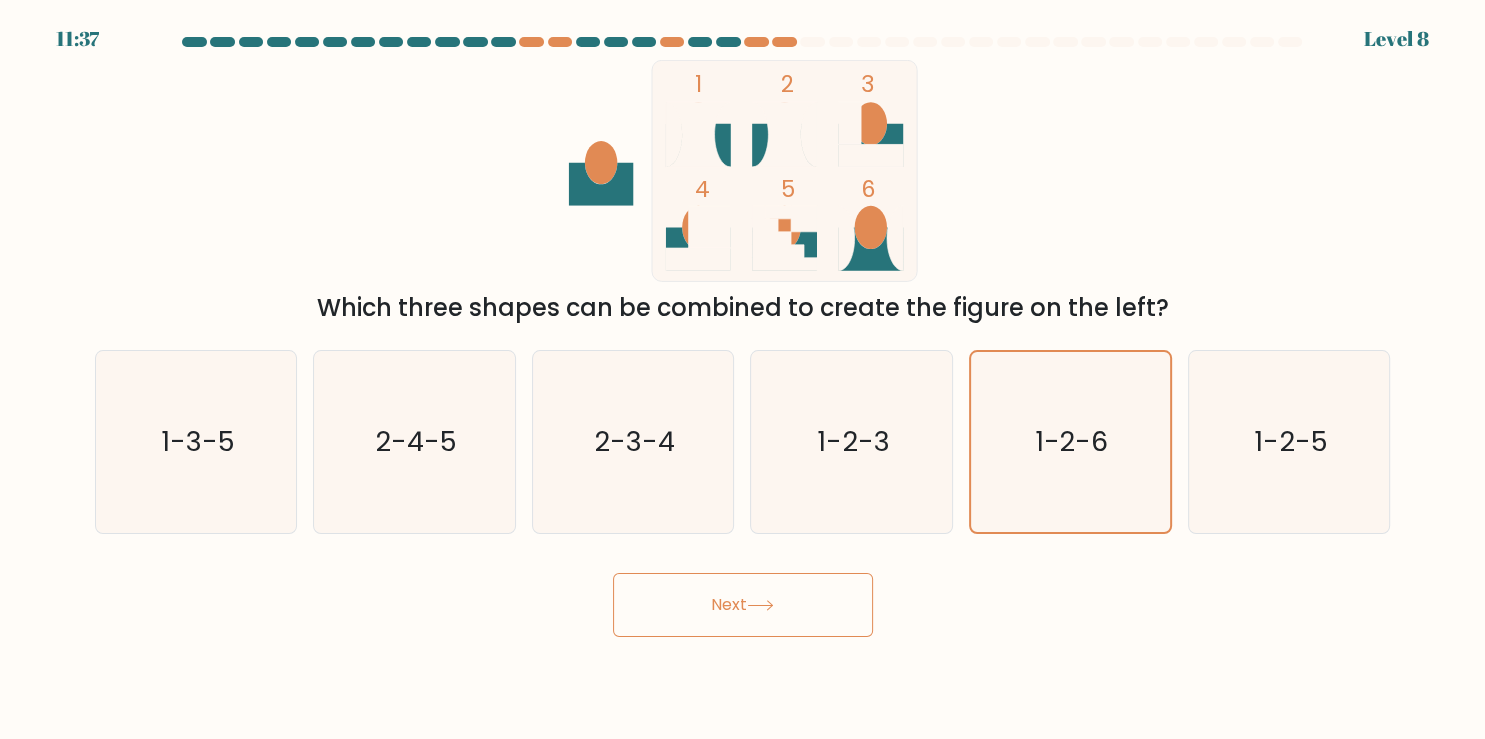 click on "Next" at bounding box center [743, 605] 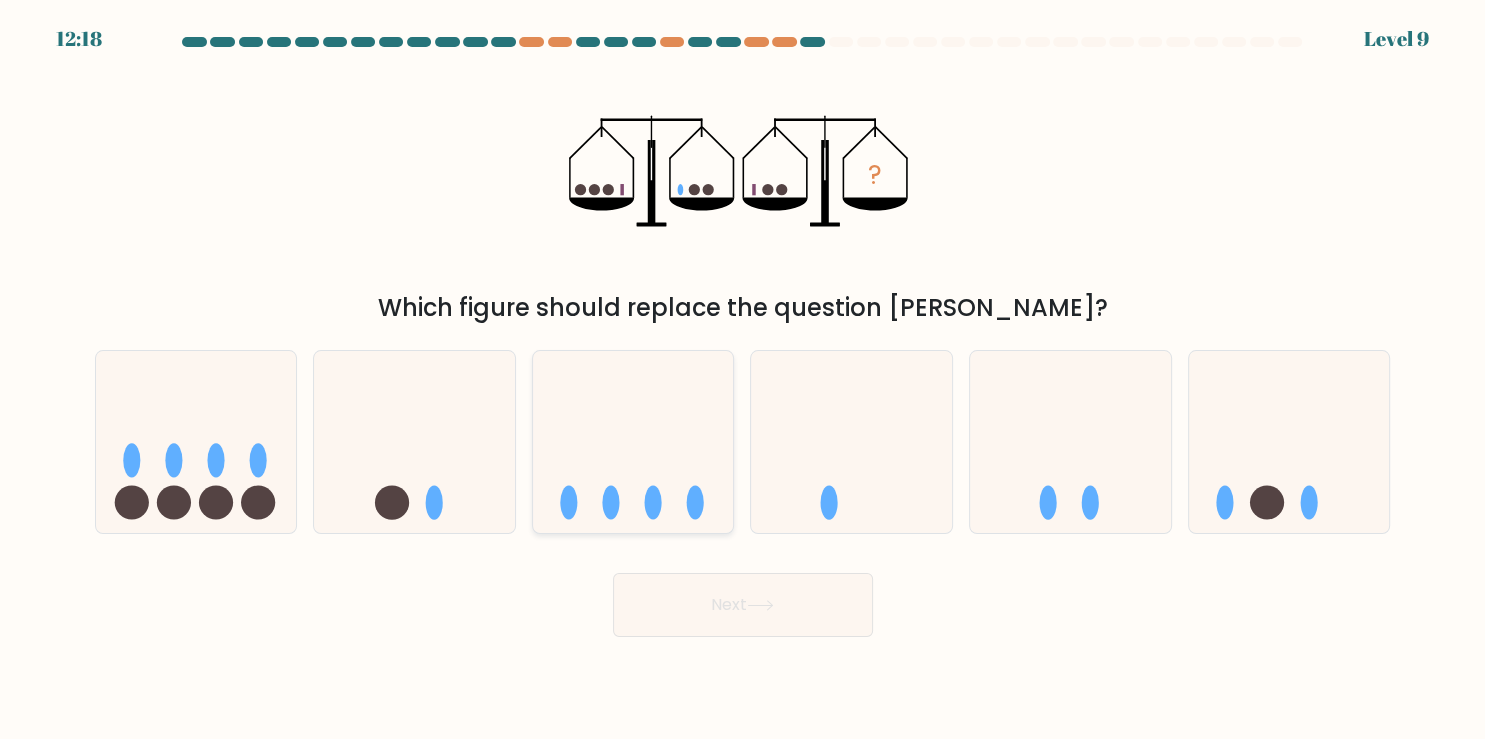 click 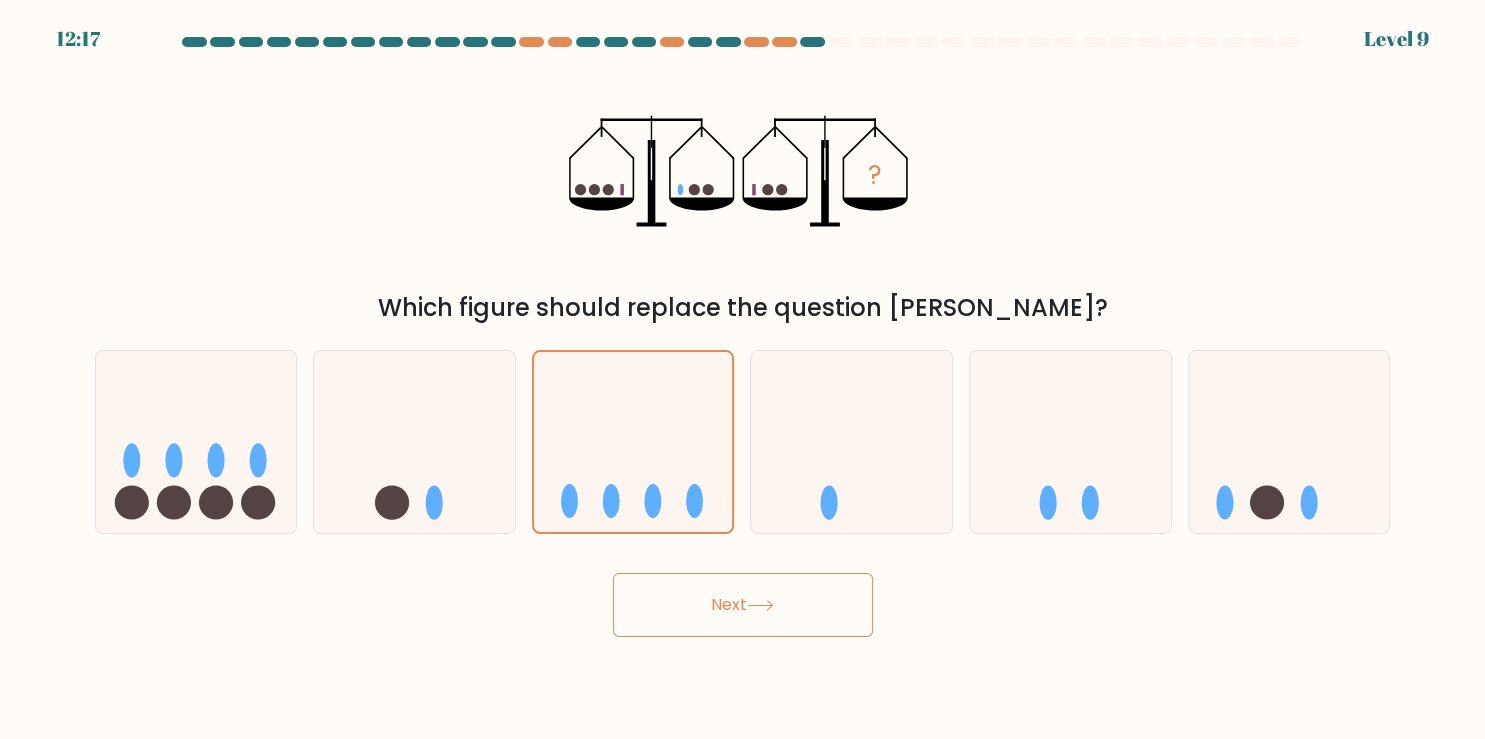 click on "Next" at bounding box center [743, 605] 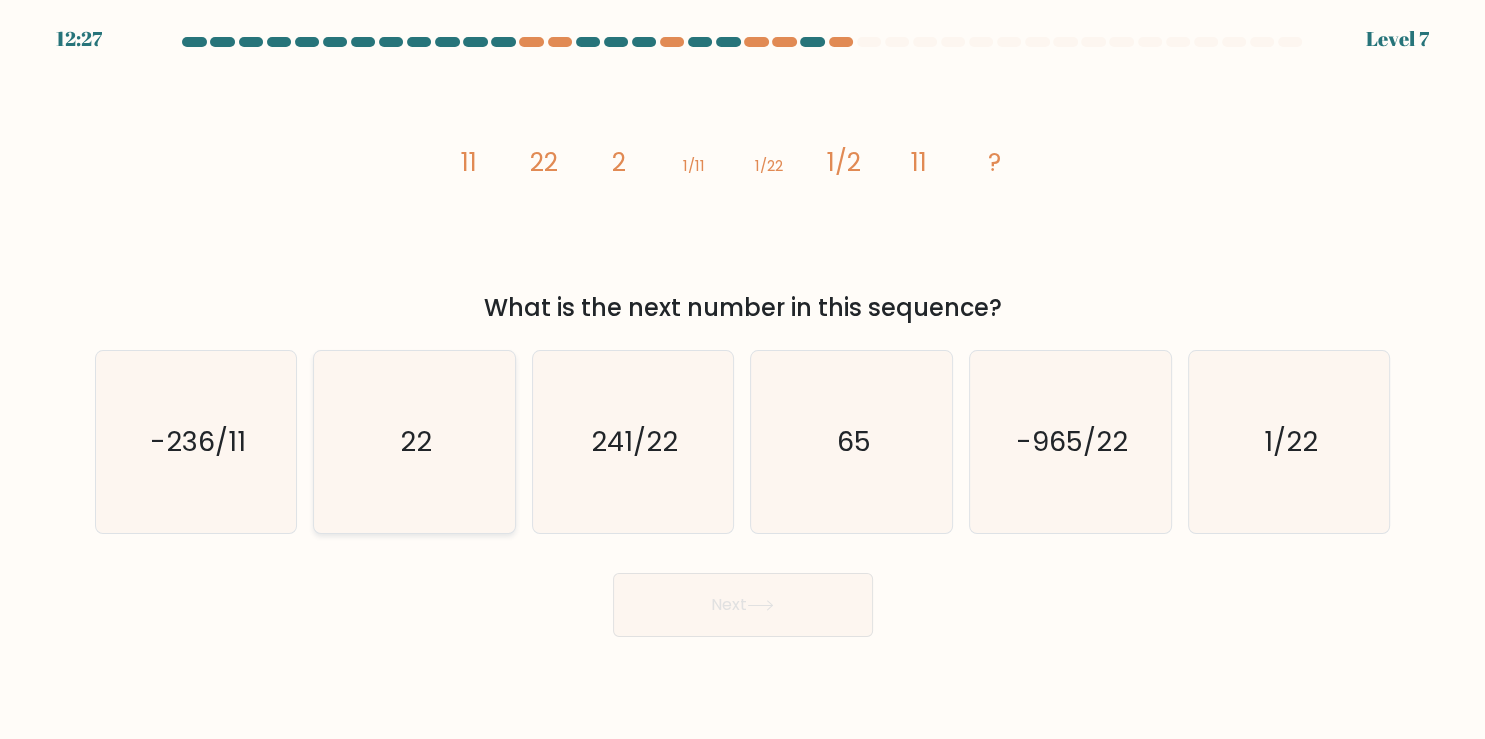click on "22" 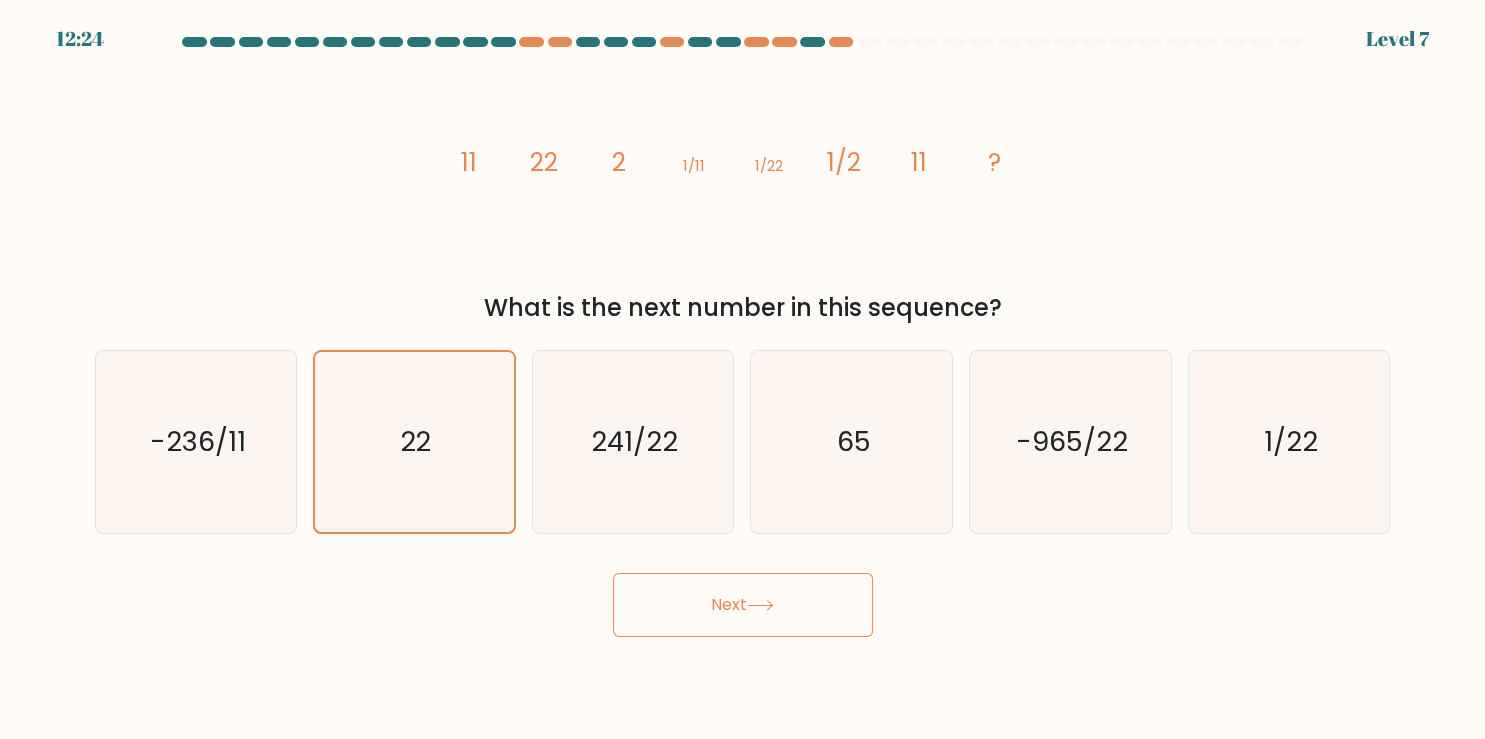 click on "Next" at bounding box center (743, 605) 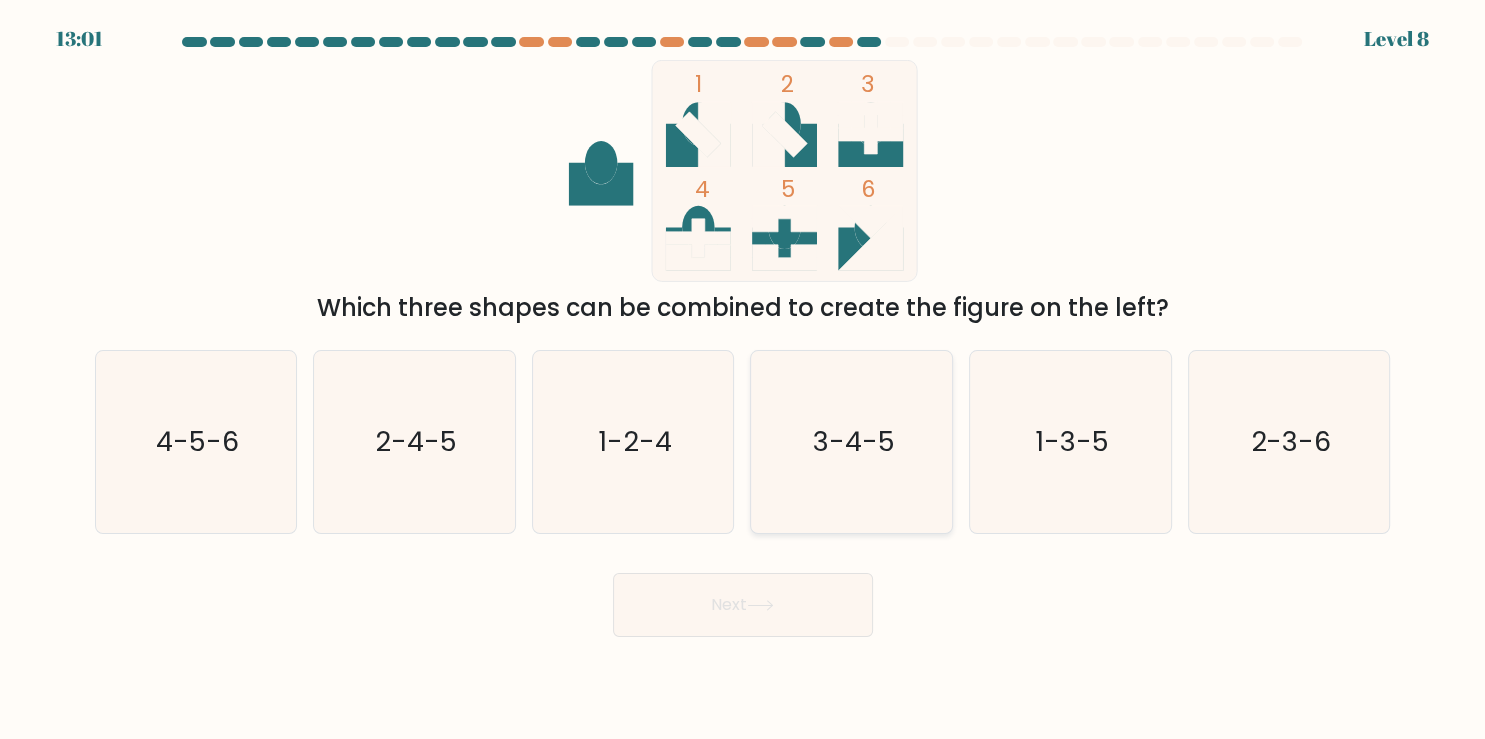 click on "3-4-5" 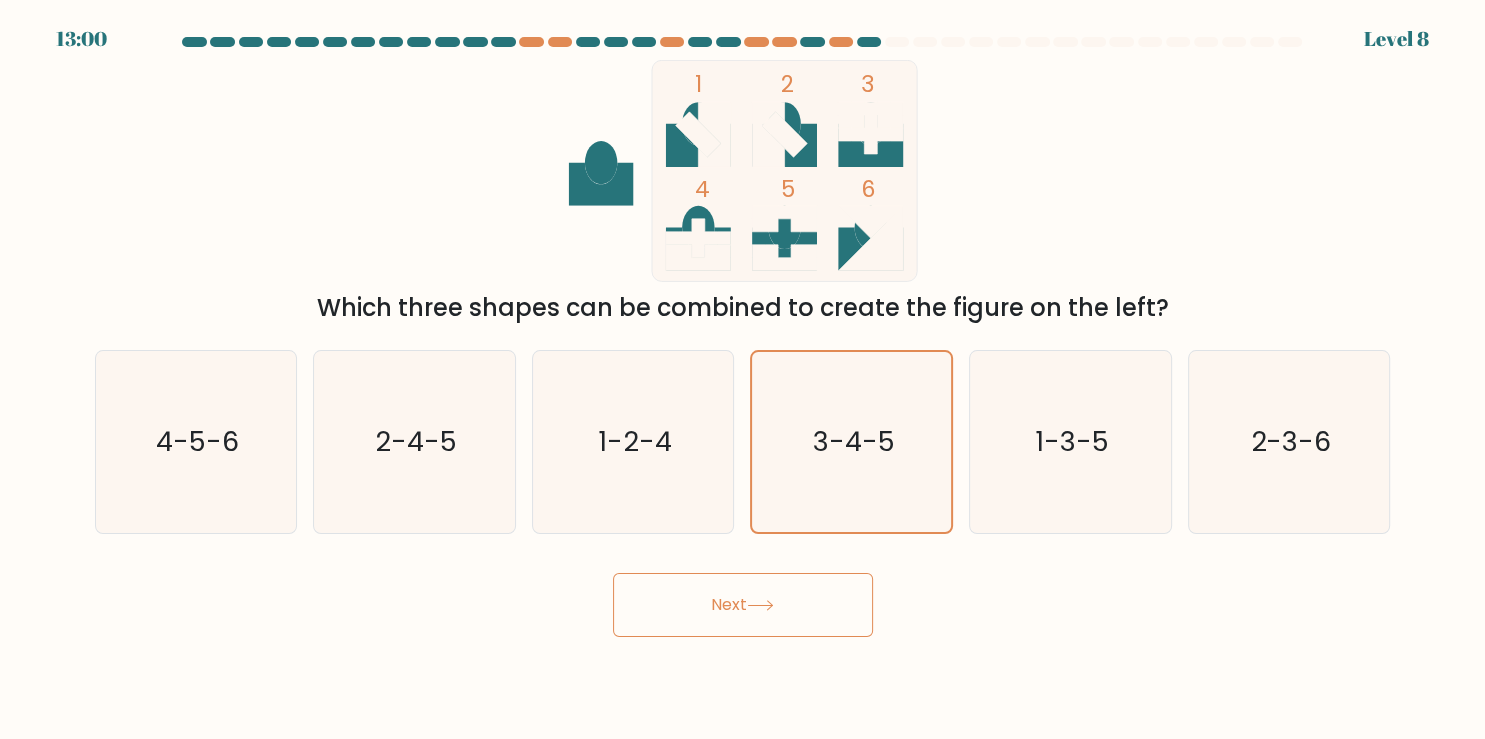 click on "Next" at bounding box center [743, 605] 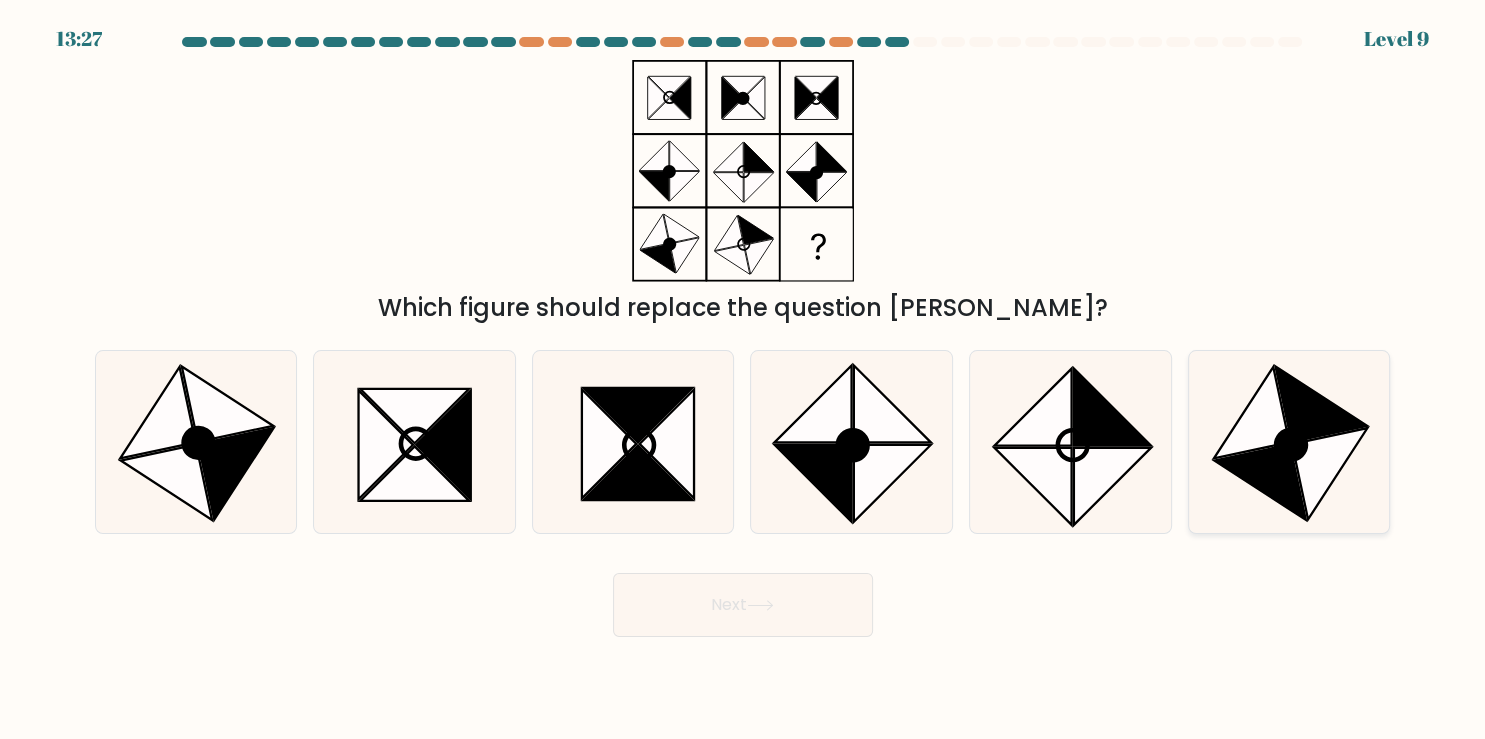 click 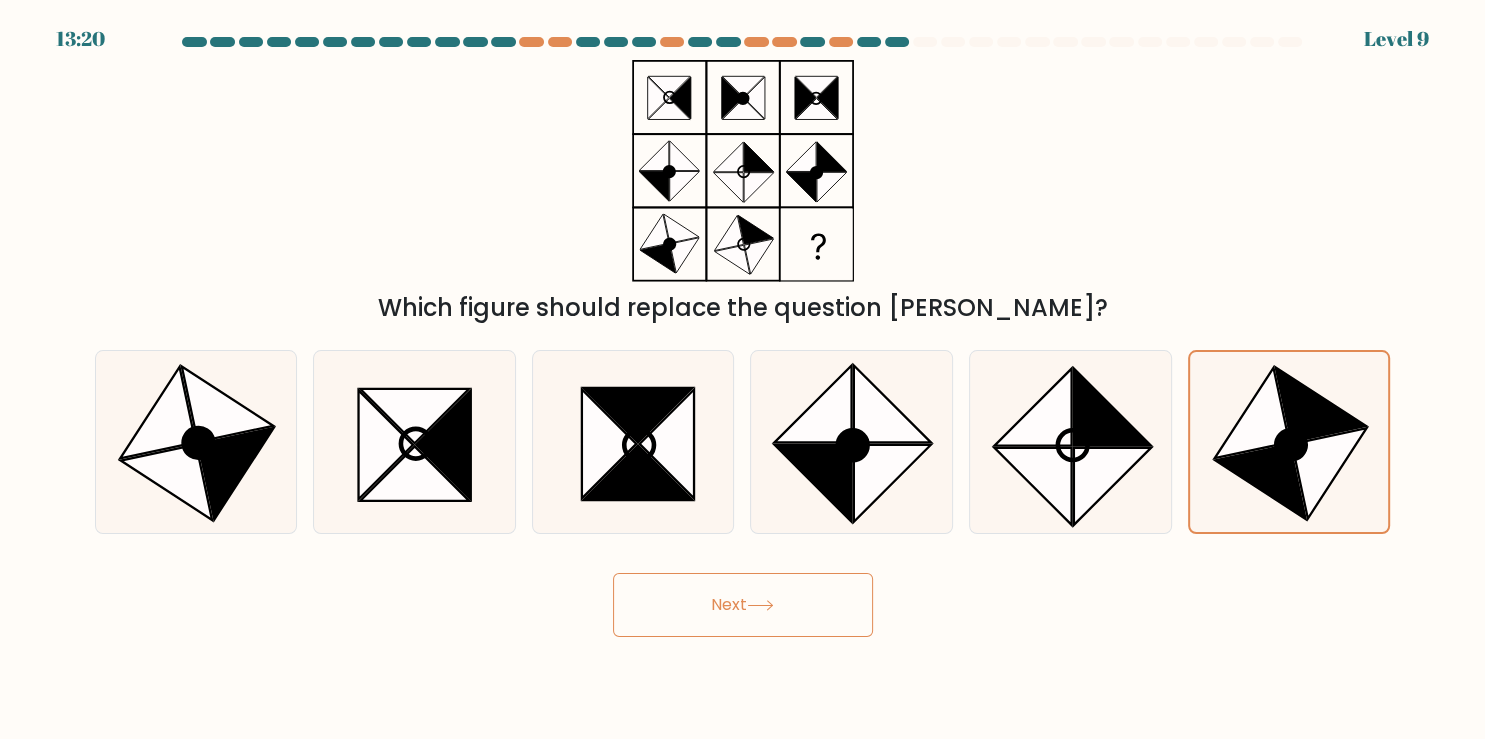 click on "Next" at bounding box center [743, 605] 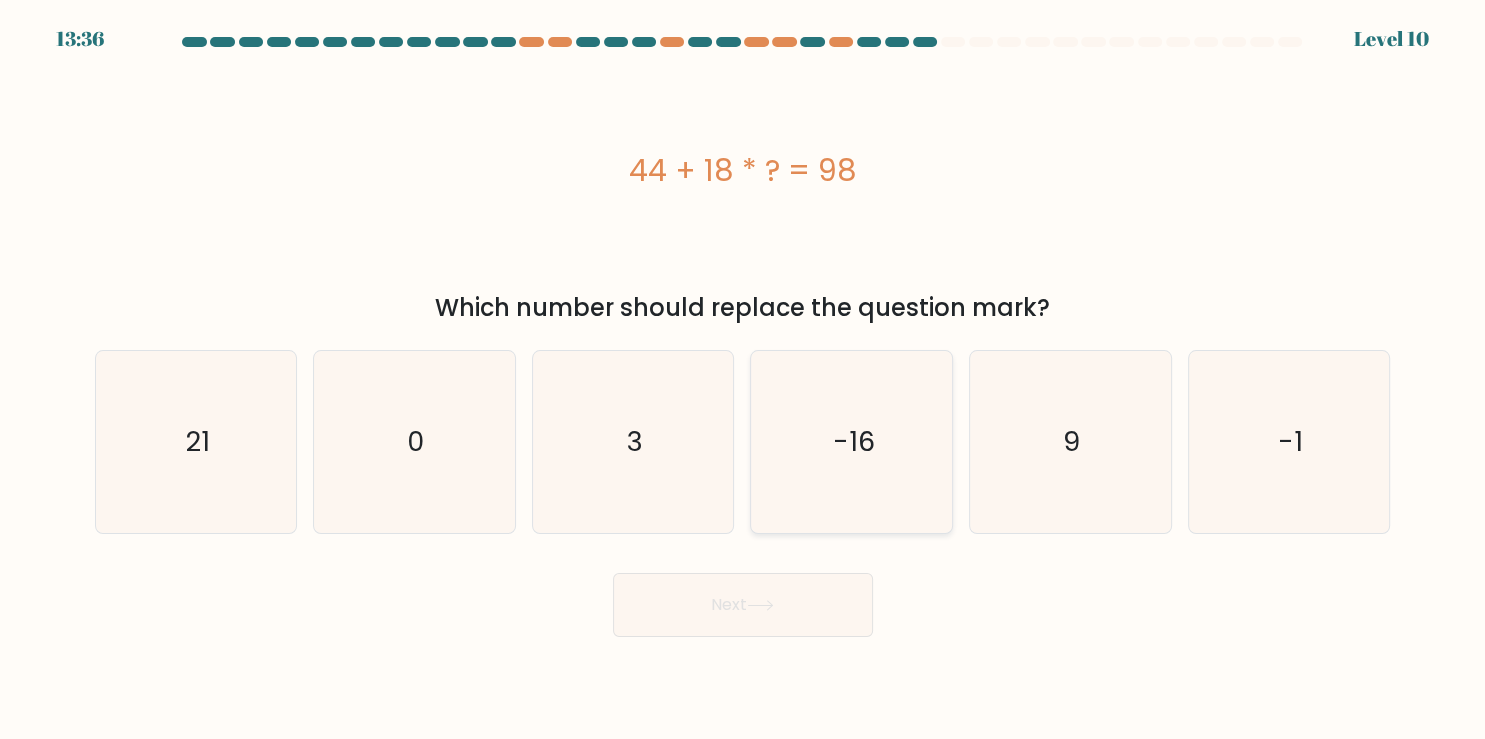 click on "-16" 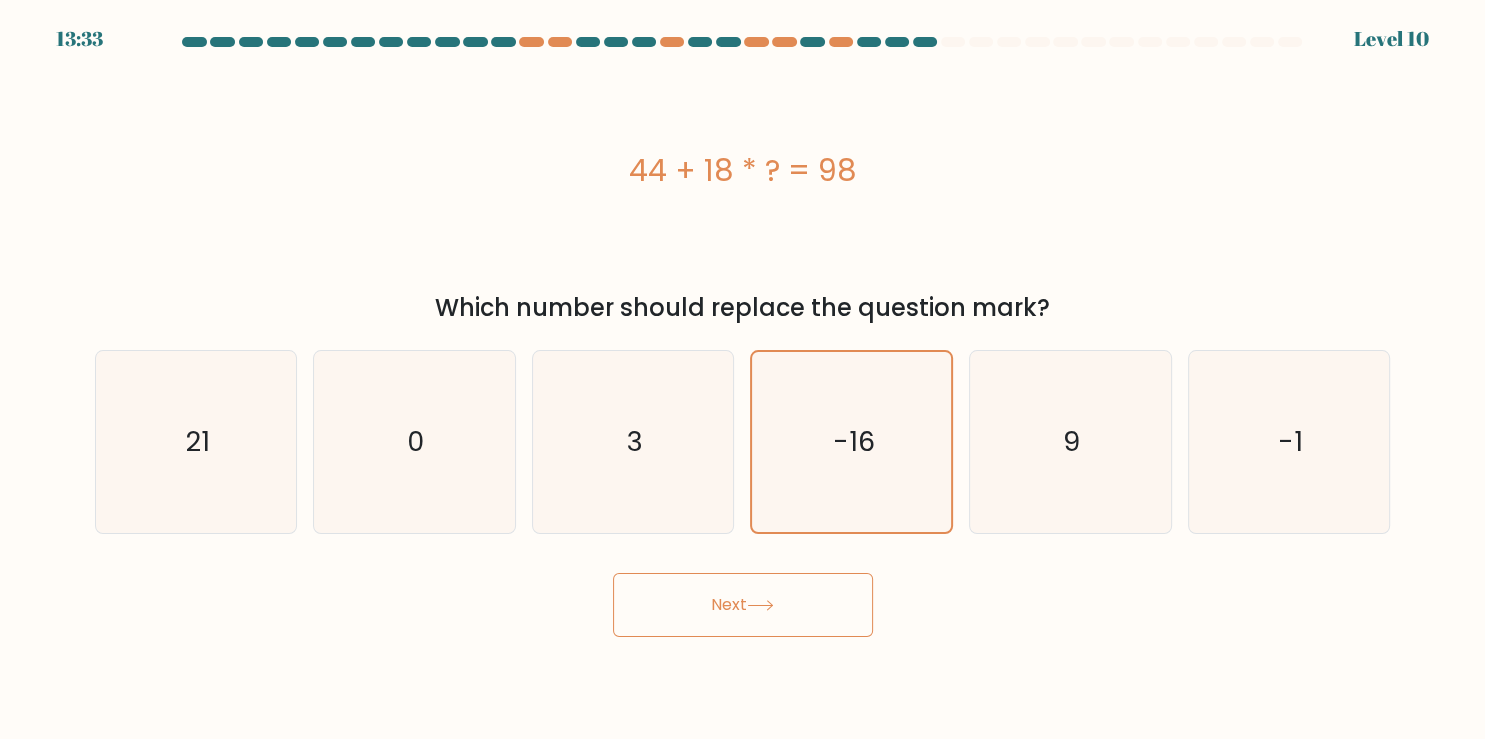 click on "a.
21" at bounding box center [196, 442] 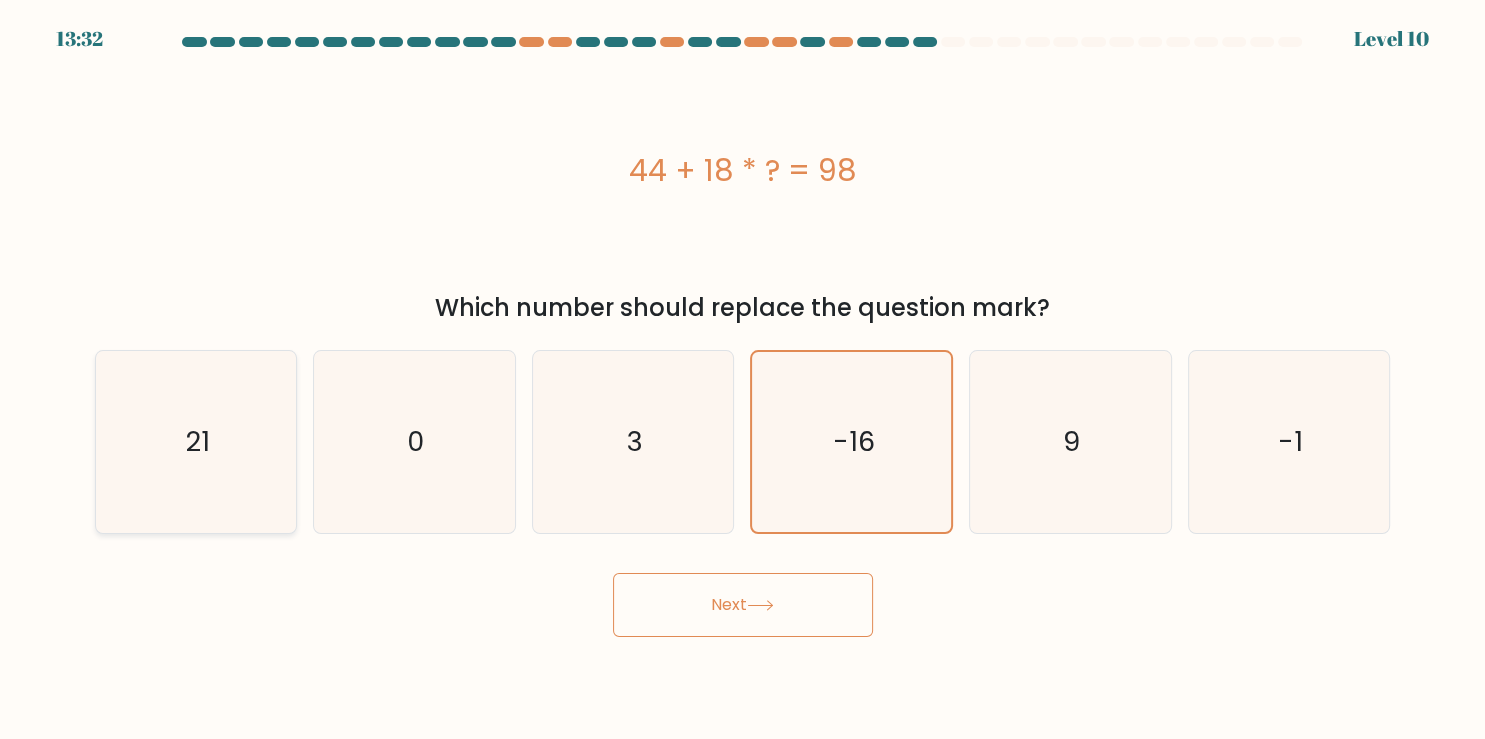 click on "21" 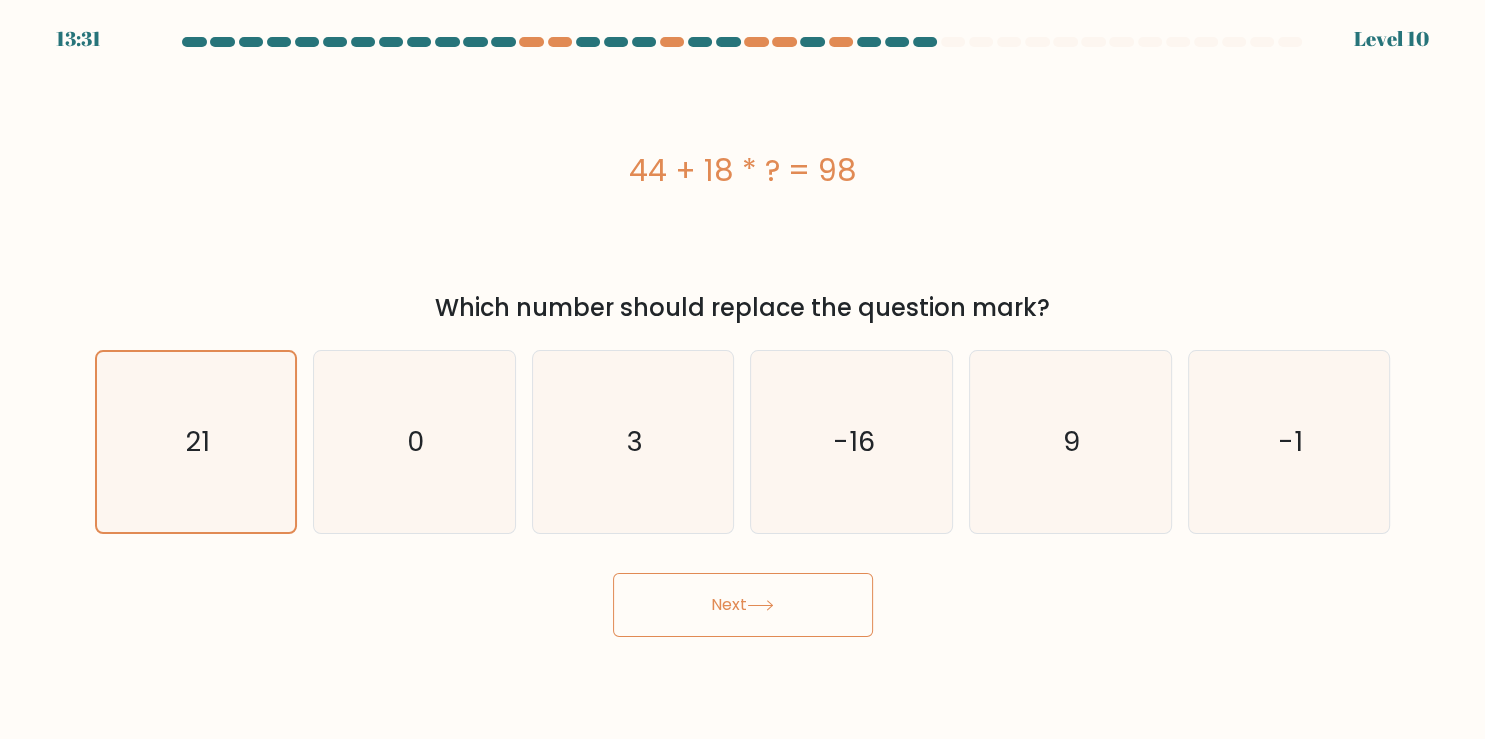 click on "Next" at bounding box center (743, 605) 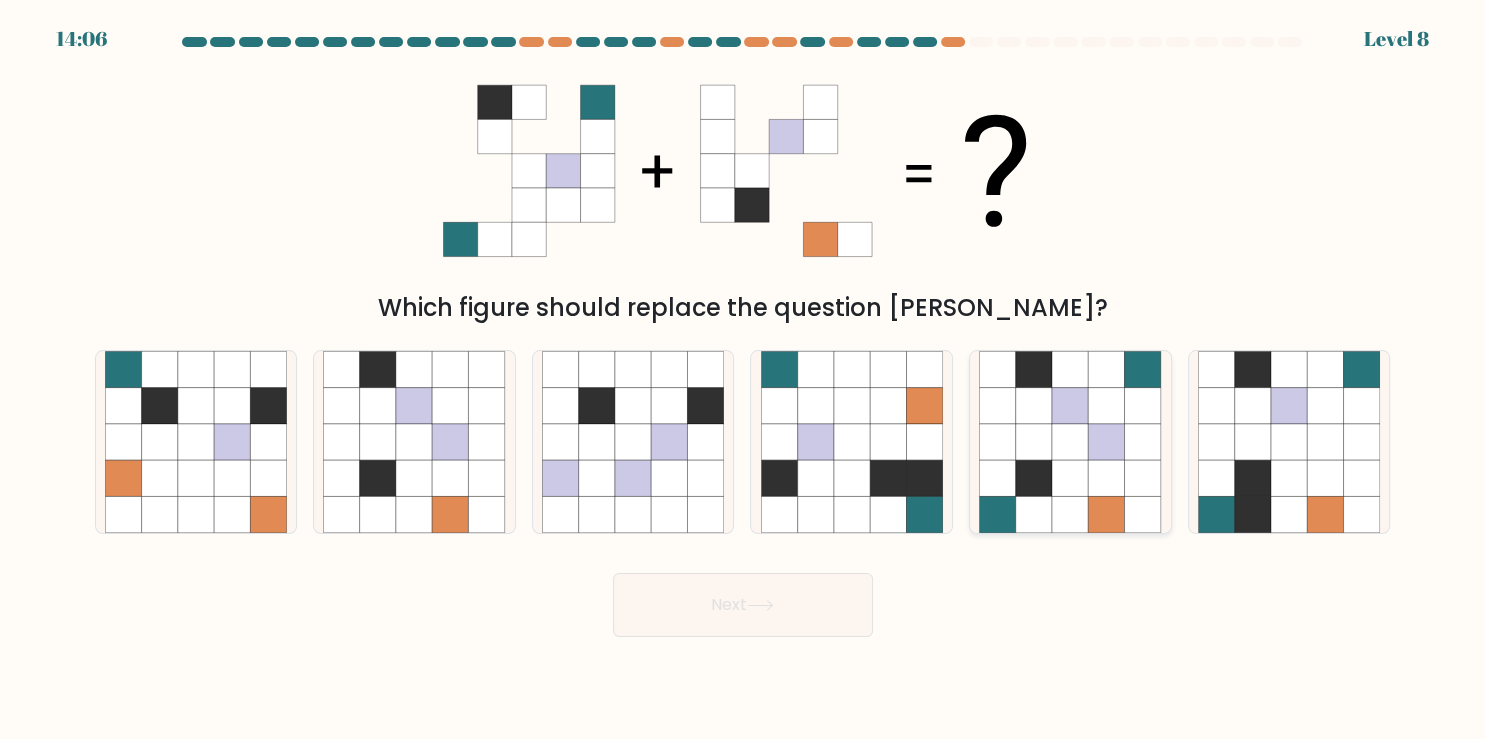 click 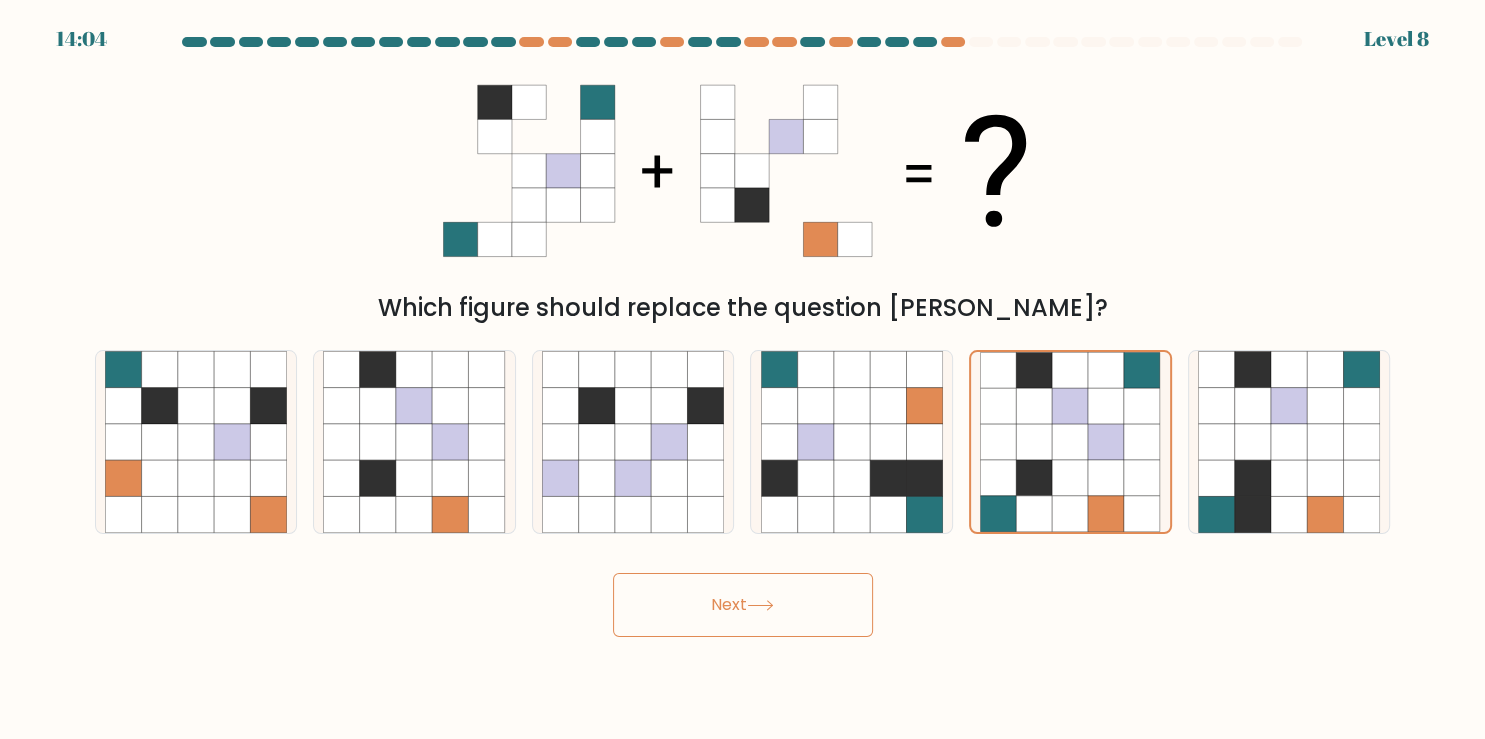 click on "Next" at bounding box center [743, 605] 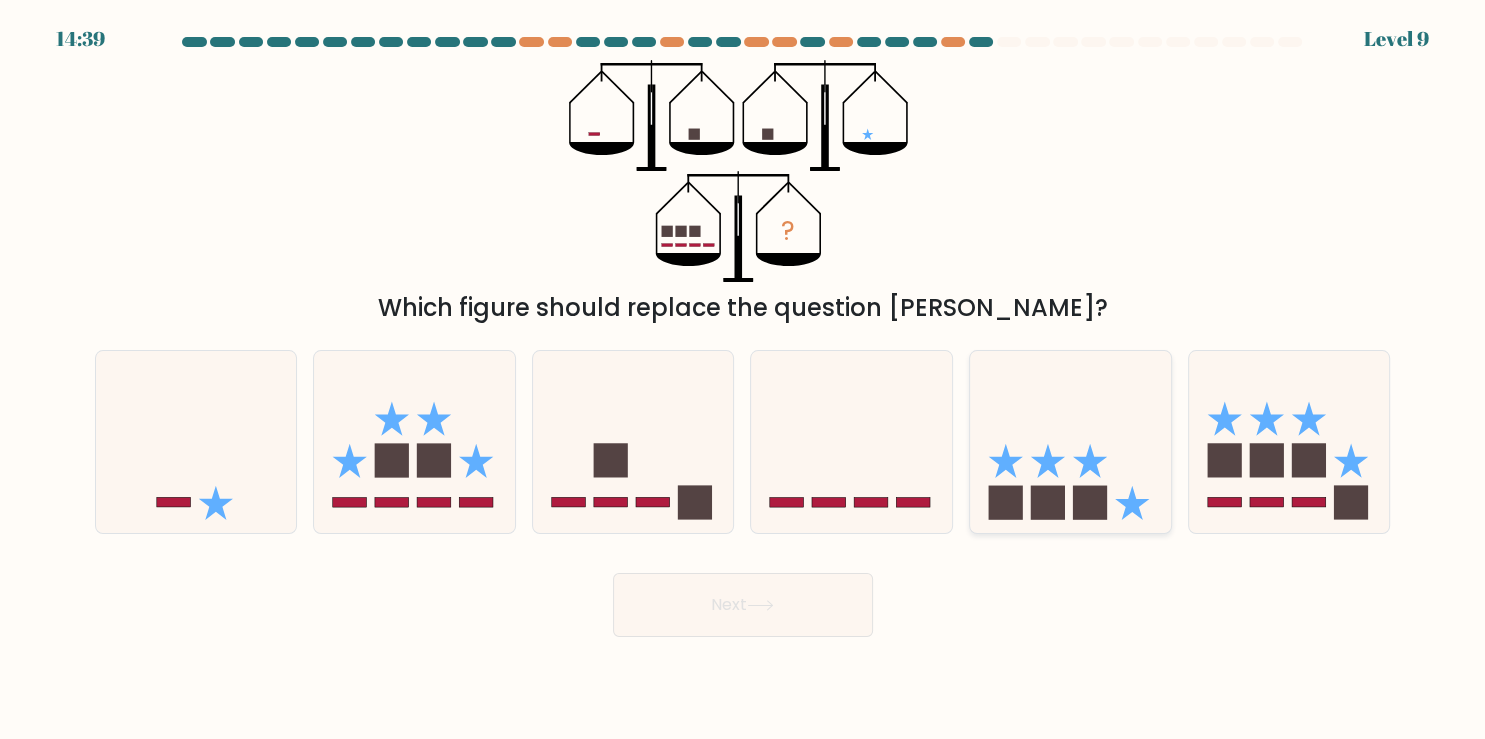 click 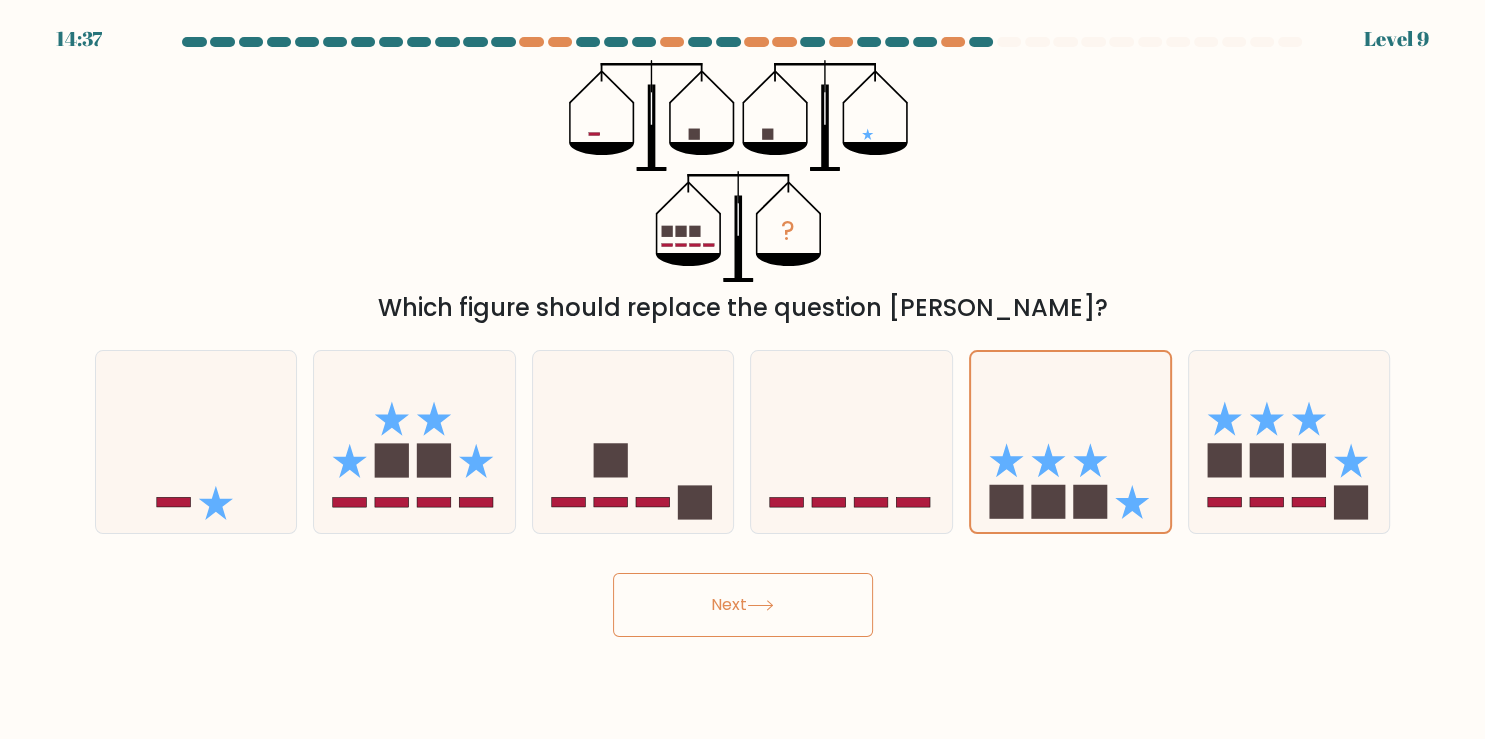click on "Next" at bounding box center [743, 605] 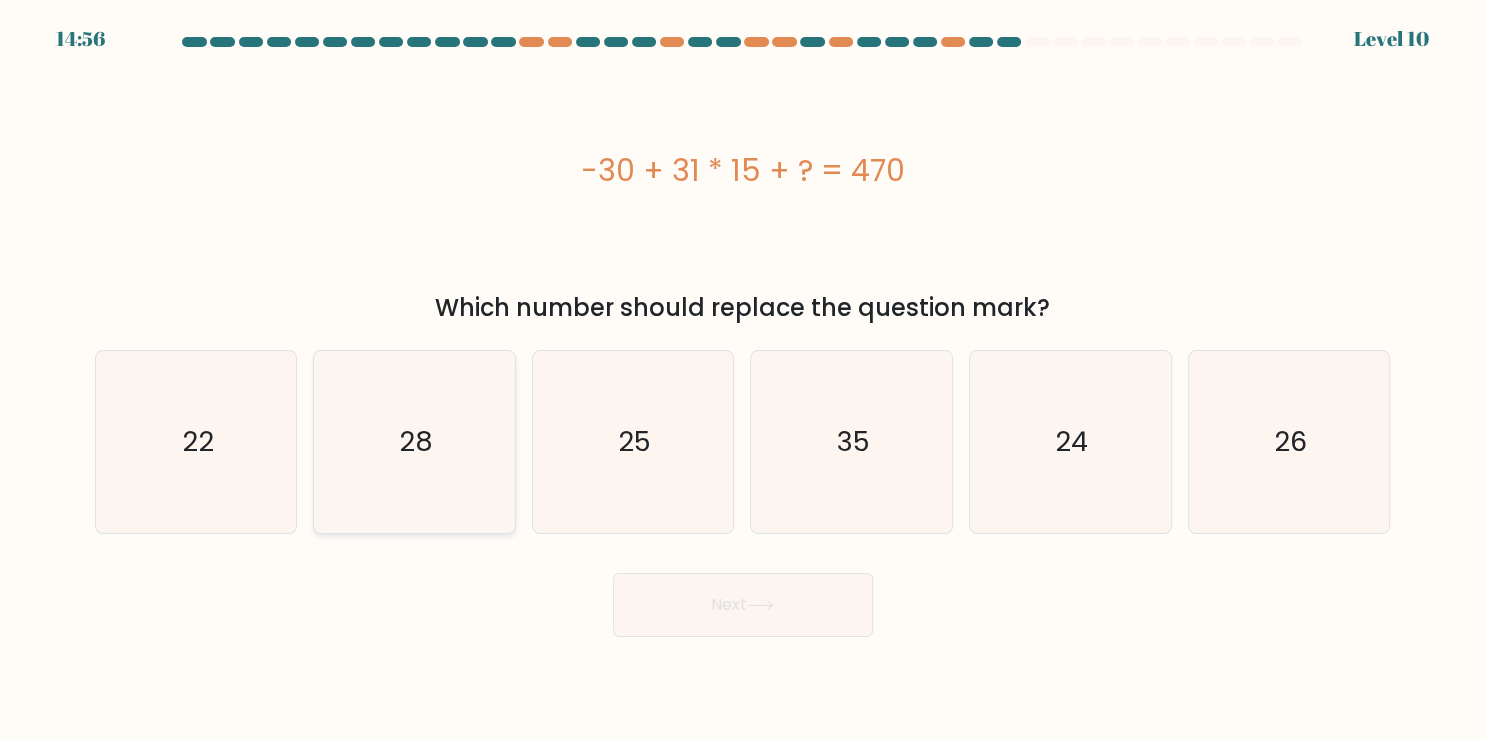 click on "28" 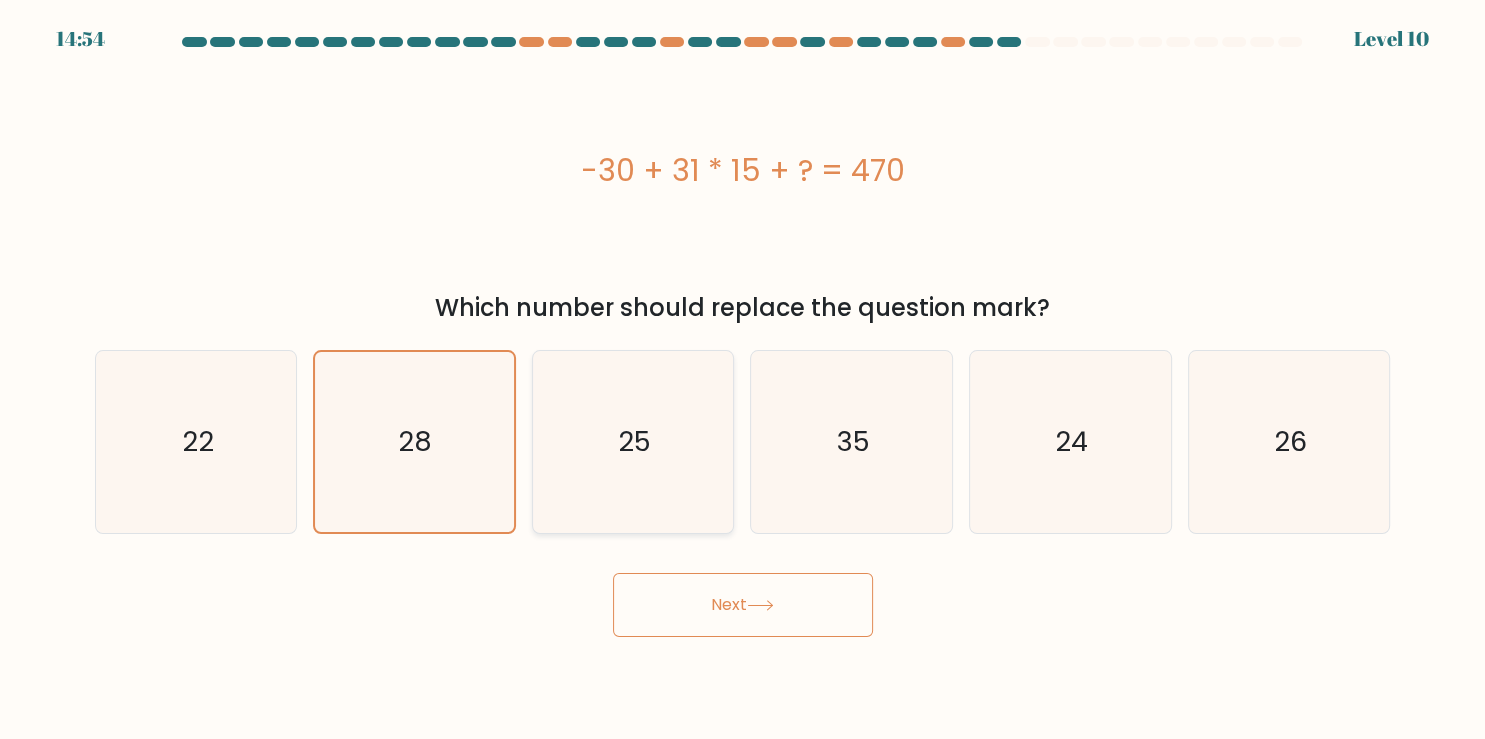 click on "25" 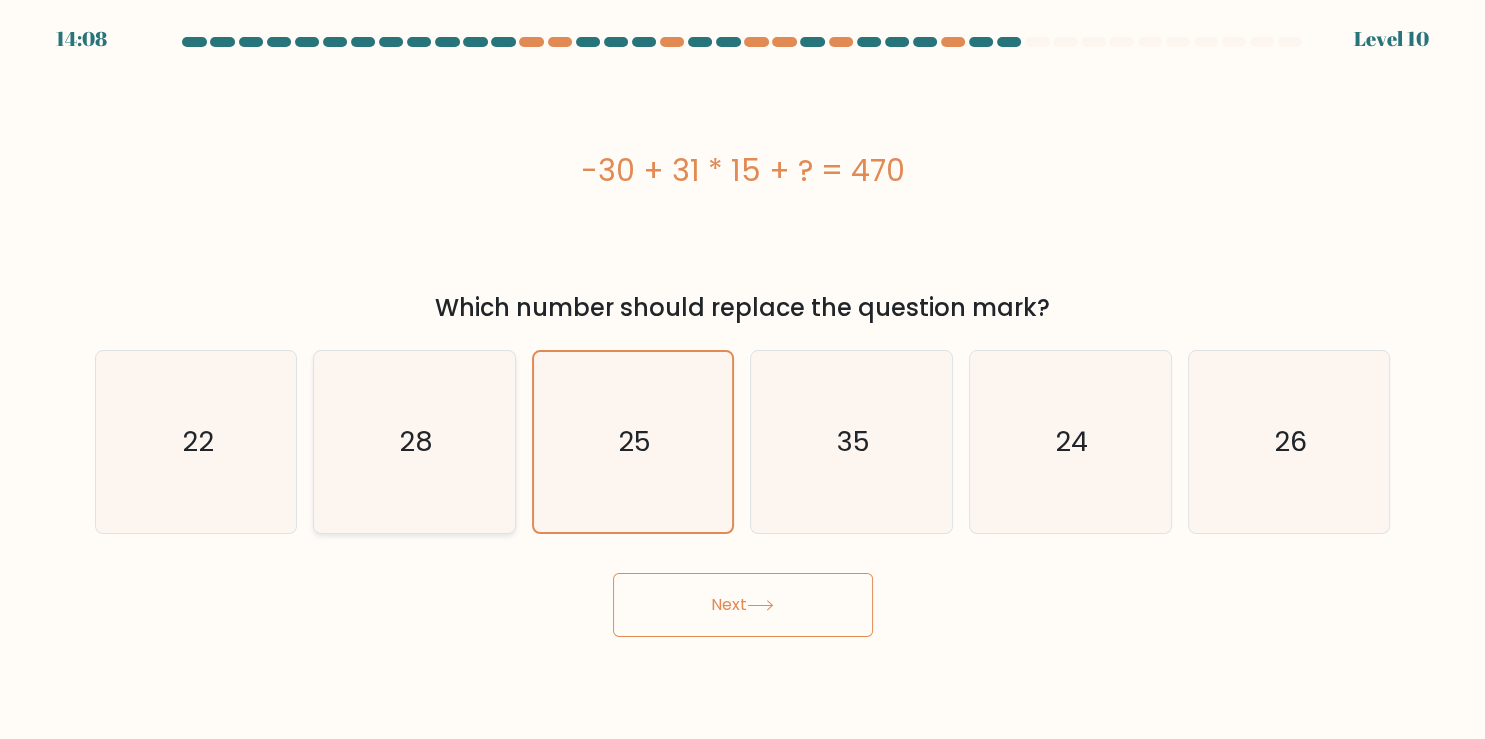 click on "28" at bounding box center (414, 442) 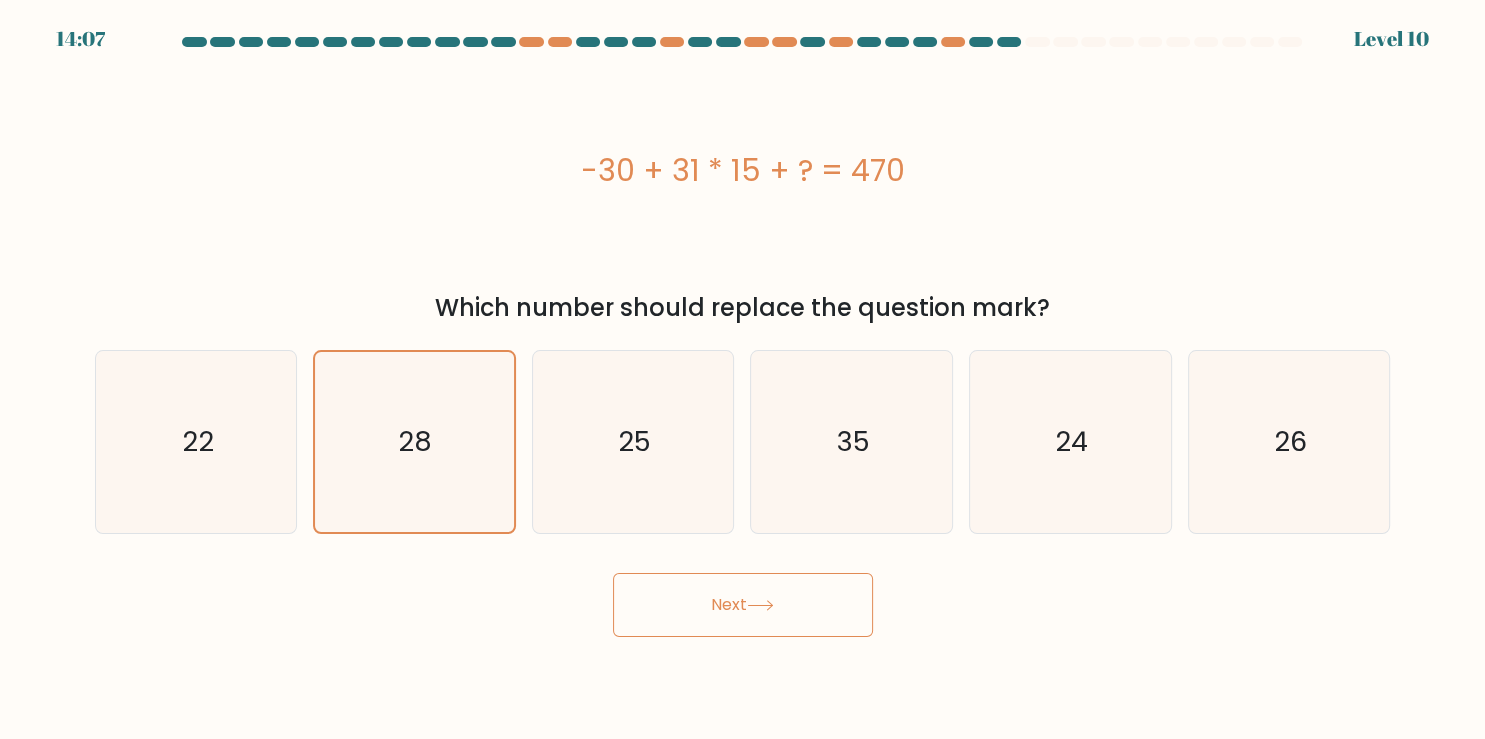 click 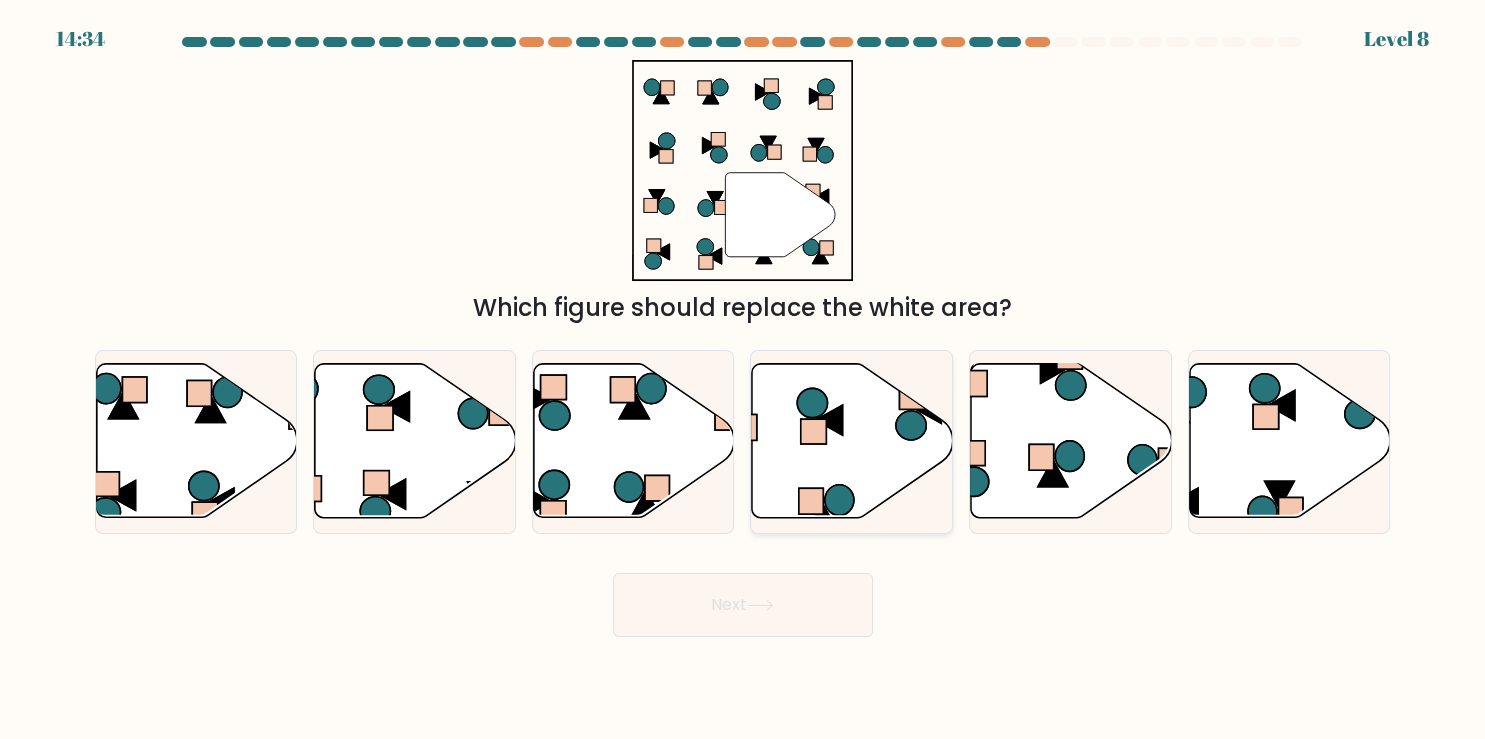 click 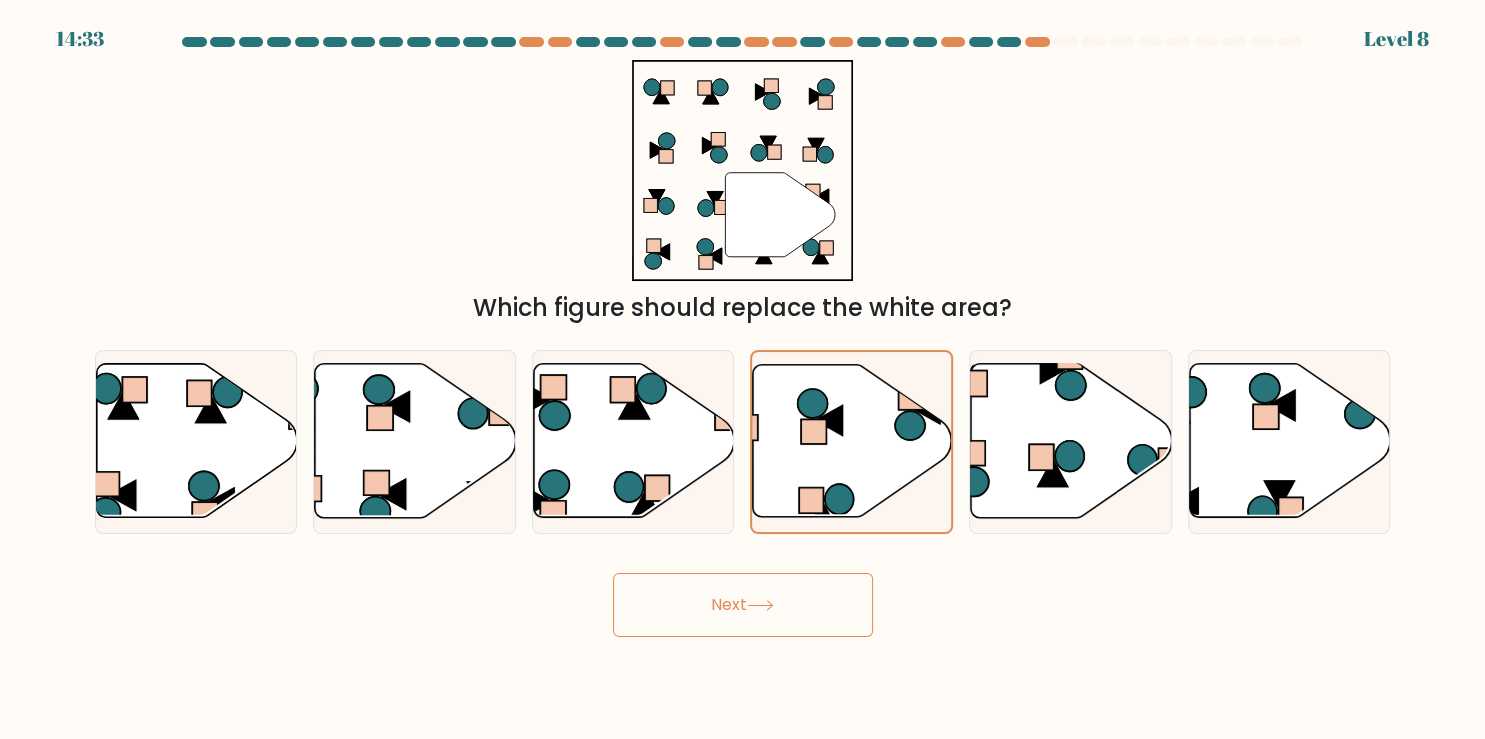 click on "Next" at bounding box center (743, 605) 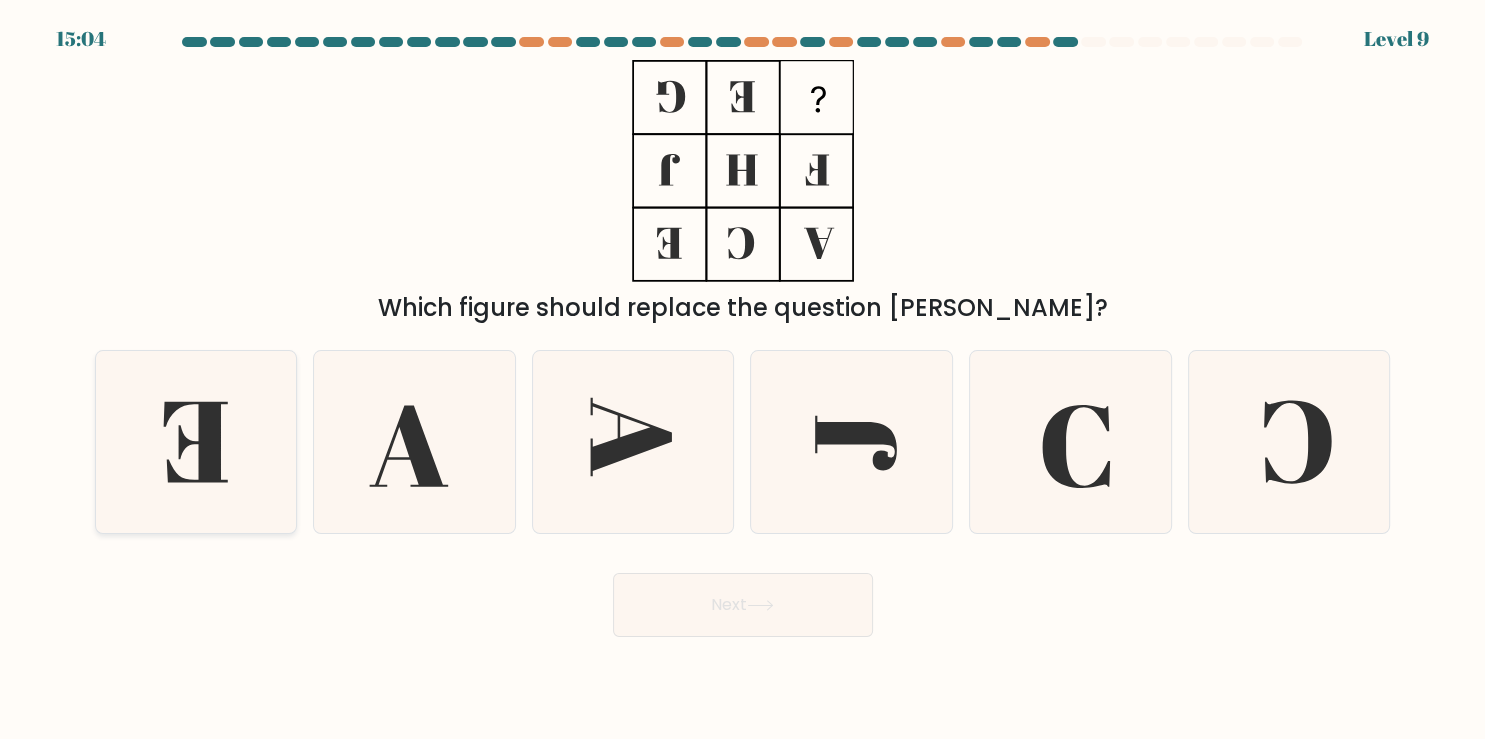 click 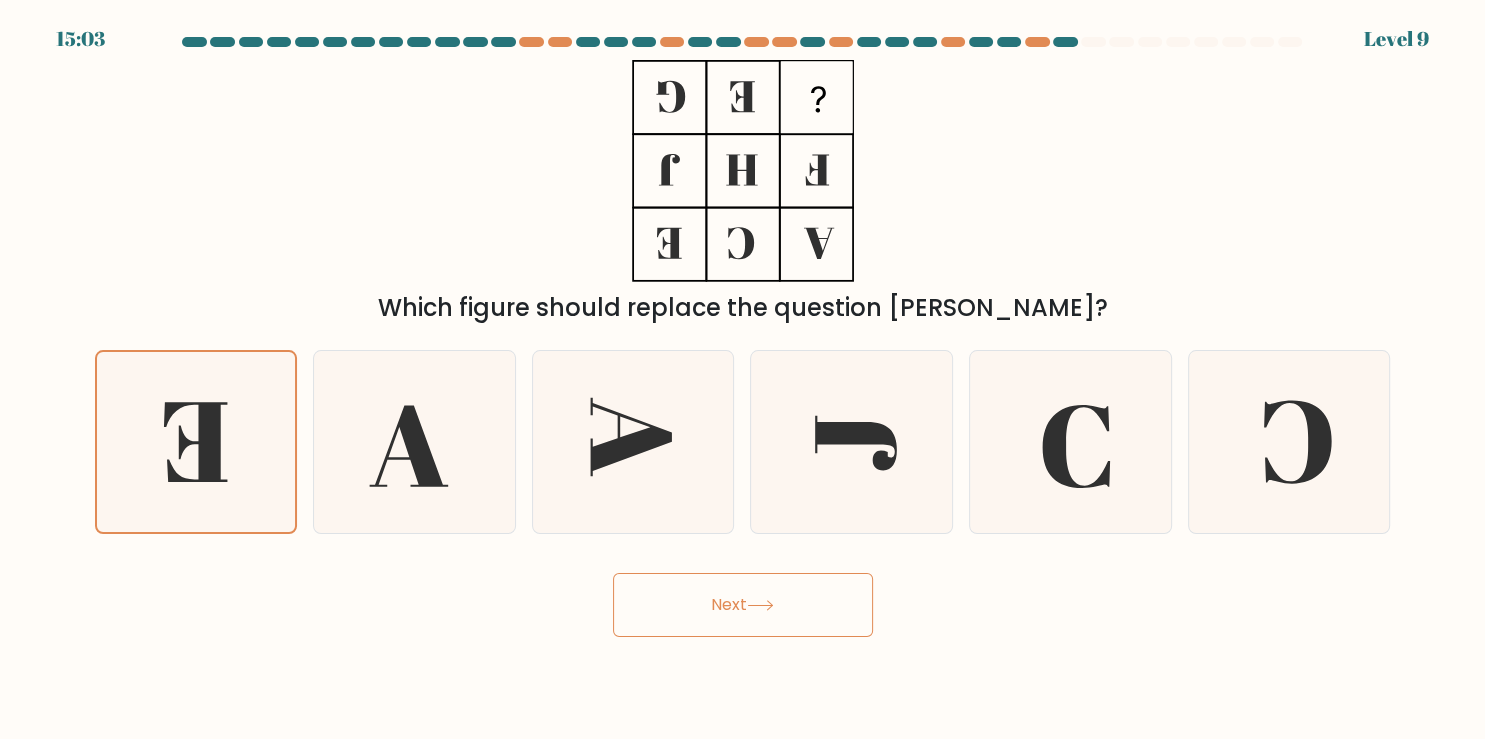 click on "Next" at bounding box center [743, 605] 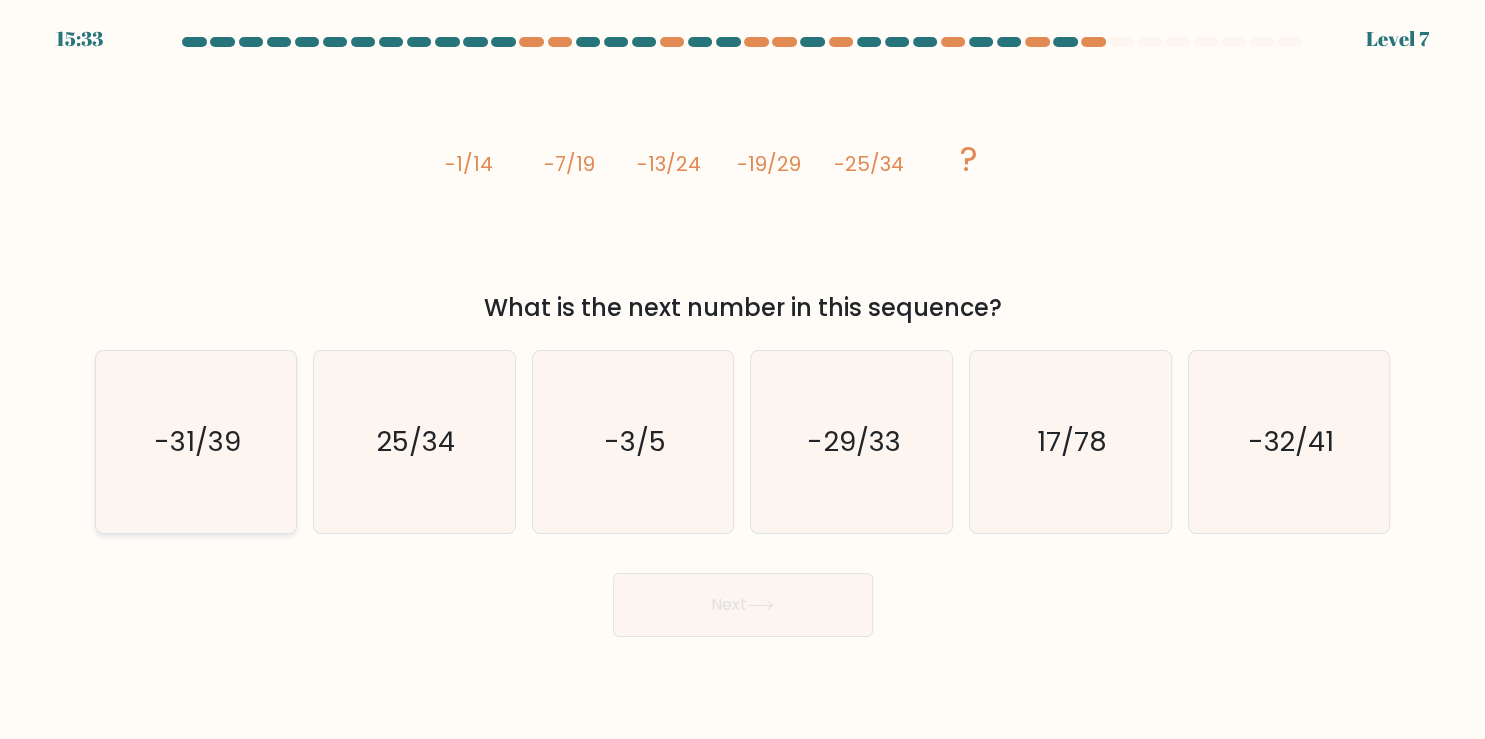 click on "-31/39" 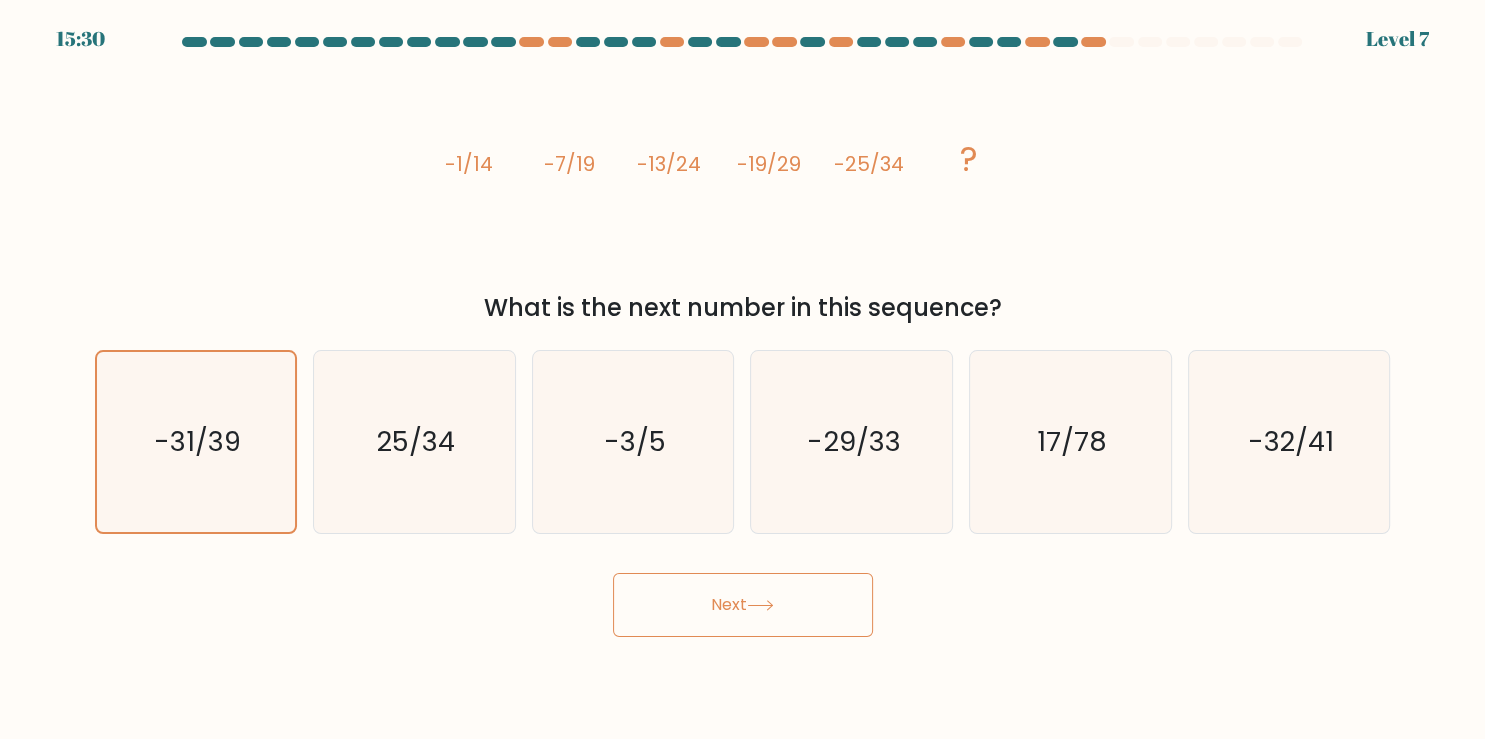 click on "Next" at bounding box center (743, 605) 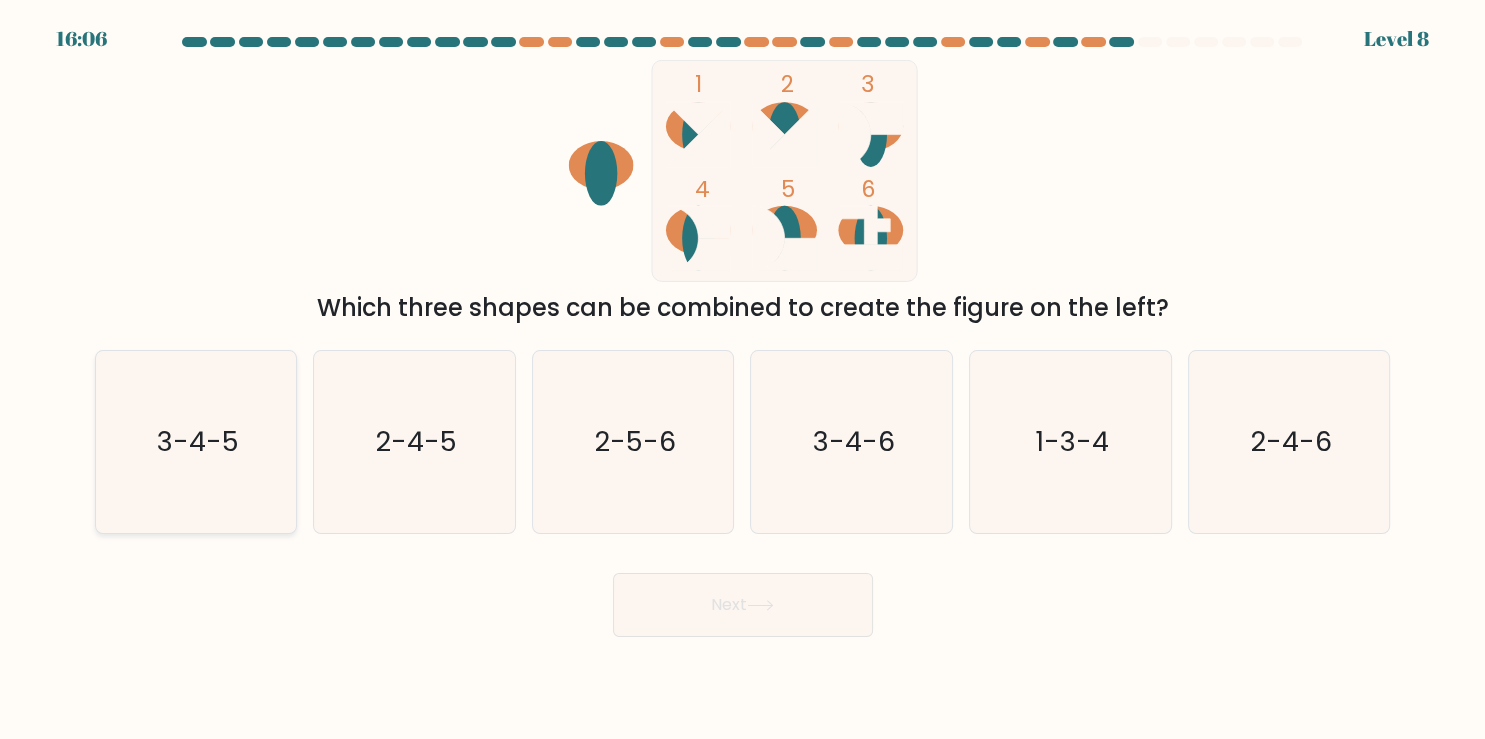 click on "3-4-5" 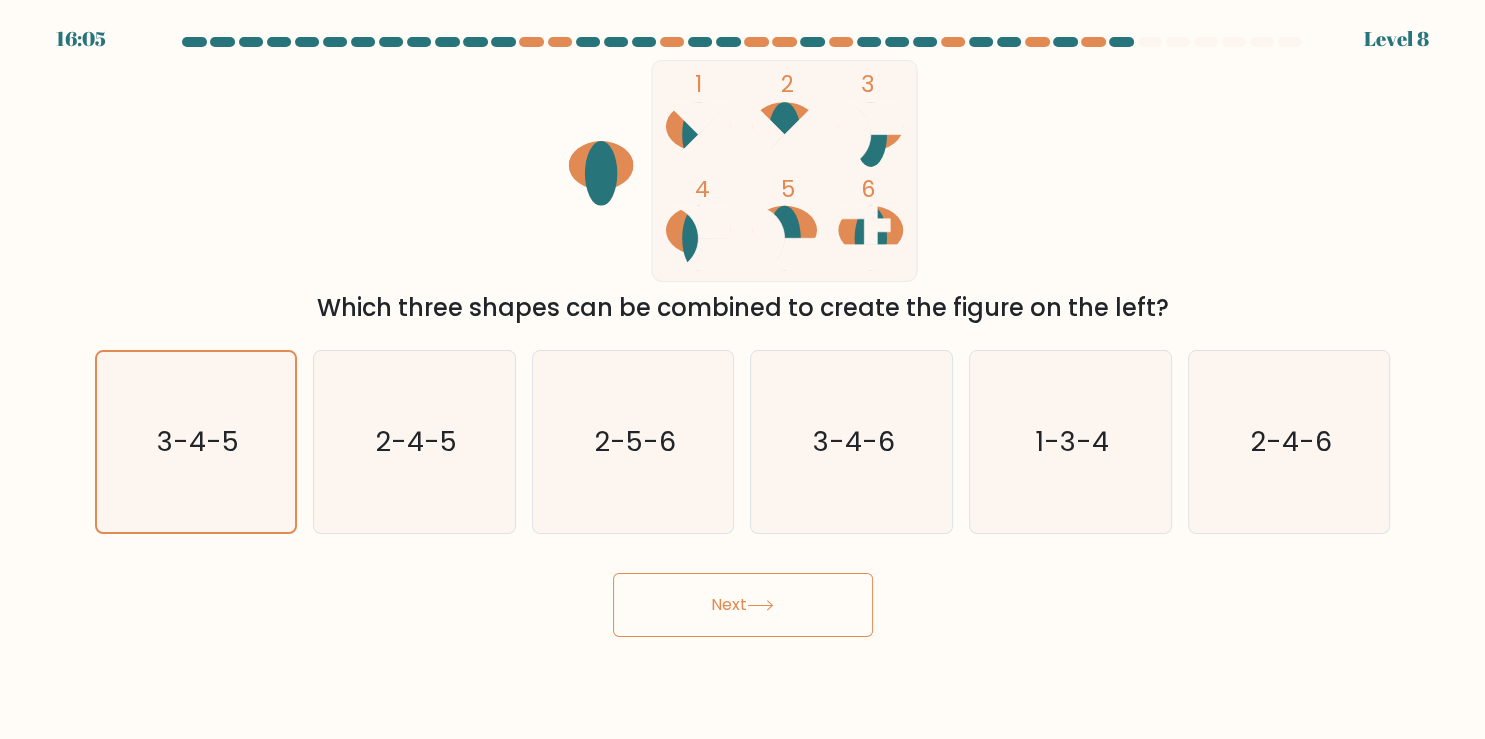 click on "Next" at bounding box center [743, 605] 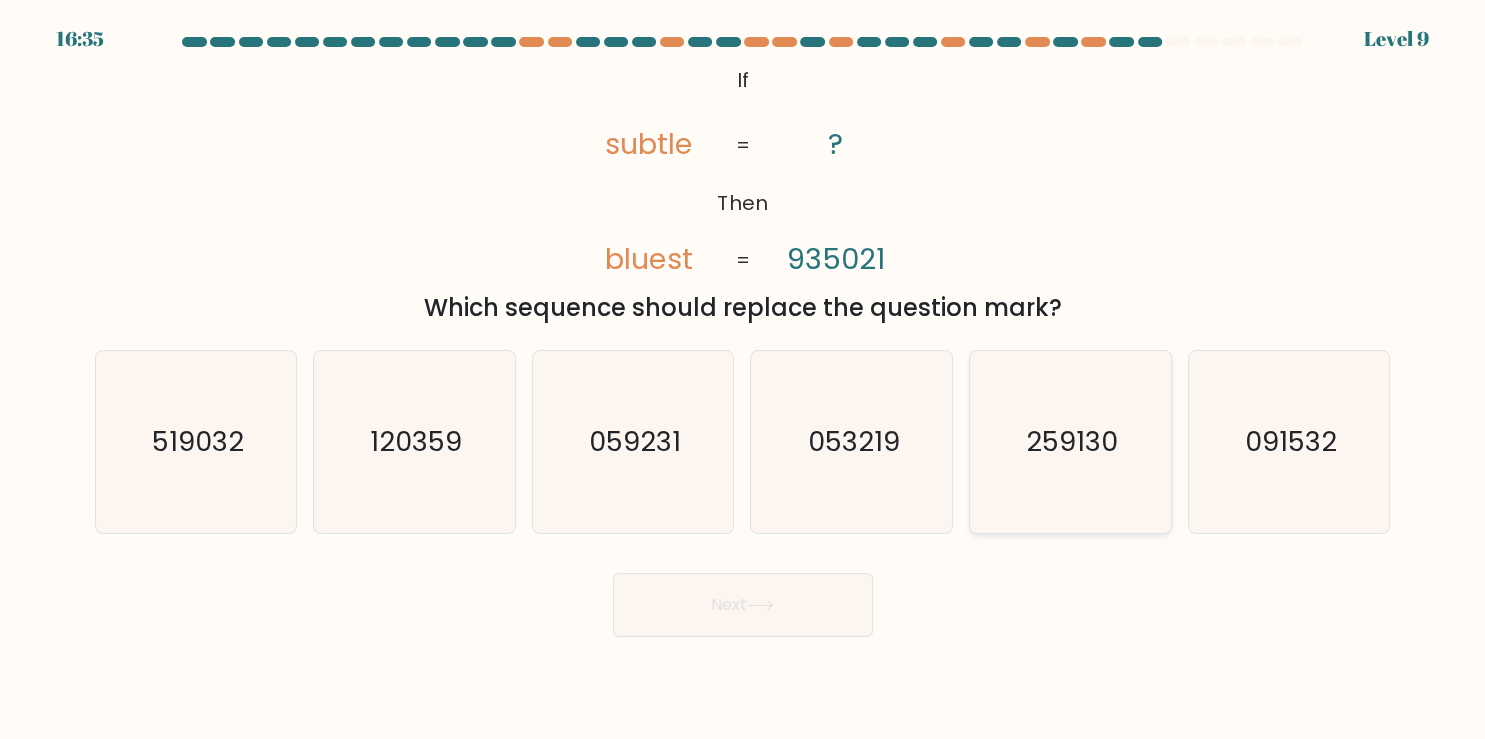 click on "259130" 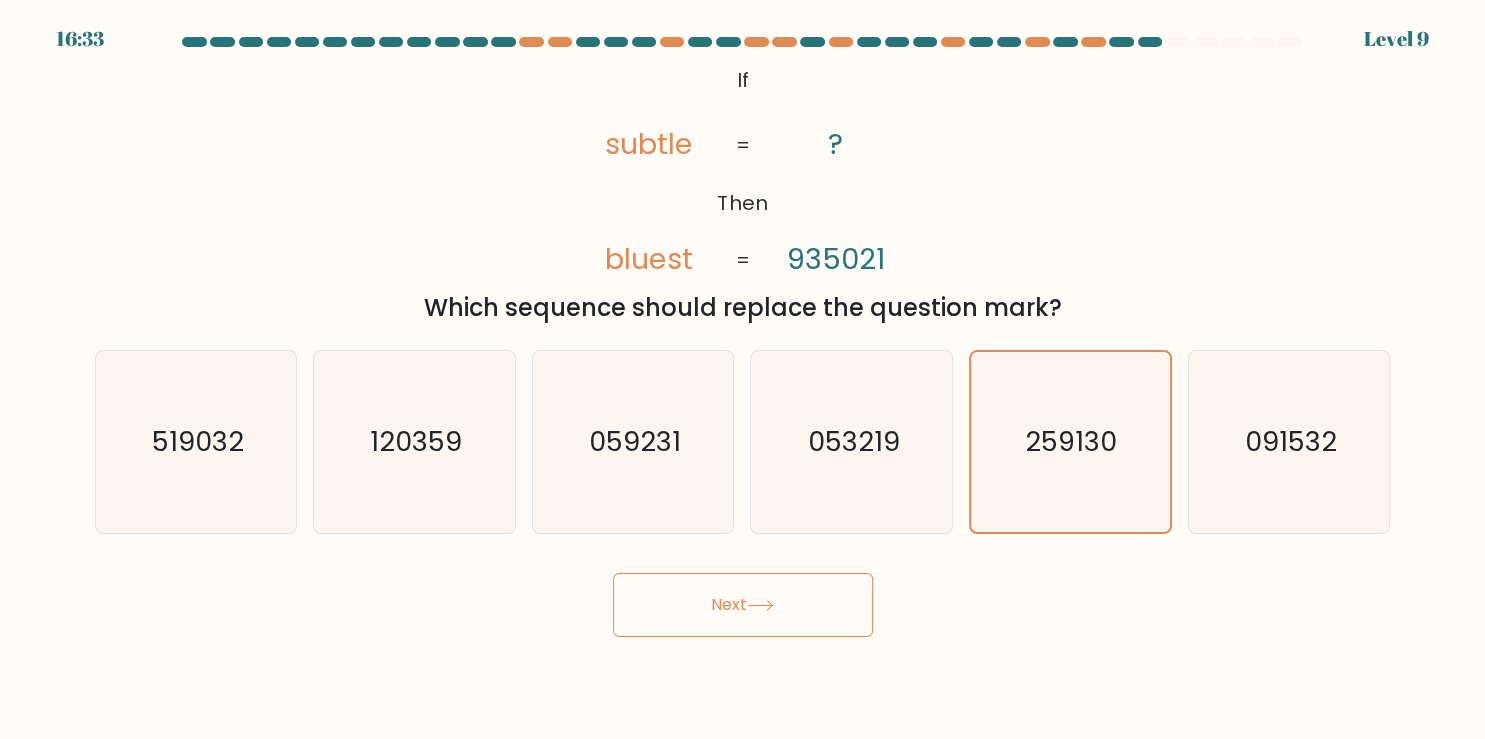 click on "Next" at bounding box center (743, 605) 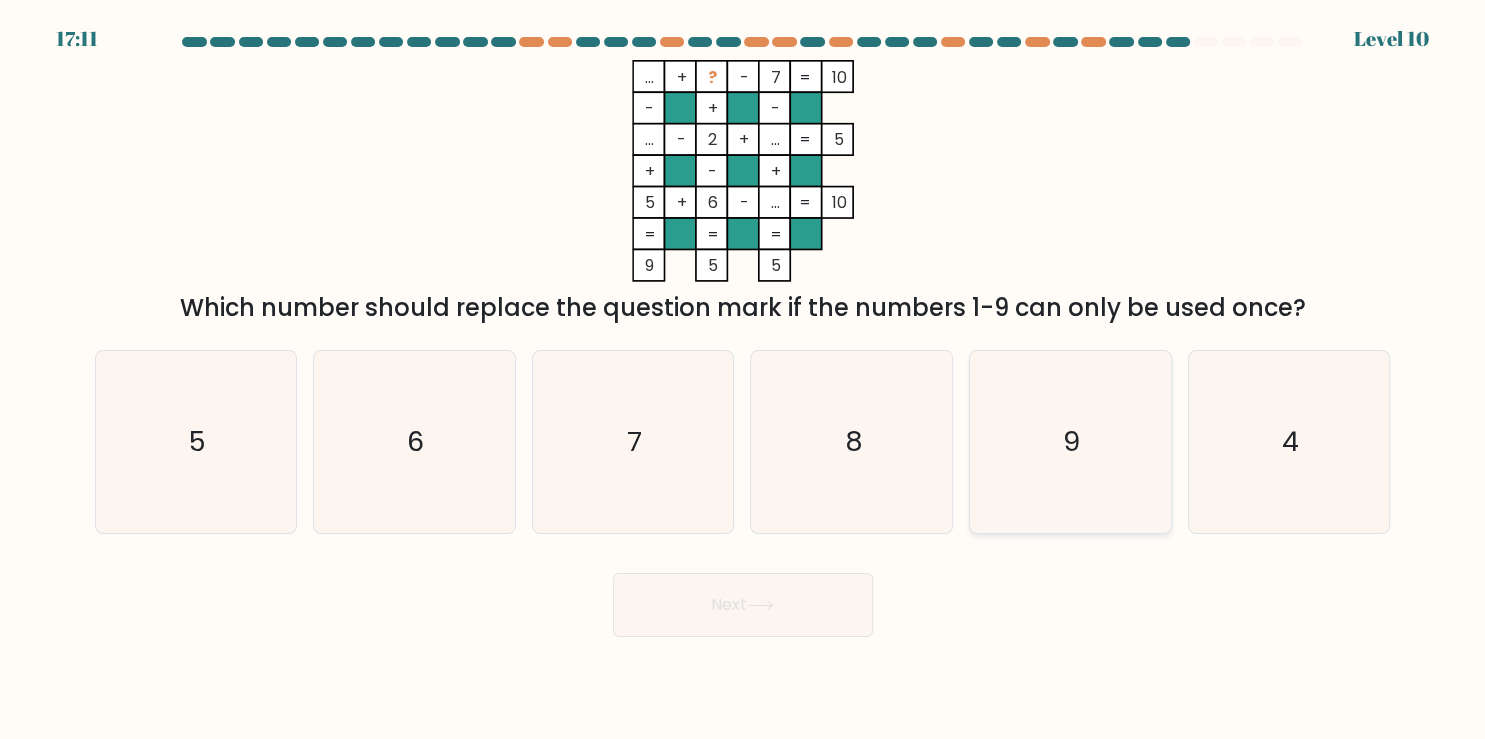 click on "9" 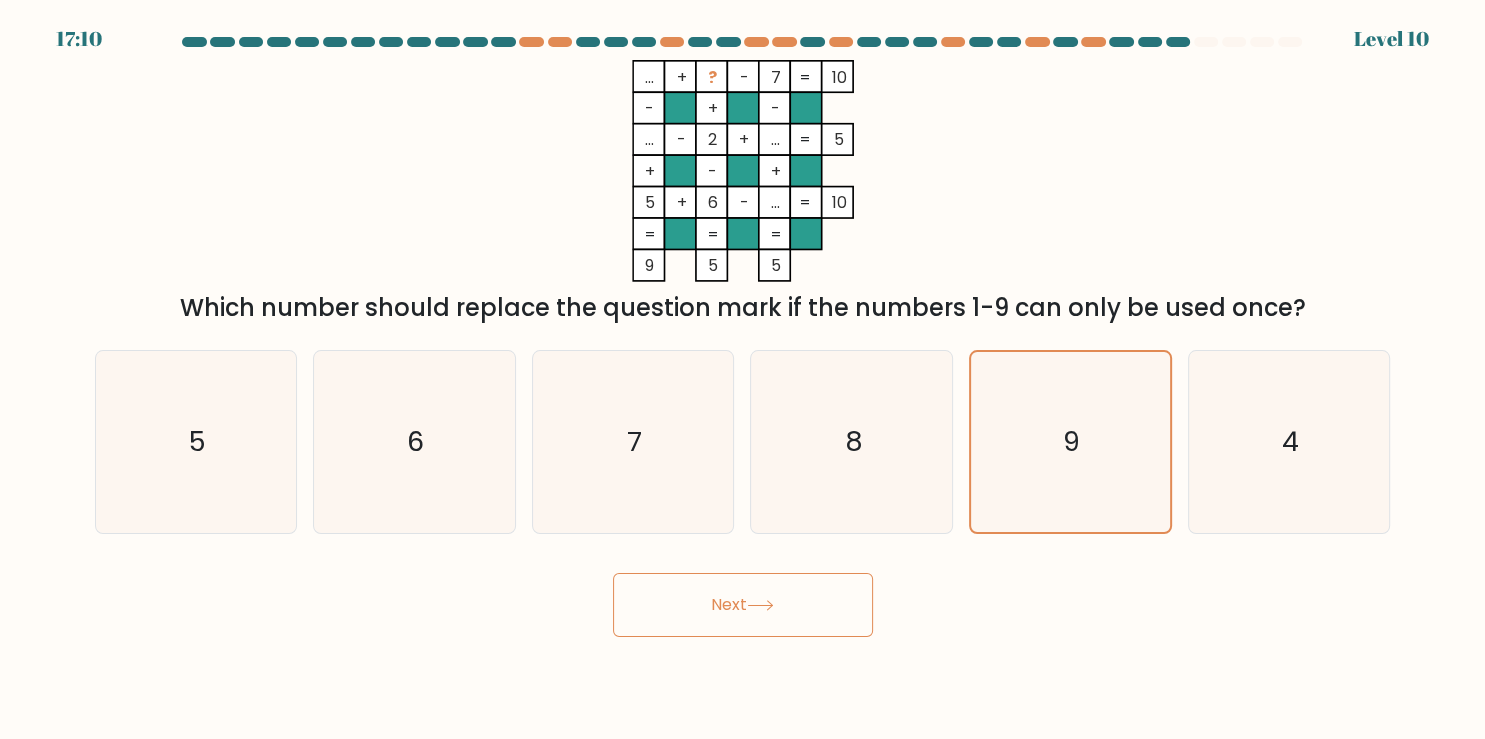 click on "Next" at bounding box center [743, 605] 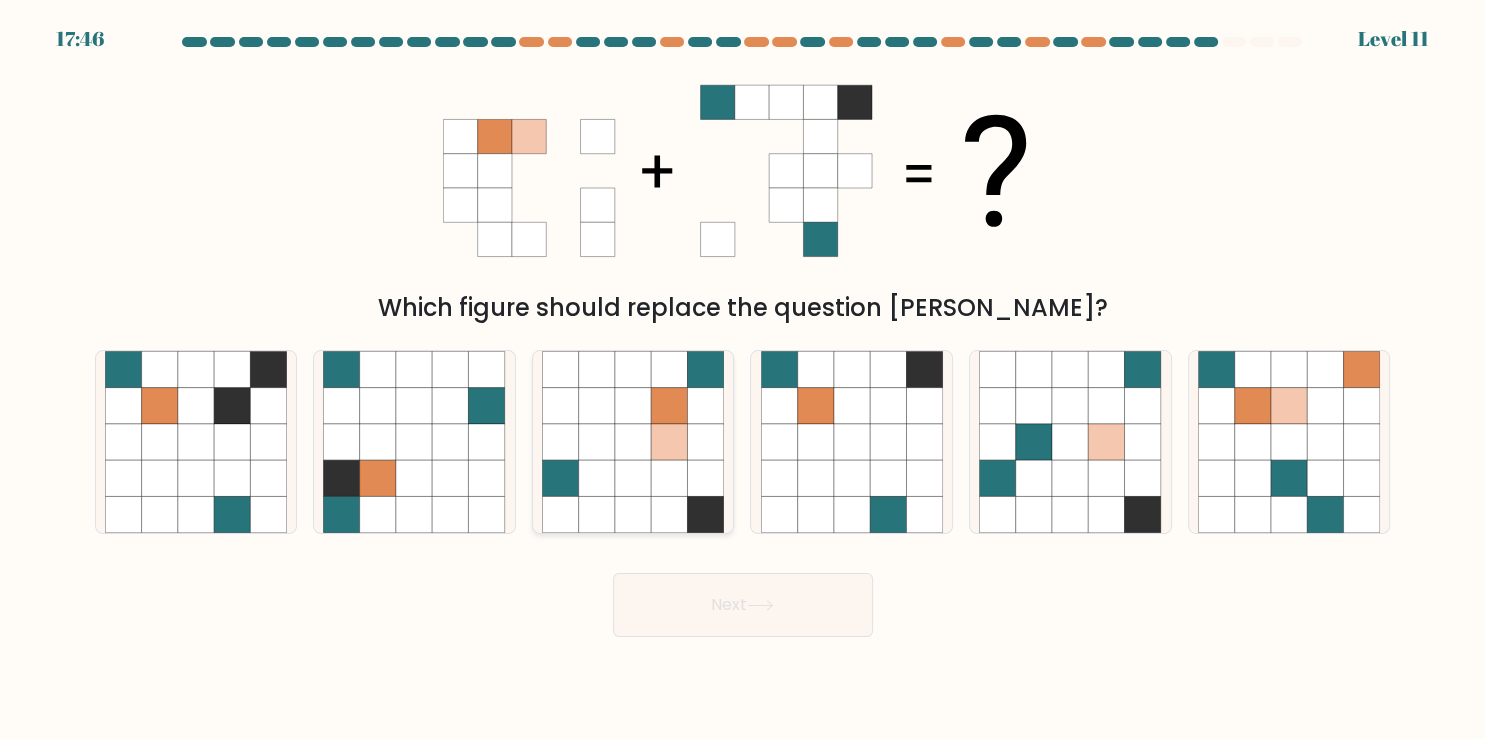 click 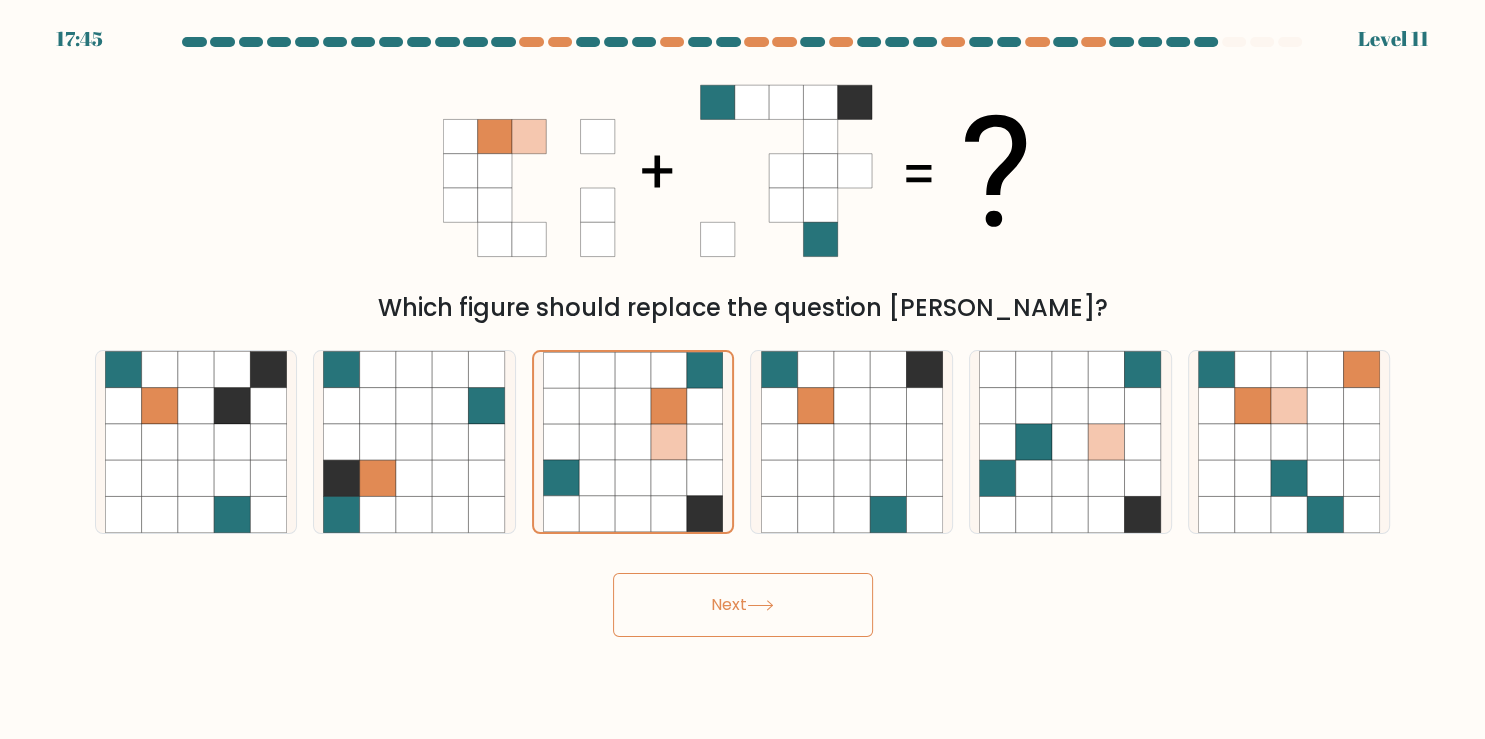 click on "Next" at bounding box center [743, 605] 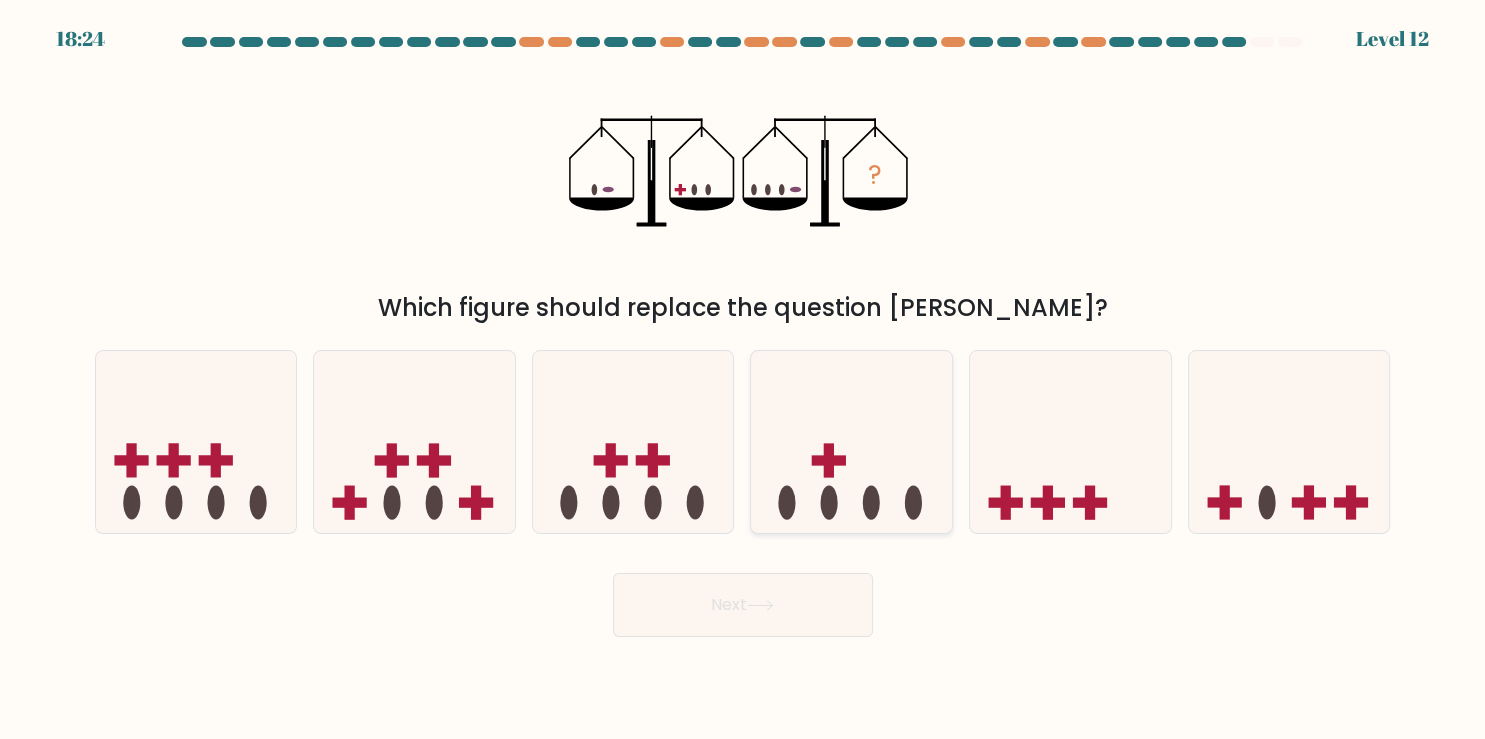 click 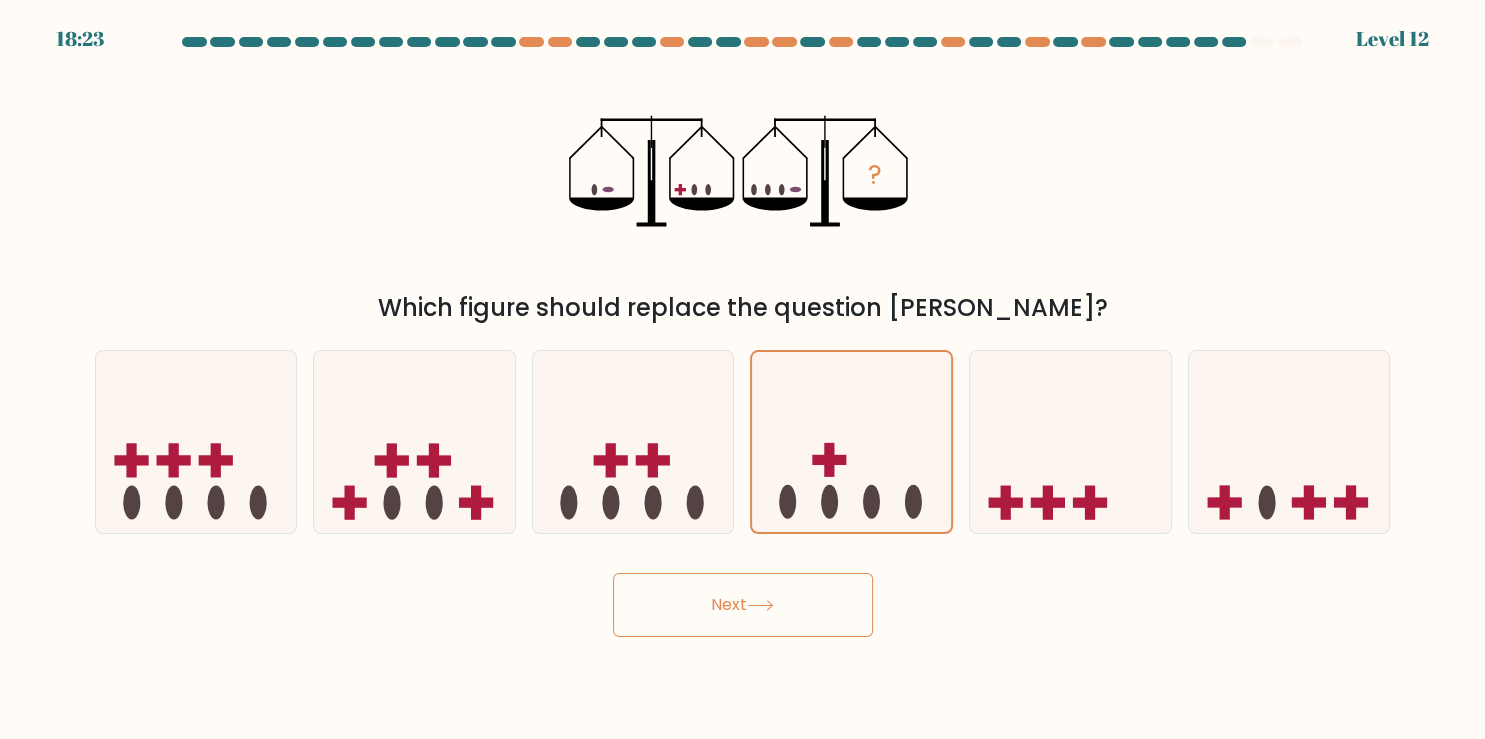 click 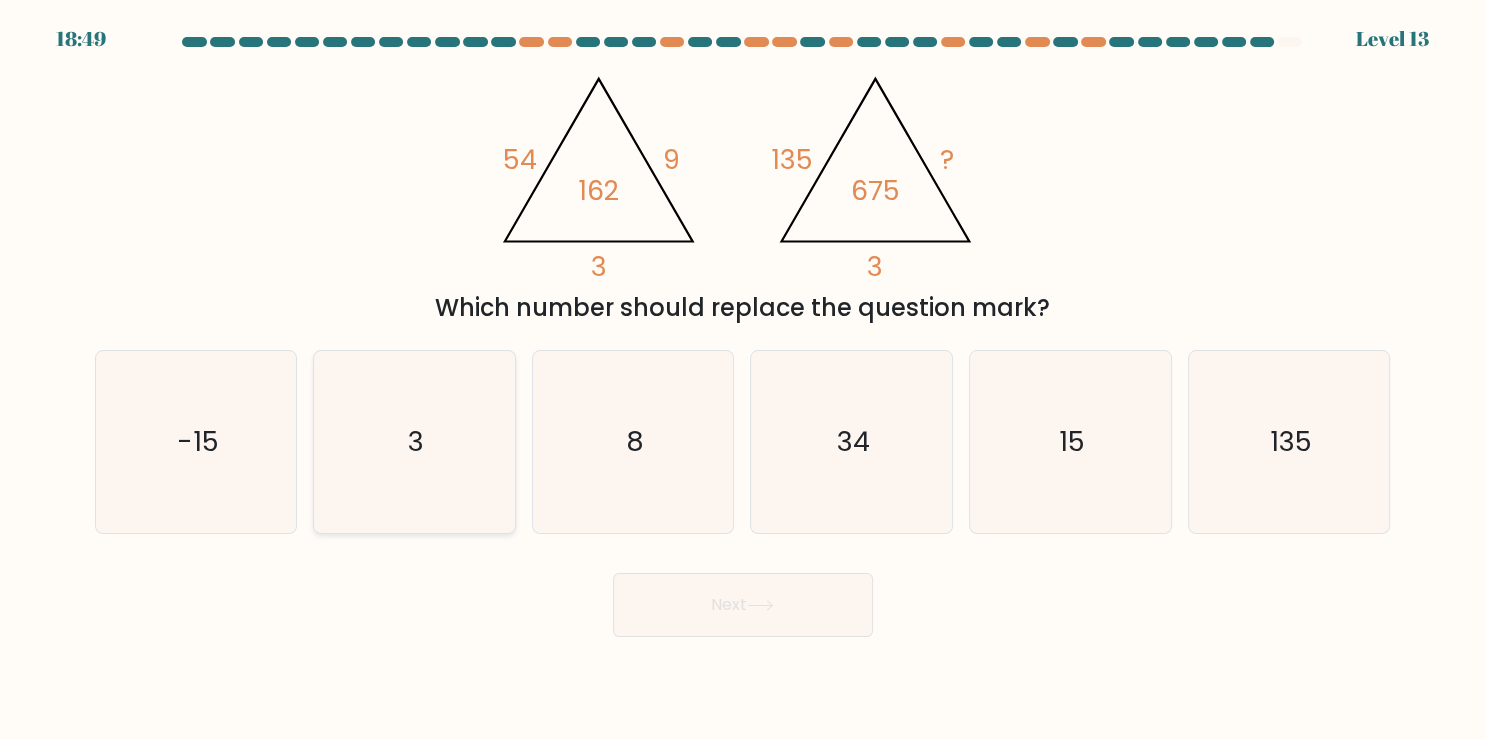 click on "3" 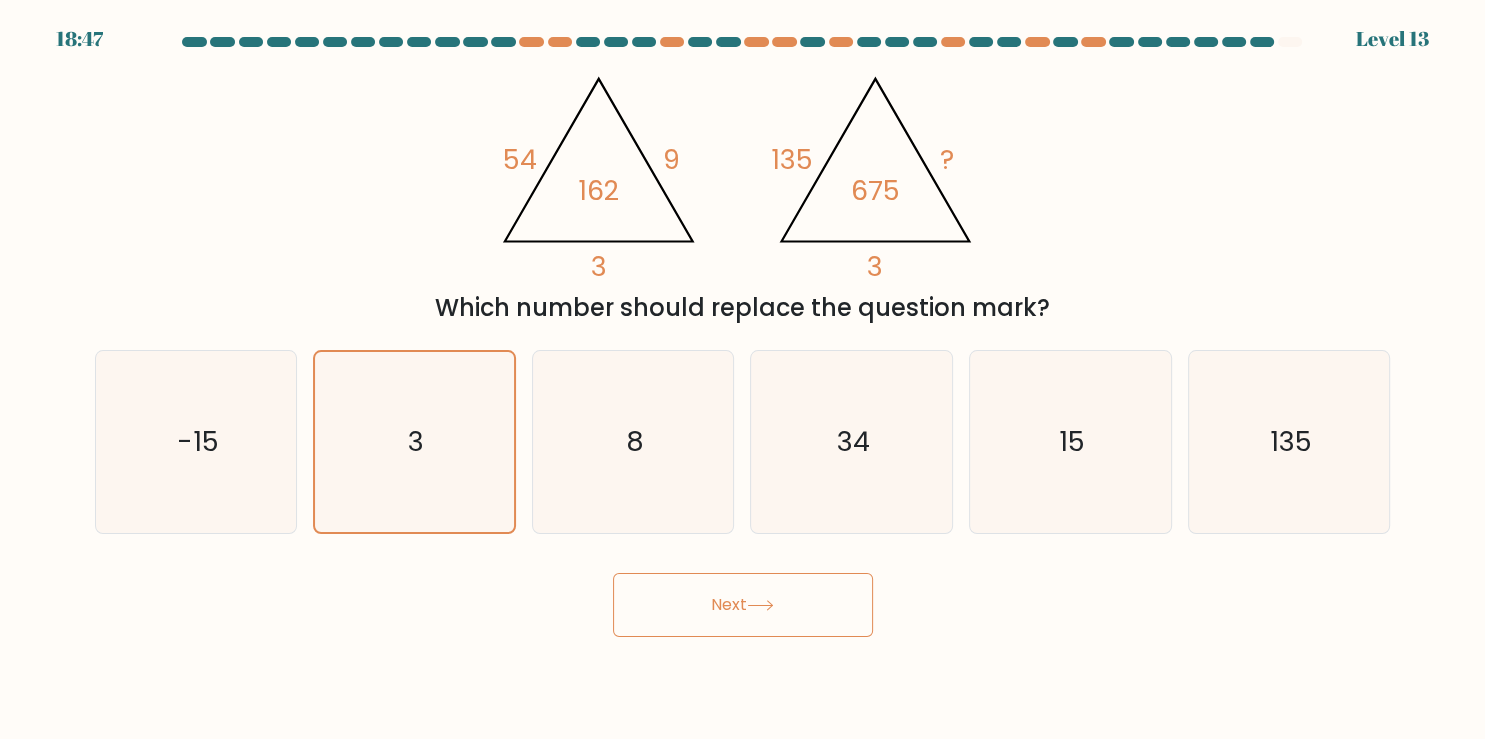 click on "Next" at bounding box center [743, 605] 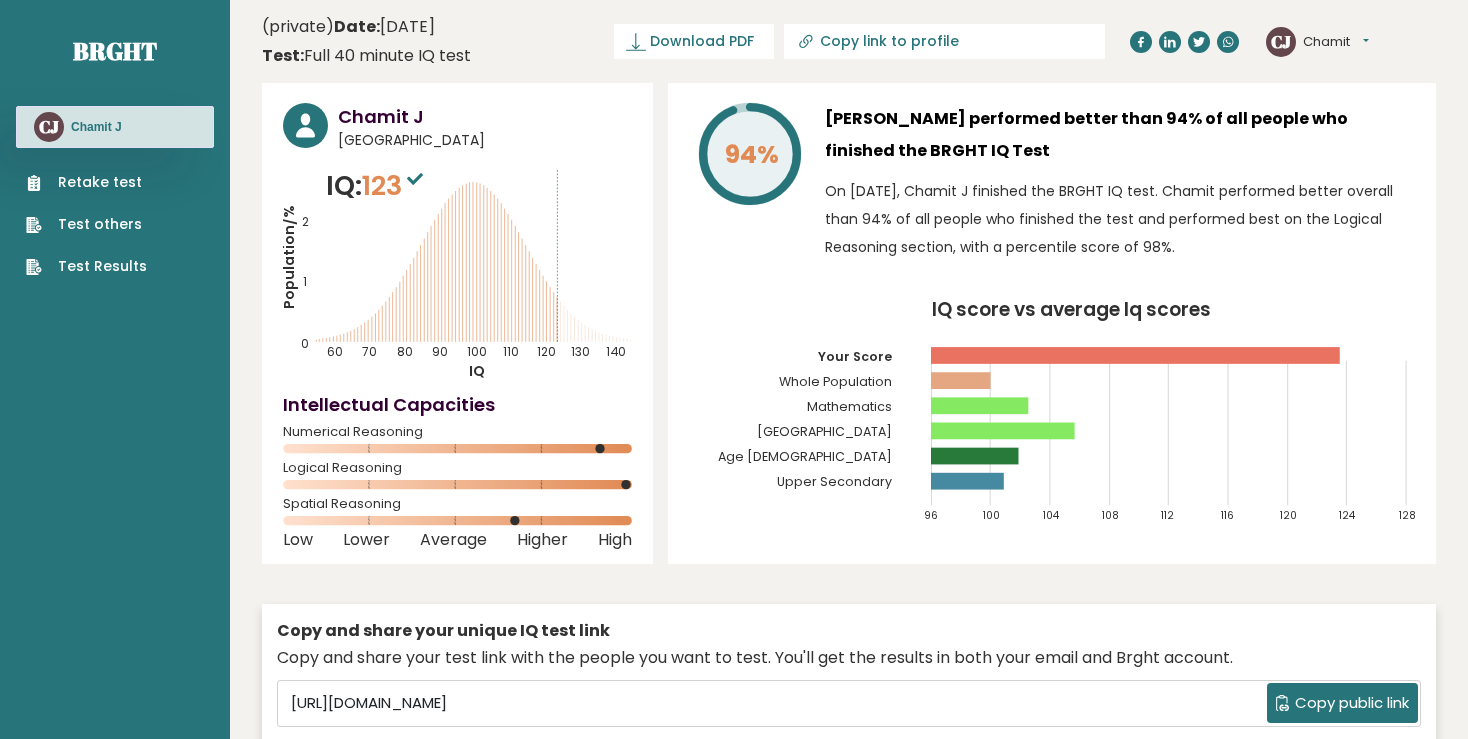 scroll, scrollTop: 0, scrollLeft: 0, axis: both 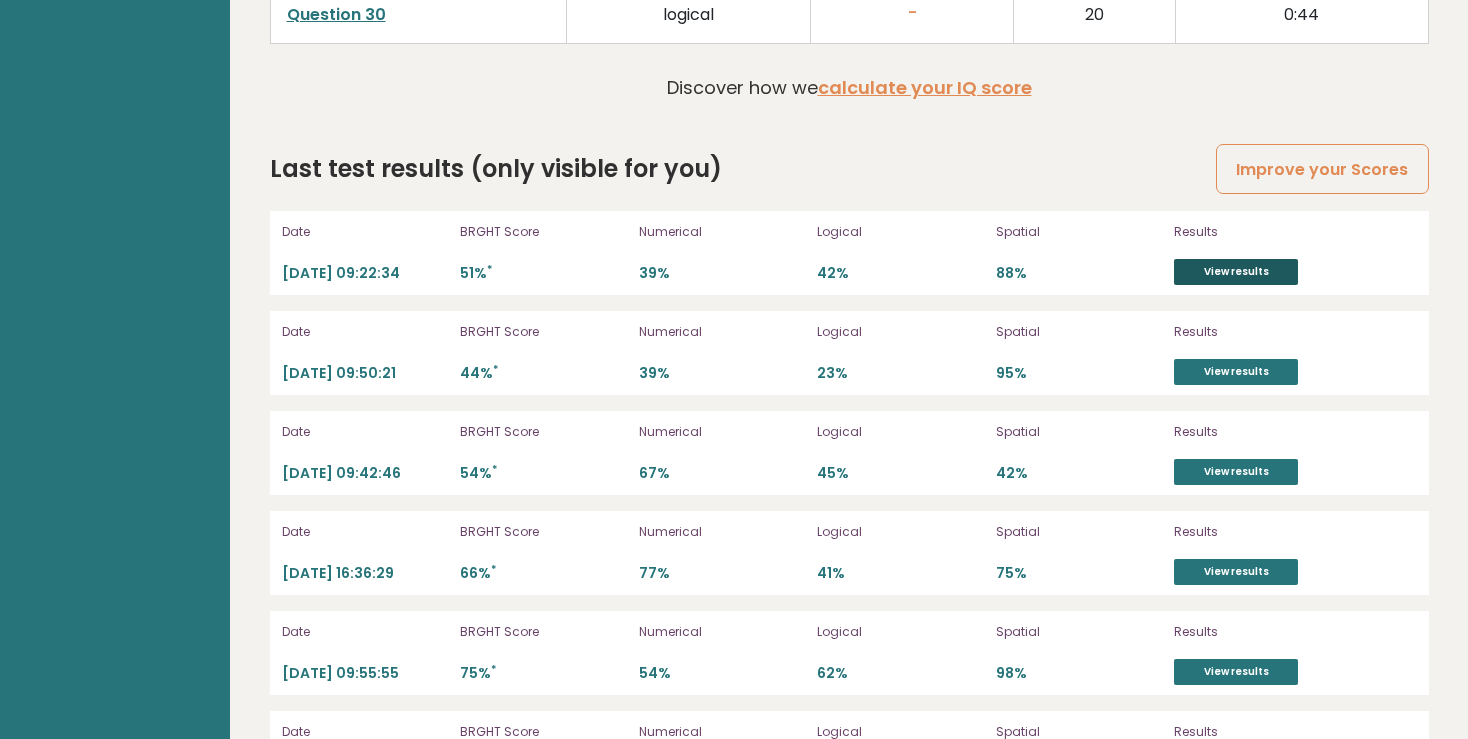 click on "View results" at bounding box center (1236, 272) 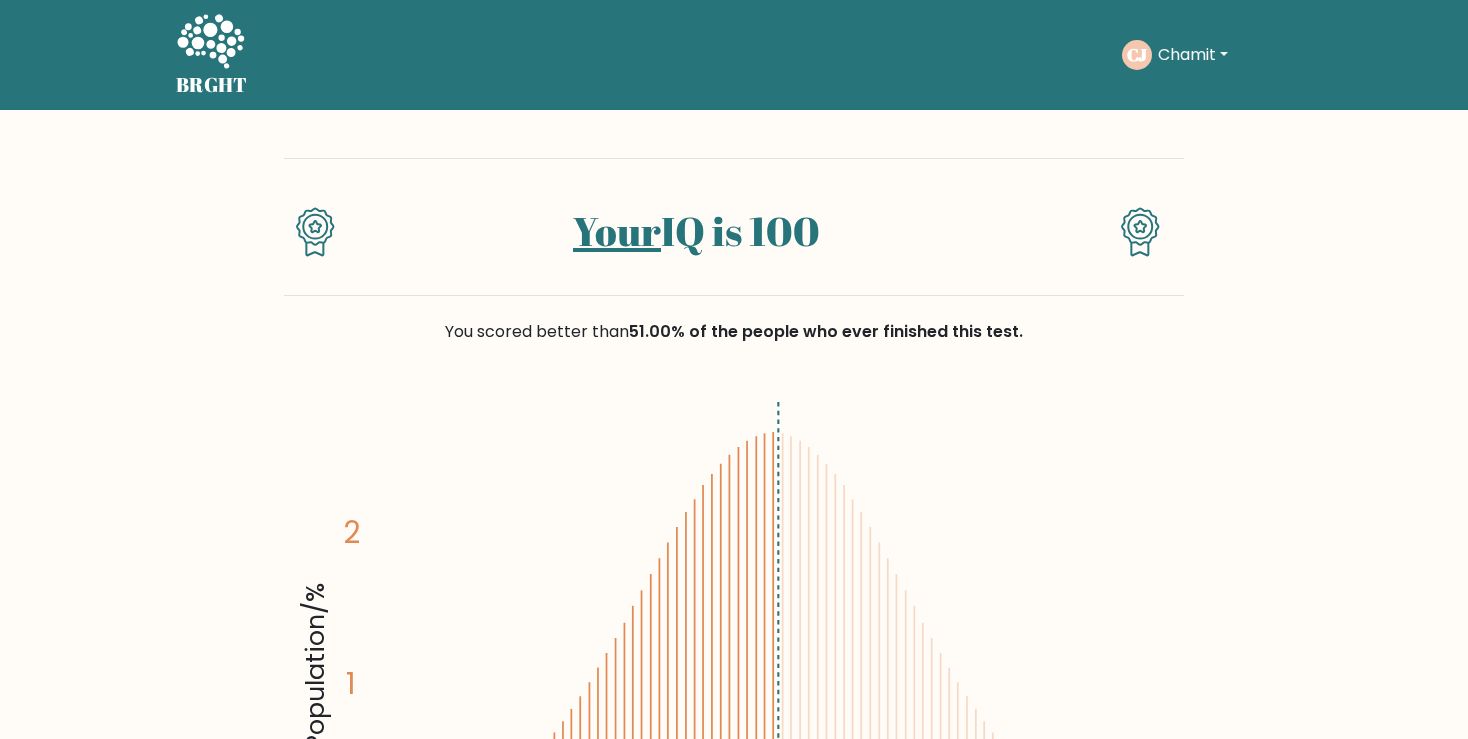 scroll, scrollTop: 0, scrollLeft: 0, axis: both 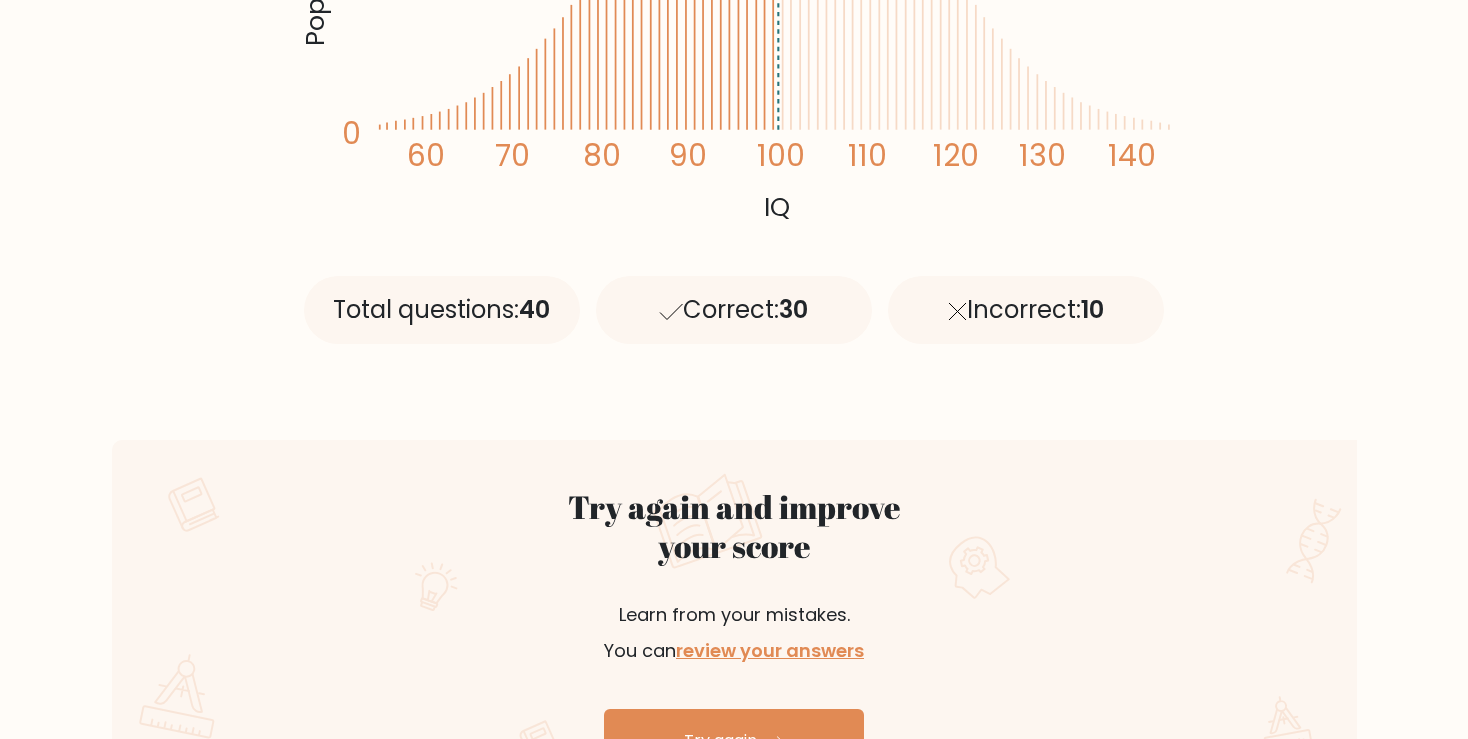 click on "130" 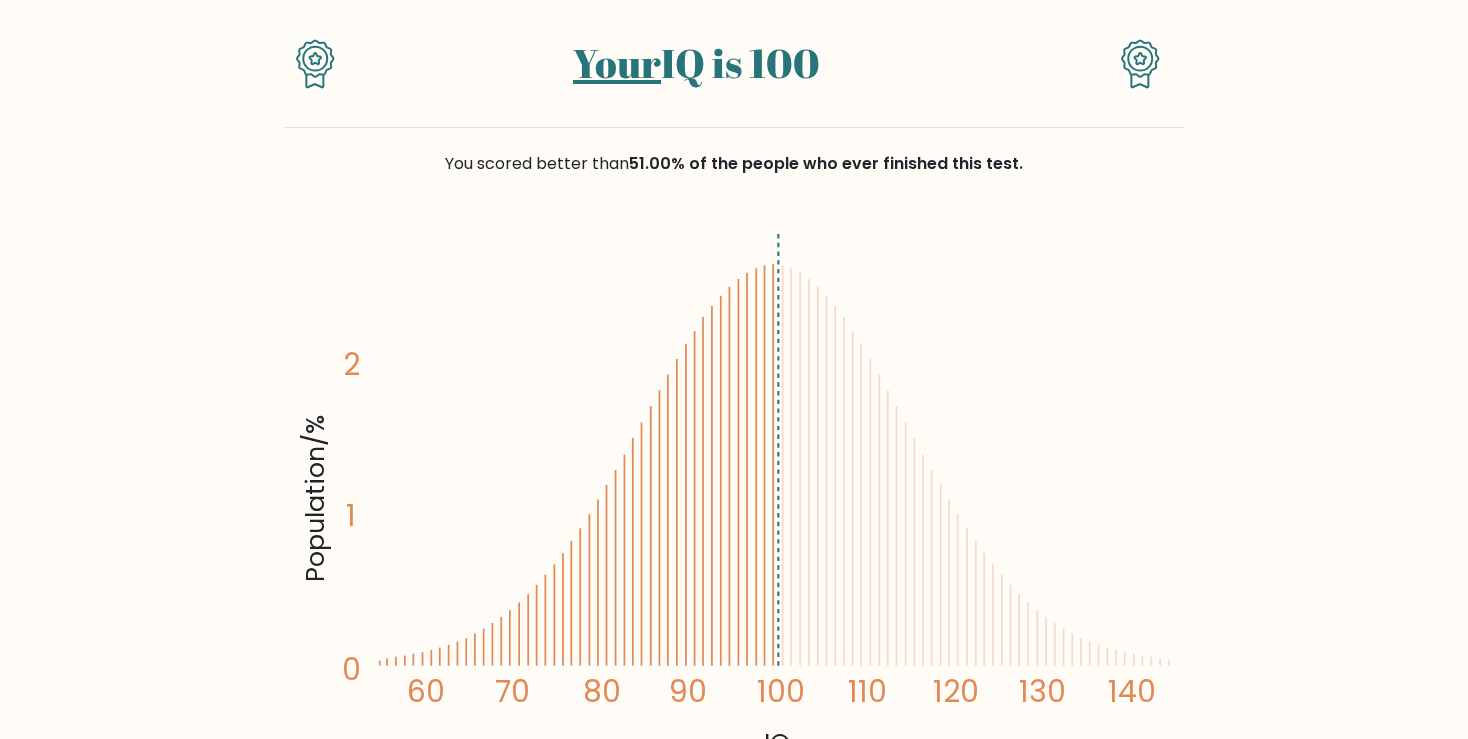 scroll, scrollTop: 0, scrollLeft: 0, axis: both 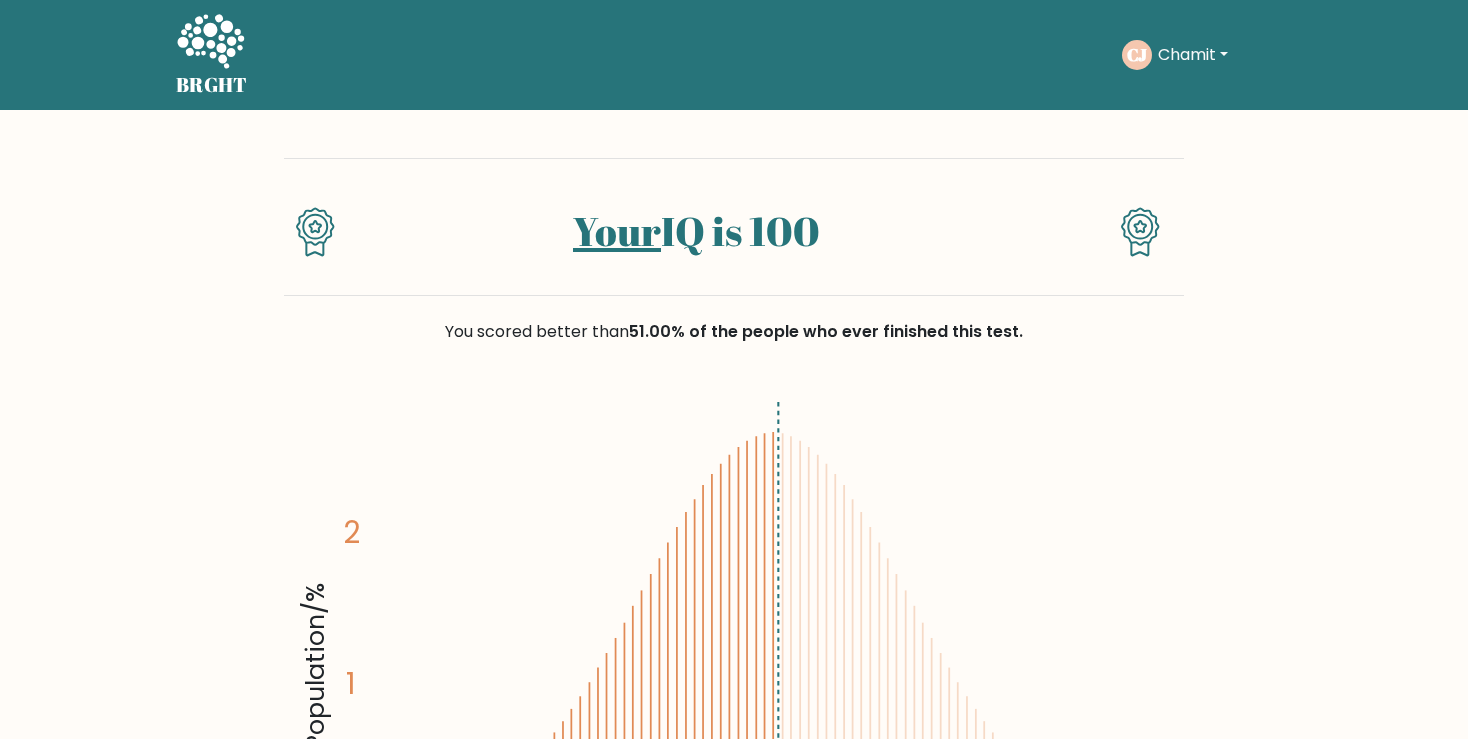 click on "BRGHT" at bounding box center [212, 85] 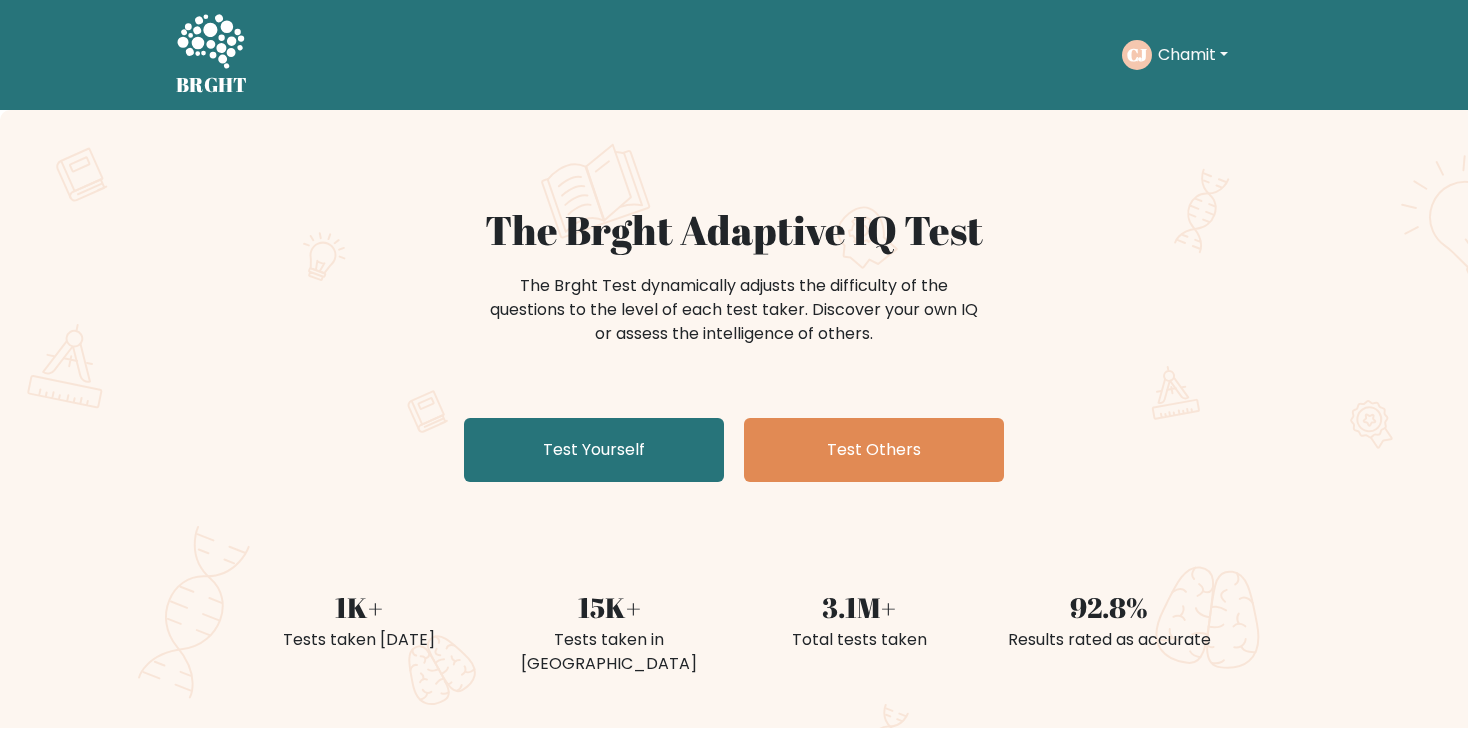scroll, scrollTop: 0, scrollLeft: 0, axis: both 